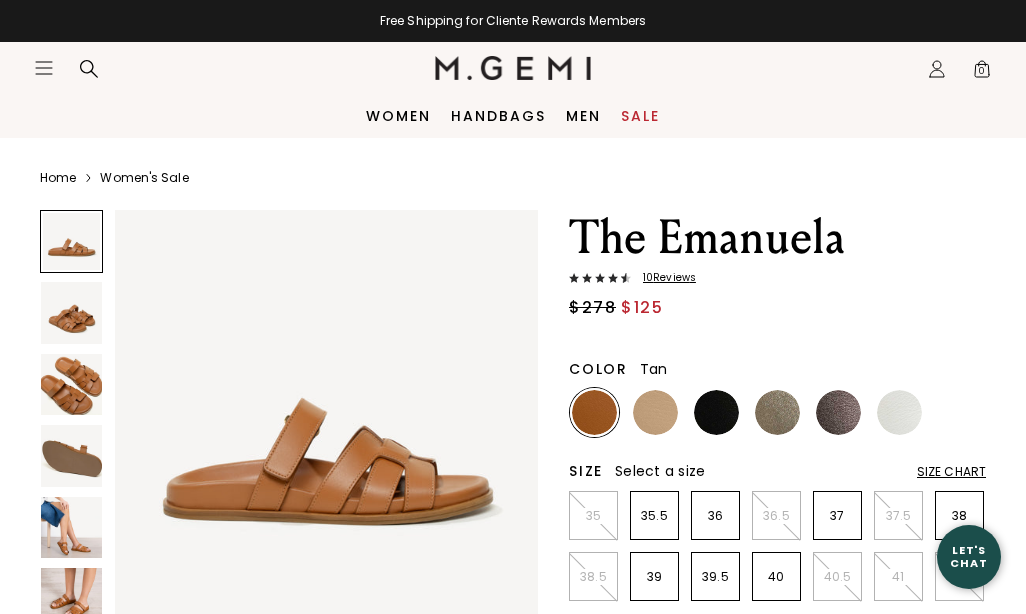 scroll, scrollTop: 0, scrollLeft: 0, axis: both 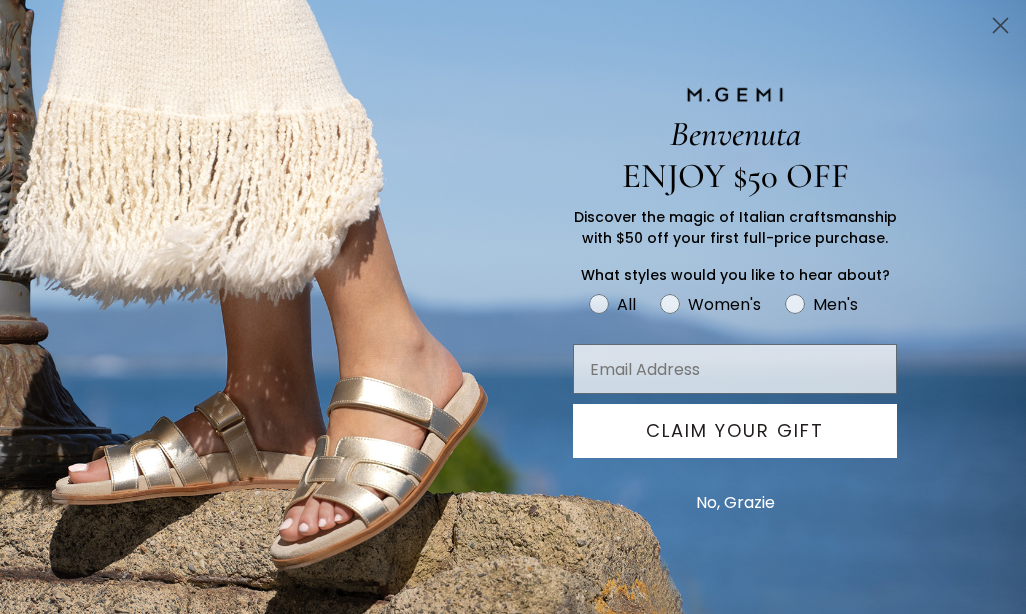type on "meganhayburn@gmail.com" 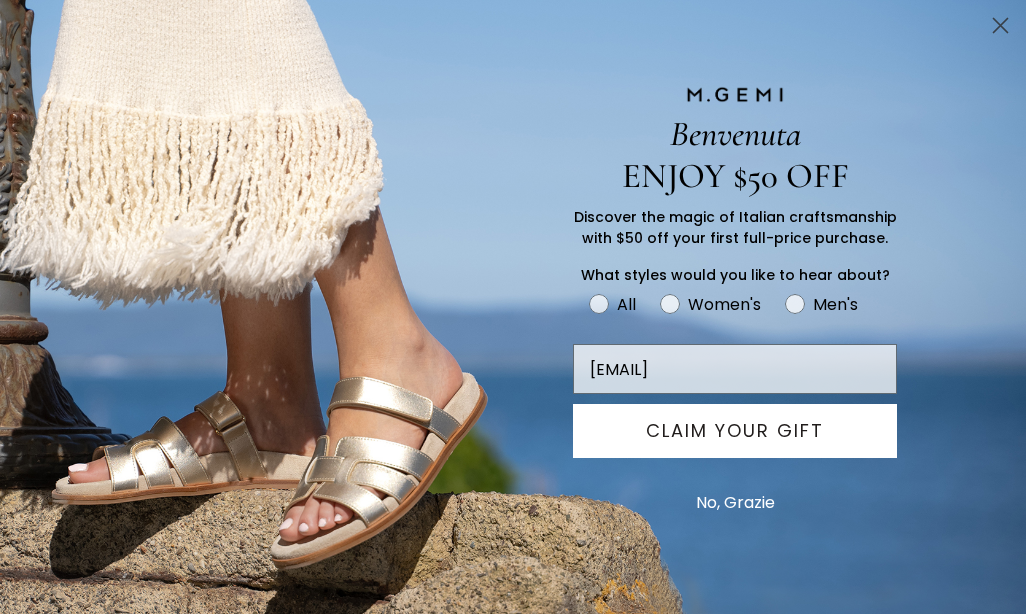 click on "CLAIM YOUR GIFT" at bounding box center [735, 431] 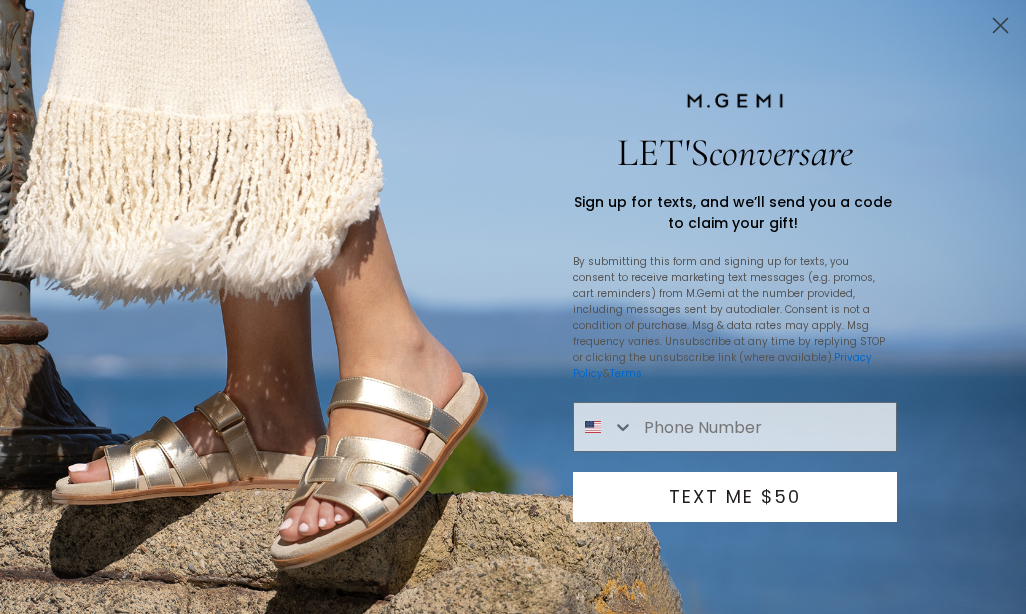 click 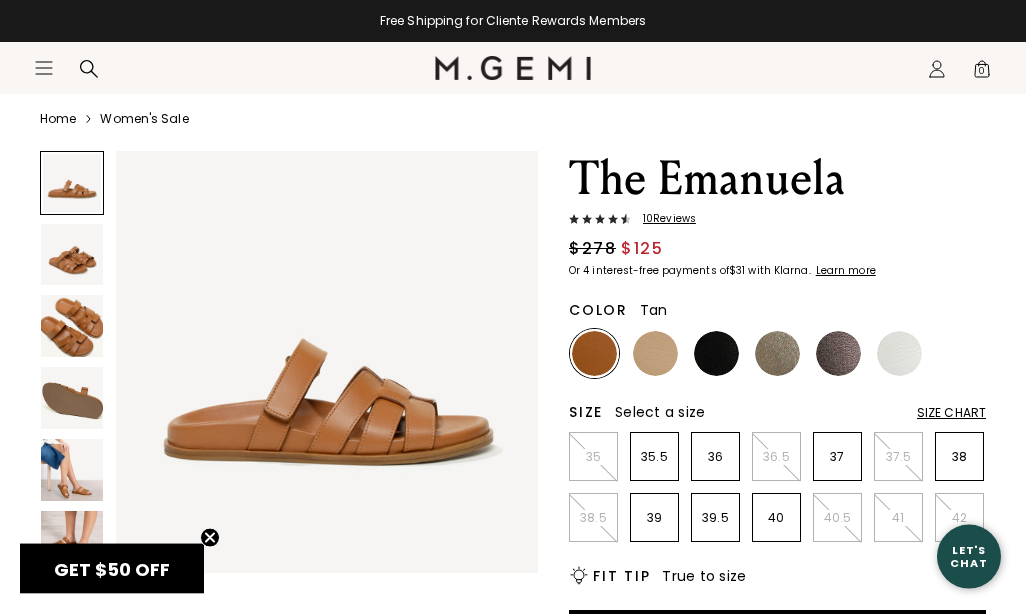 scroll, scrollTop: 60, scrollLeft: 0, axis: vertical 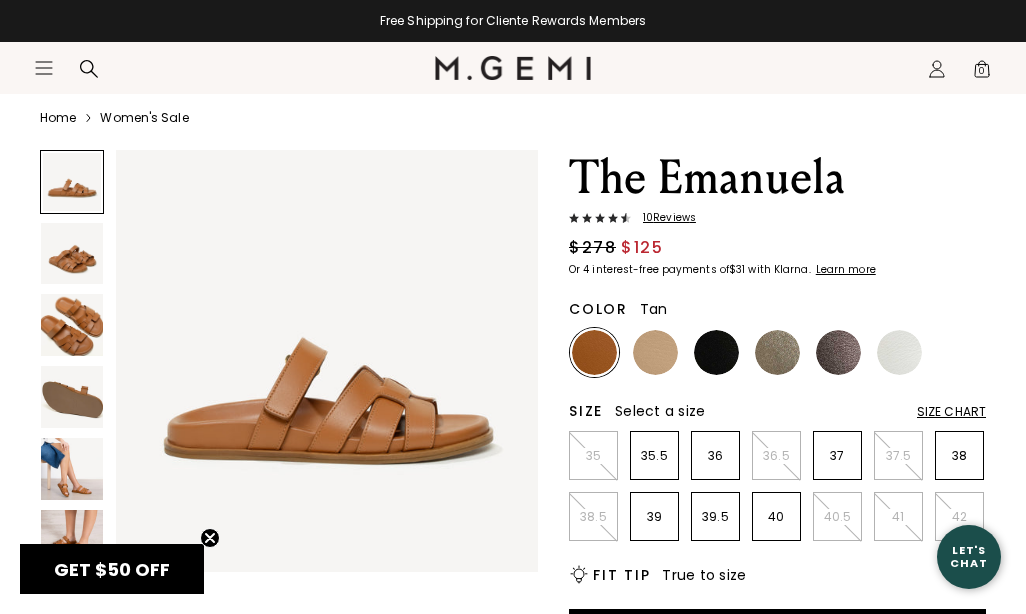 click at bounding box center [838, 352] 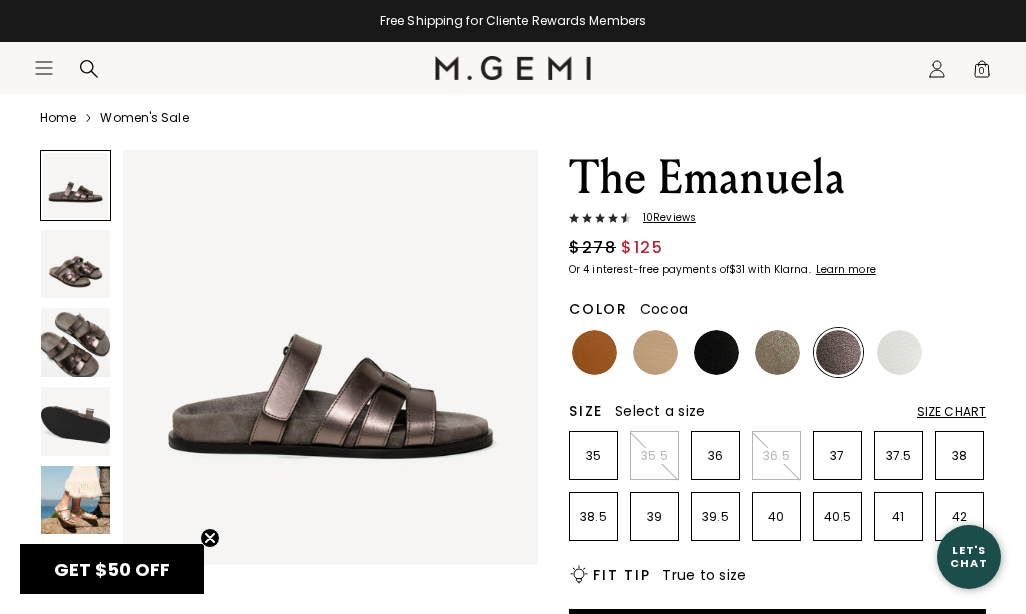 scroll, scrollTop: 0, scrollLeft: 0, axis: both 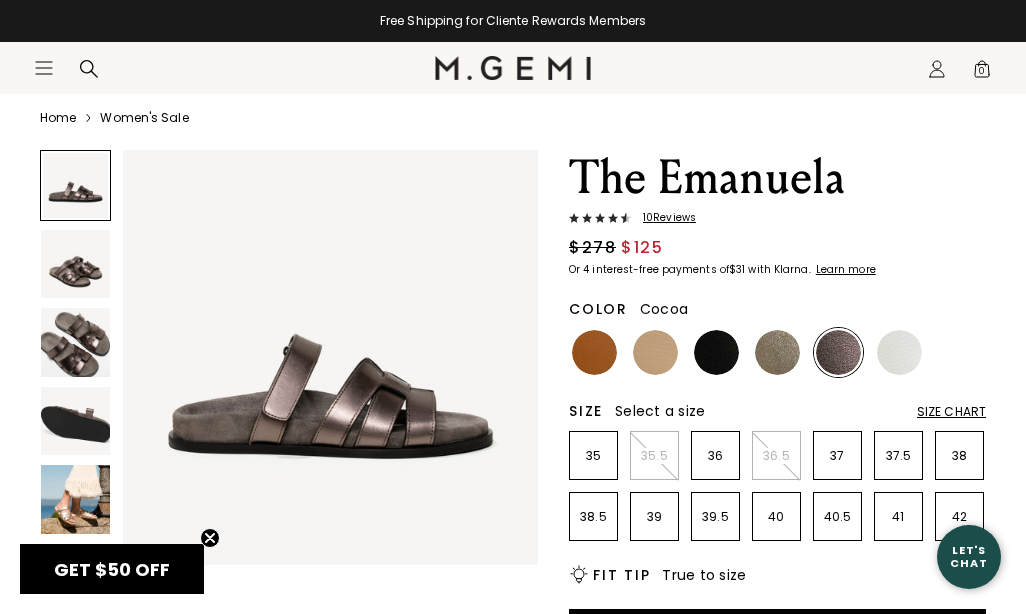 click at bounding box center (75, 342) 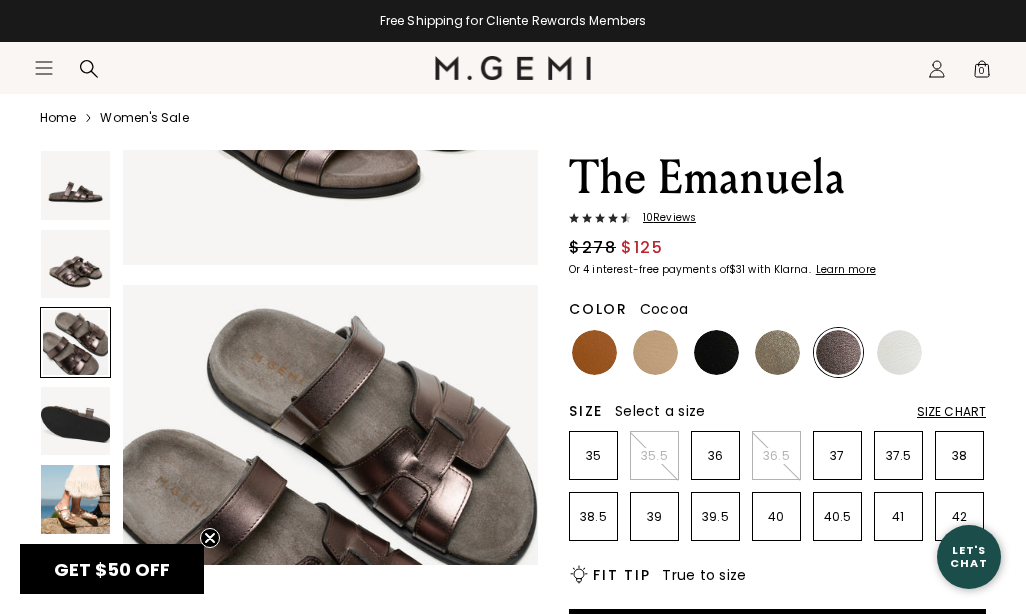 scroll, scrollTop: 871, scrollLeft: 0, axis: vertical 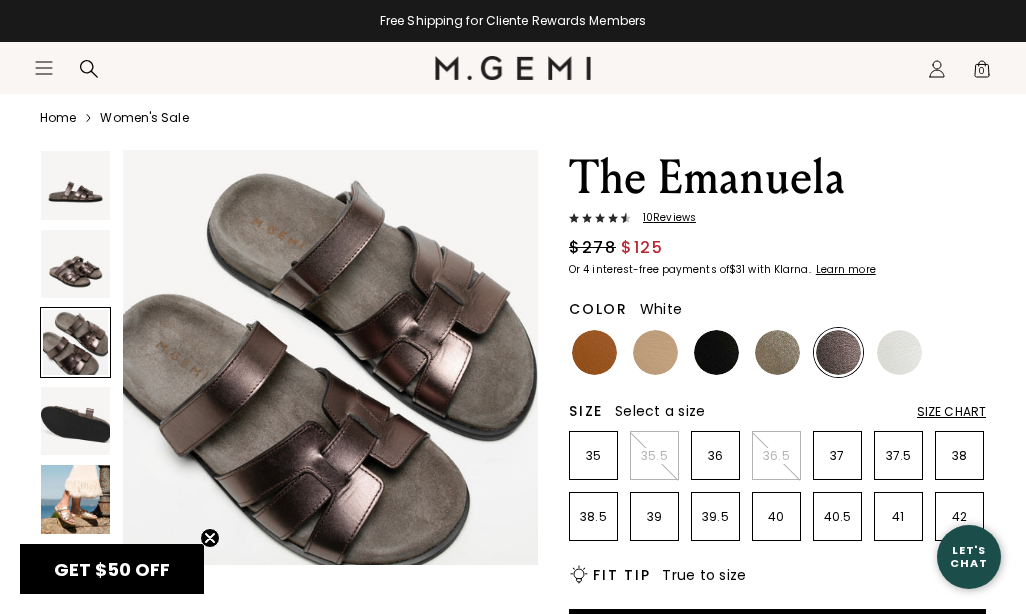 click at bounding box center (899, 352) 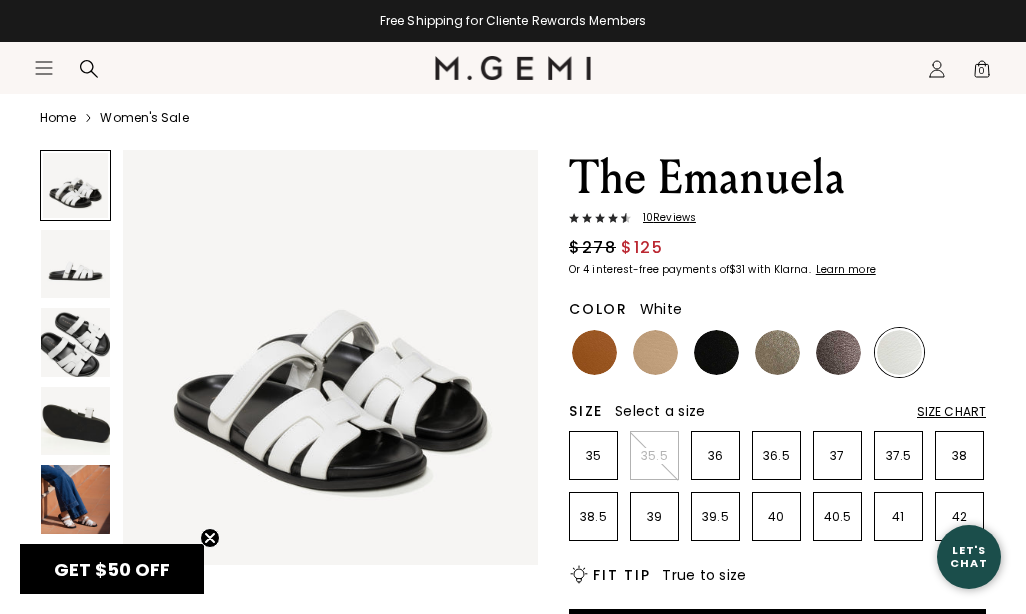 scroll, scrollTop: 0, scrollLeft: 0, axis: both 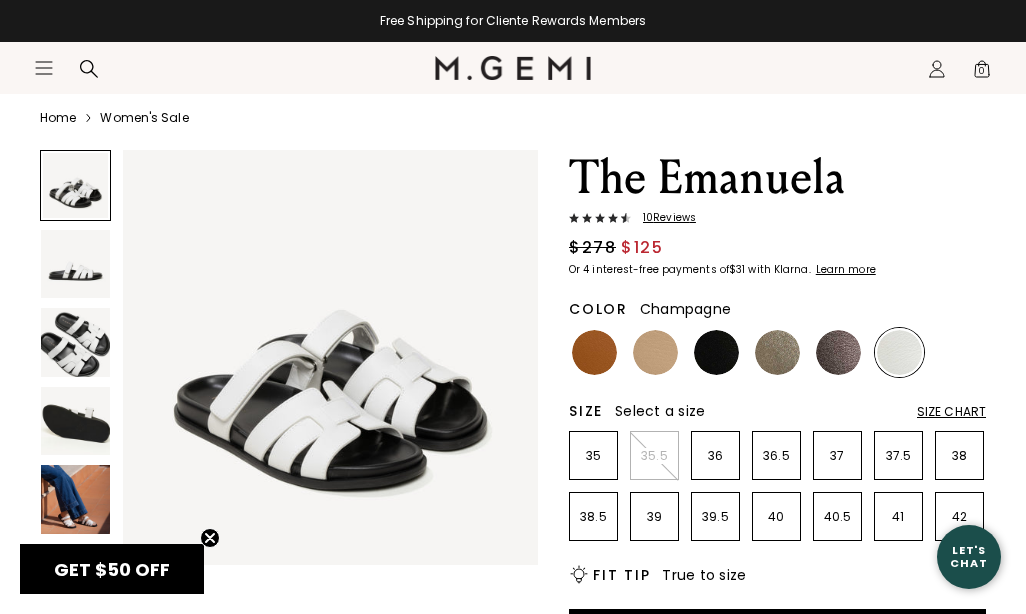 click at bounding box center [777, 352] 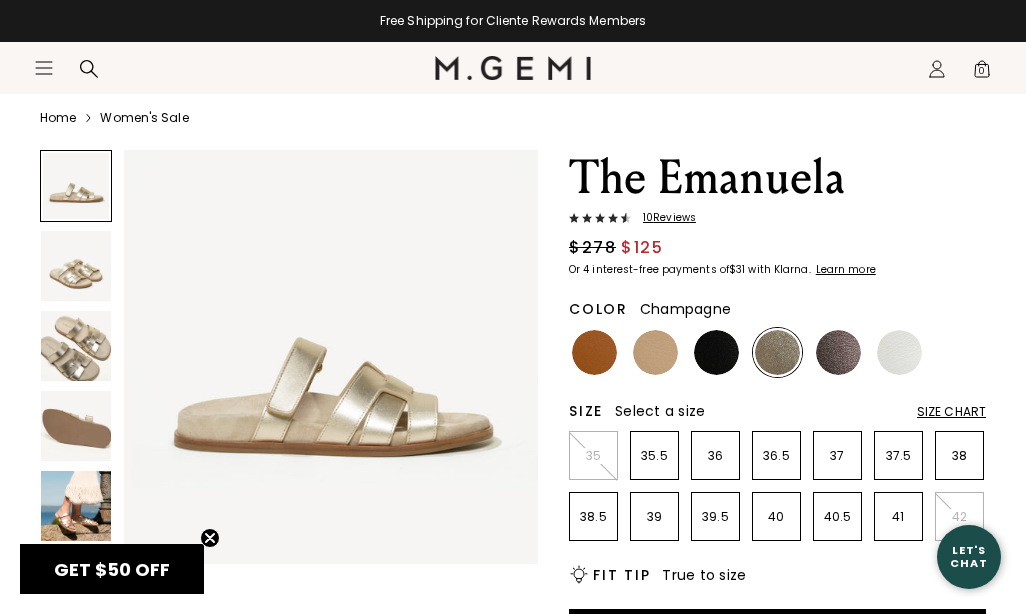 scroll, scrollTop: 0, scrollLeft: 0, axis: both 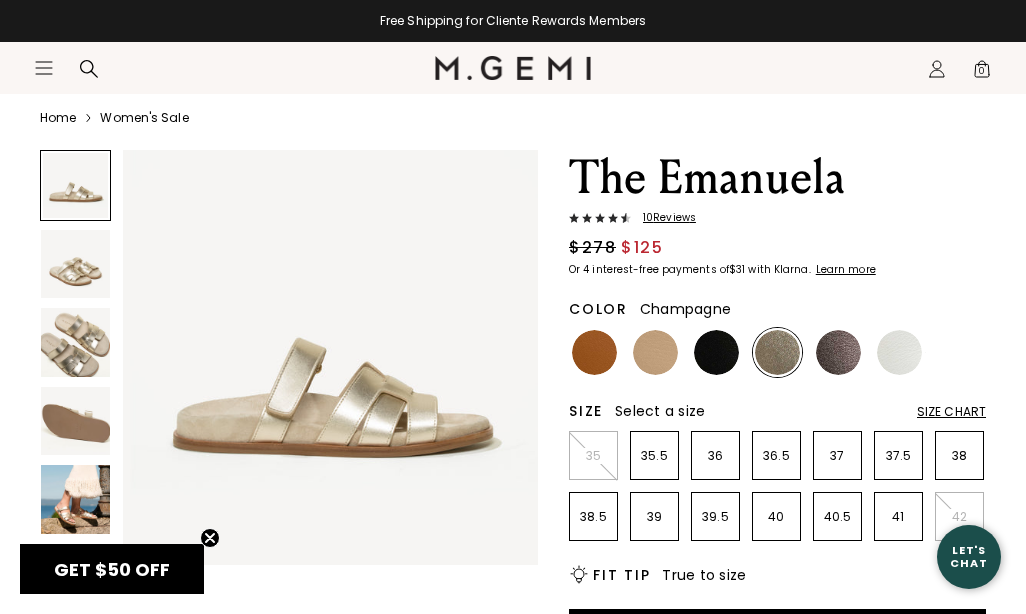 click at bounding box center [75, 342] 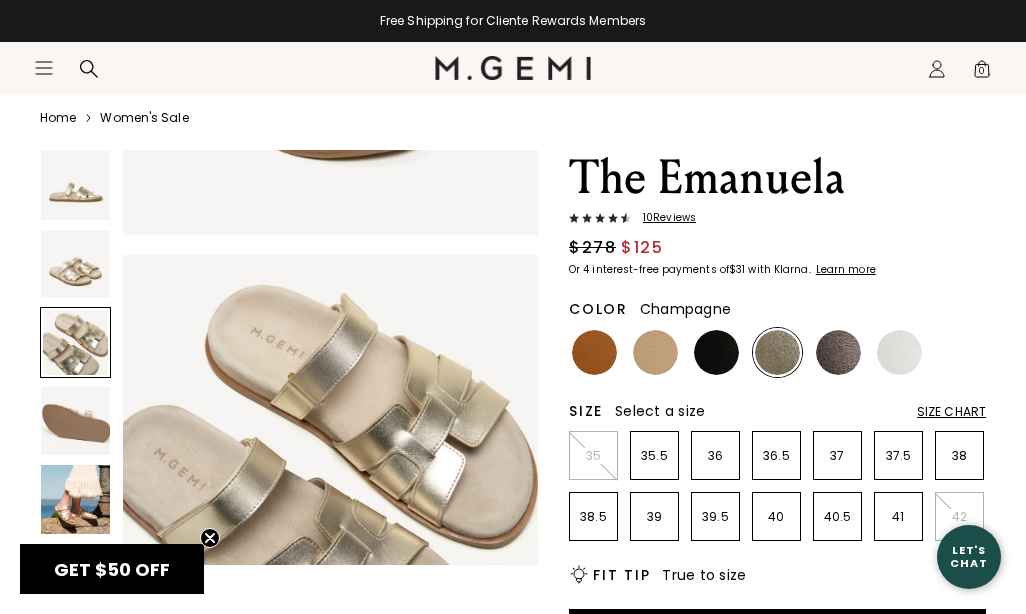 scroll, scrollTop: 871, scrollLeft: 0, axis: vertical 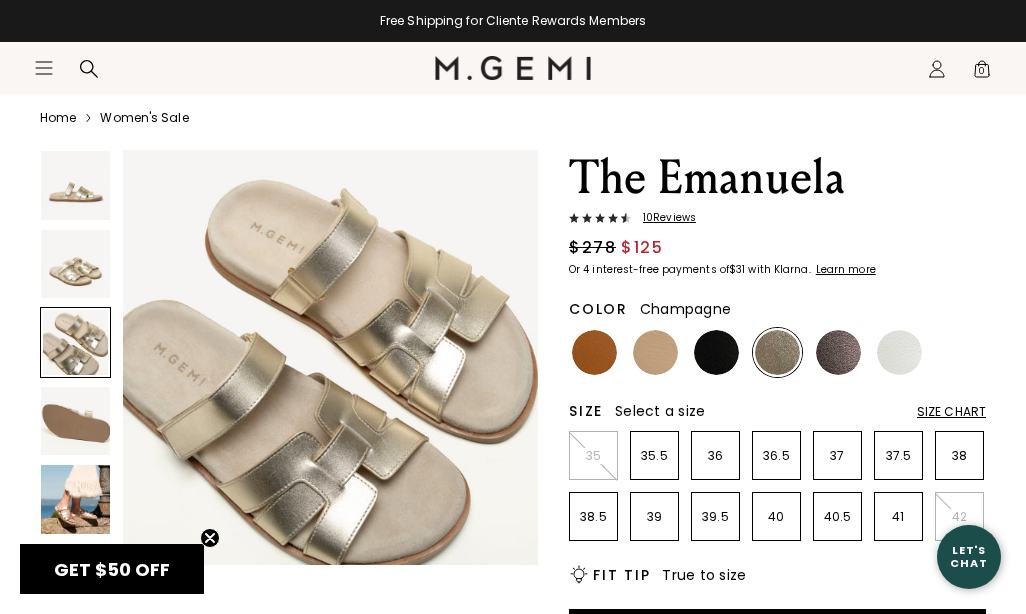 click at bounding box center [655, 352] 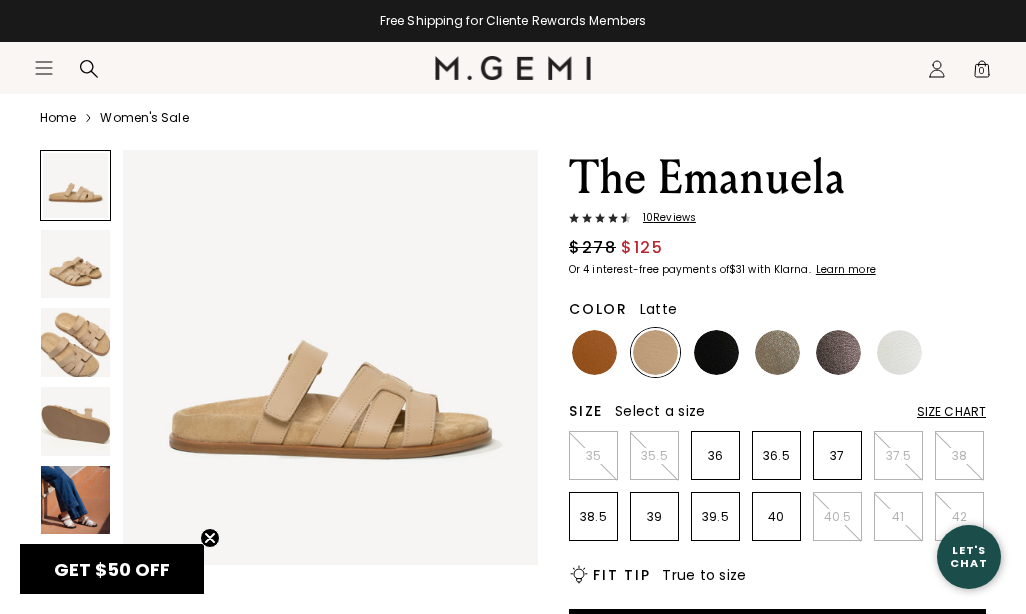 scroll, scrollTop: 0, scrollLeft: 0, axis: both 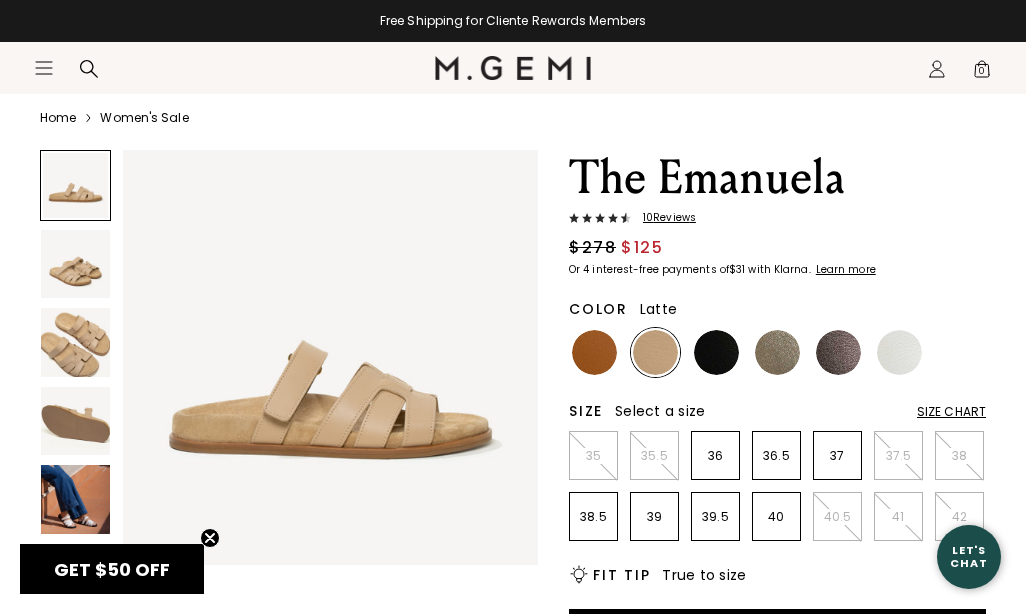 click at bounding box center [75, 342] 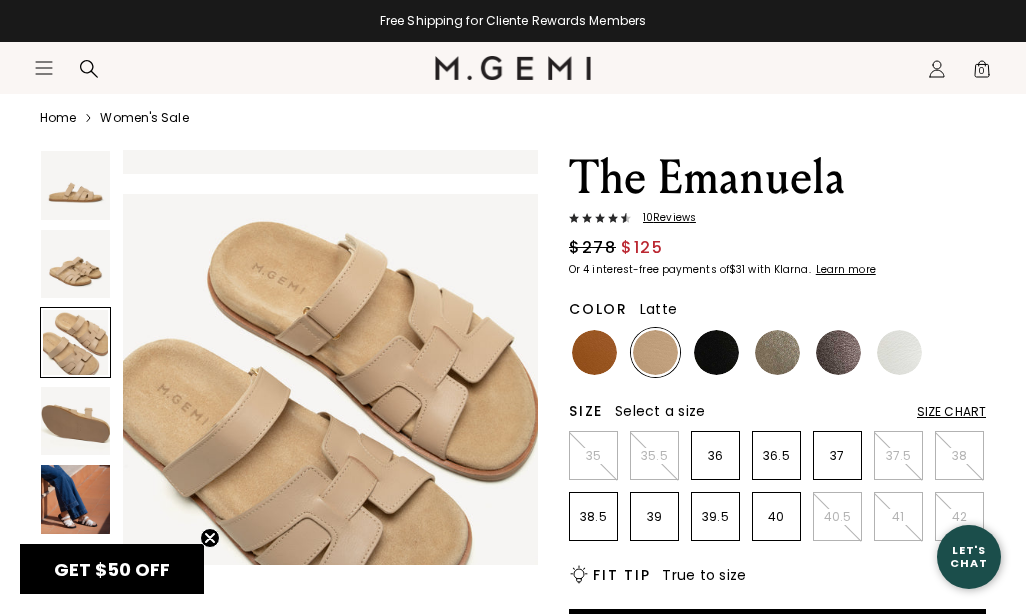 scroll, scrollTop: 871, scrollLeft: 0, axis: vertical 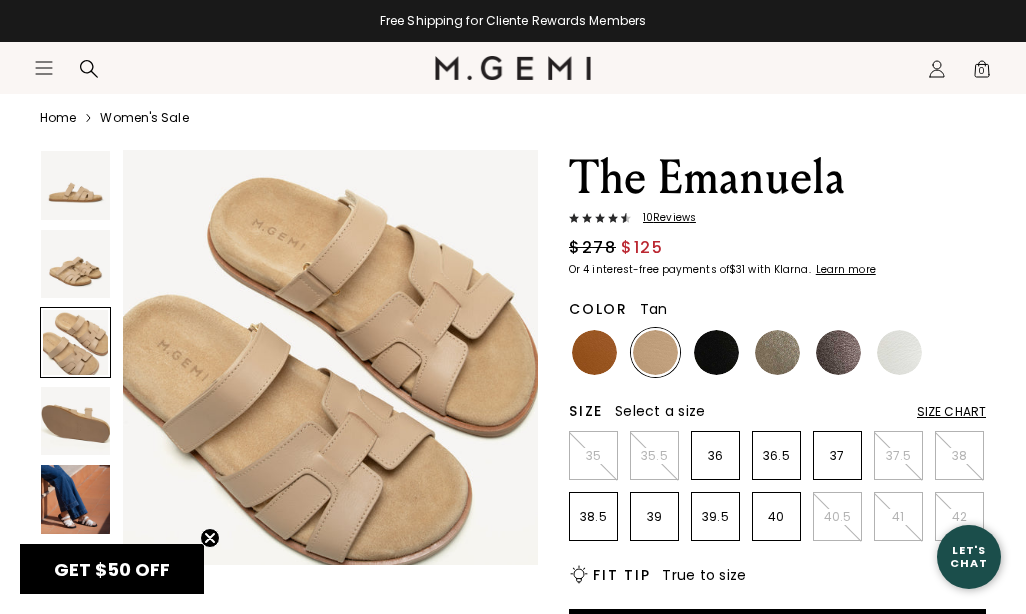 click at bounding box center [594, 352] 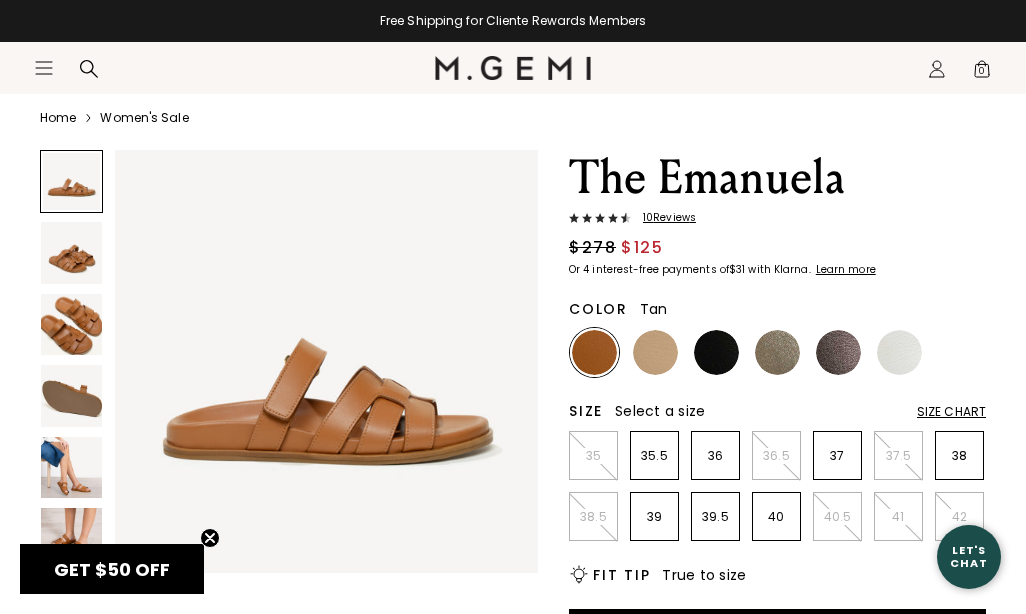 scroll, scrollTop: 0, scrollLeft: 0, axis: both 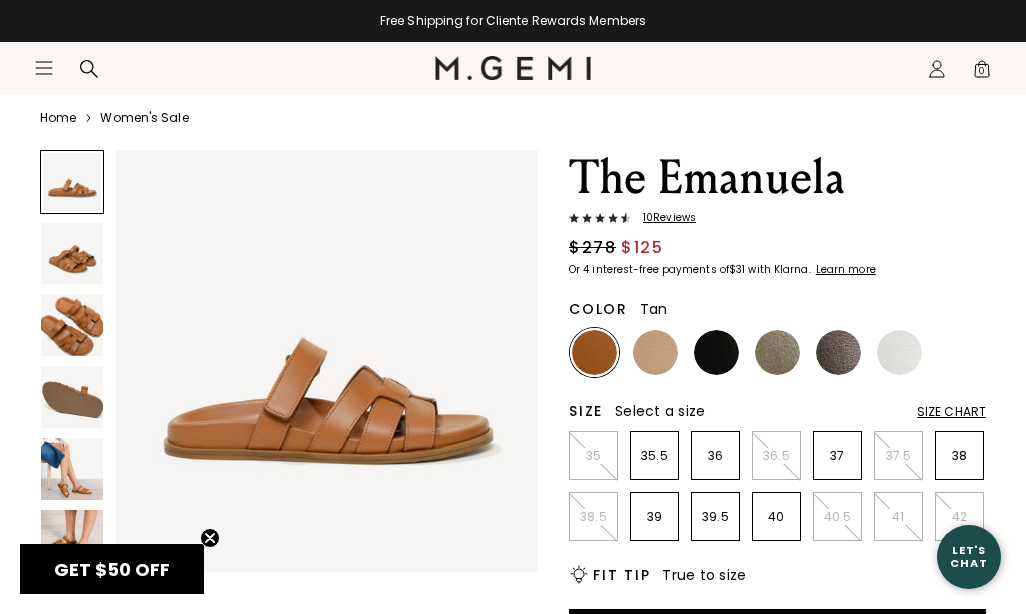 click at bounding box center [72, 469] 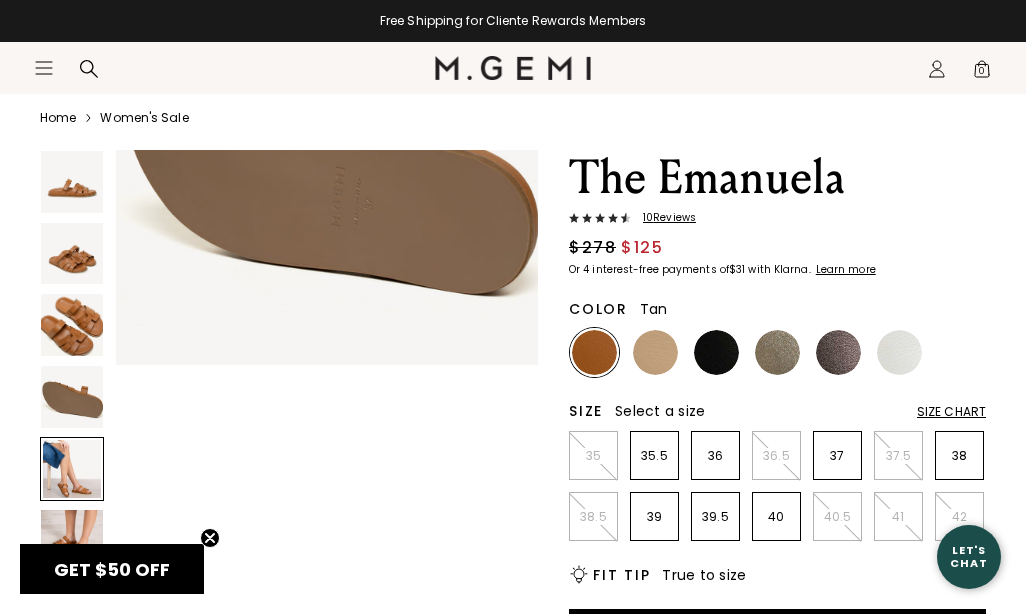 scroll, scrollTop: 1769, scrollLeft: 0, axis: vertical 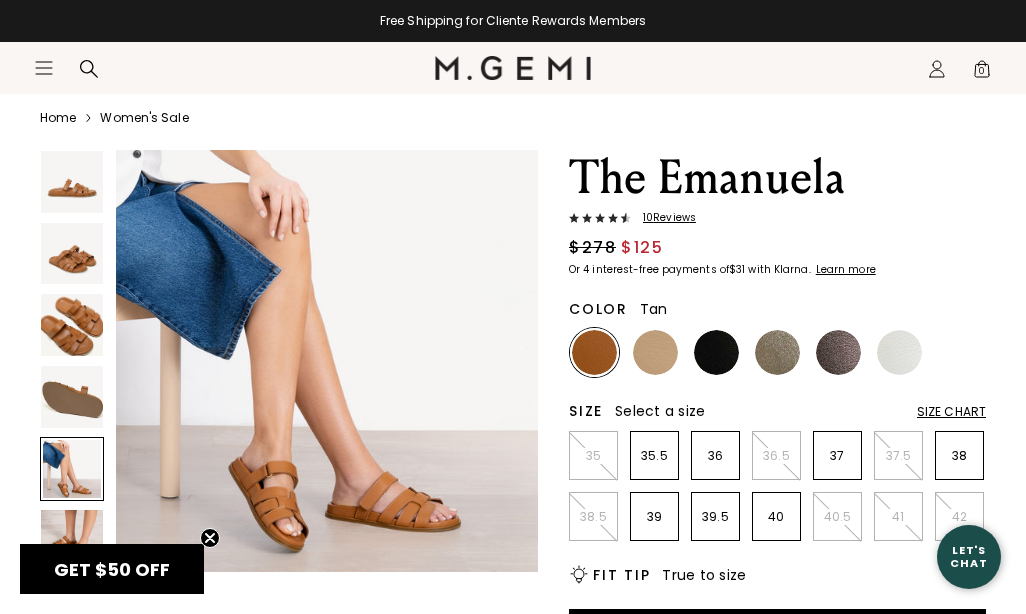 click at bounding box center (72, 541) 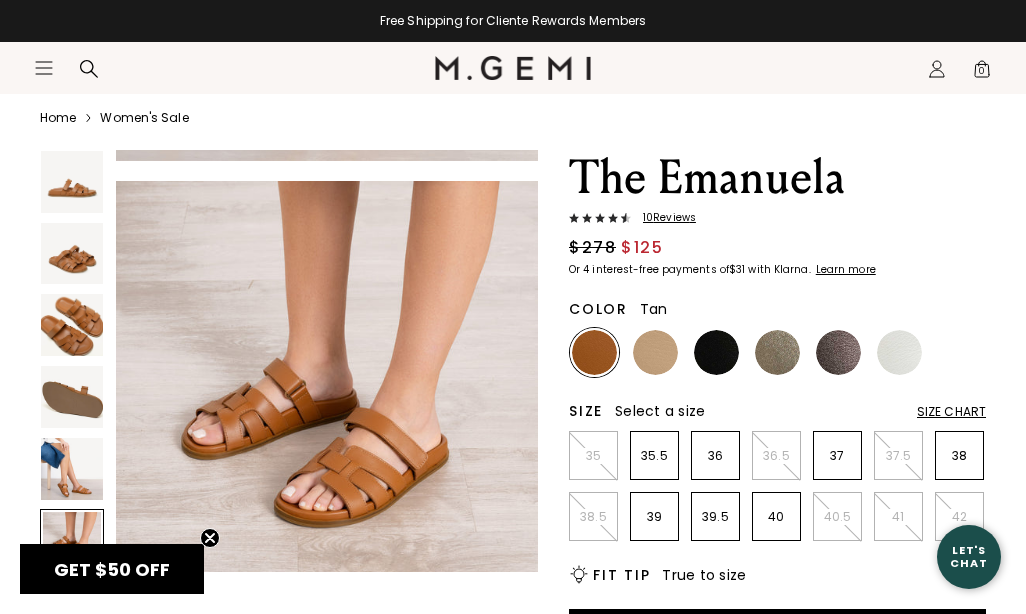 scroll, scrollTop: 2211, scrollLeft: 0, axis: vertical 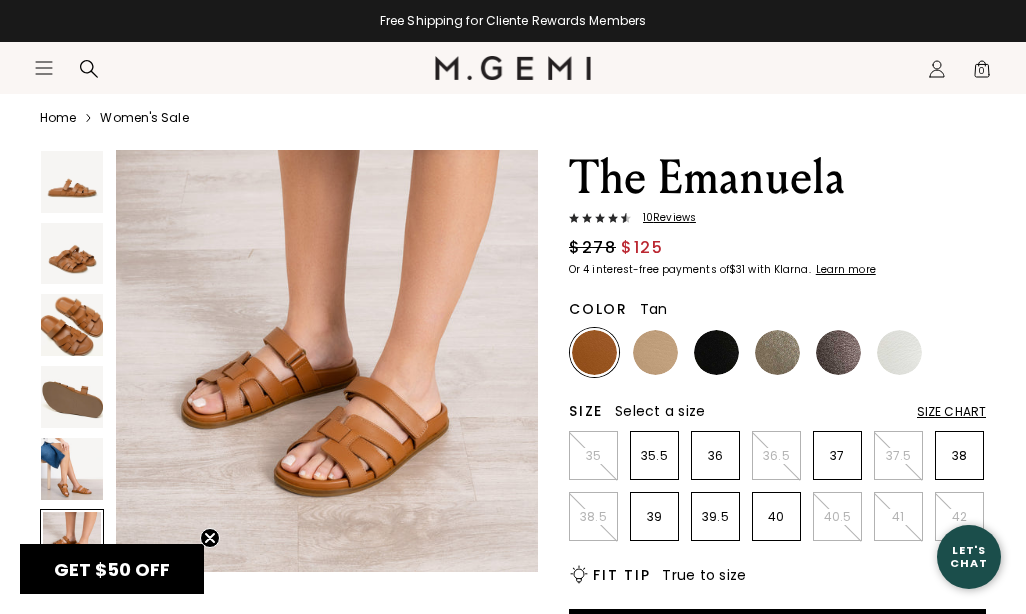 click at bounding box center (838, 352) 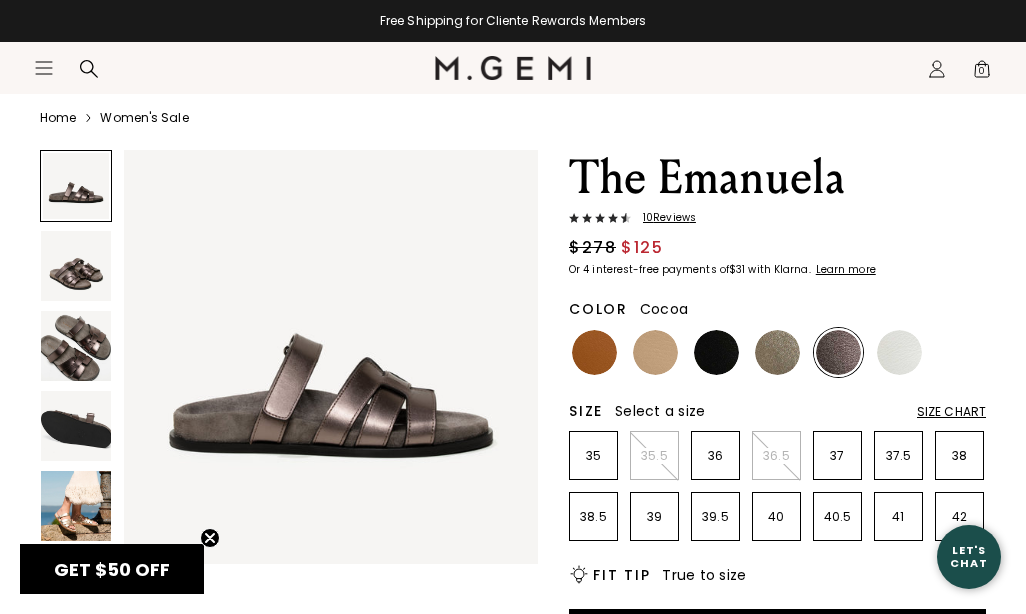 scroll, scrollTop: 0, scrollLeft: 0, axis: both 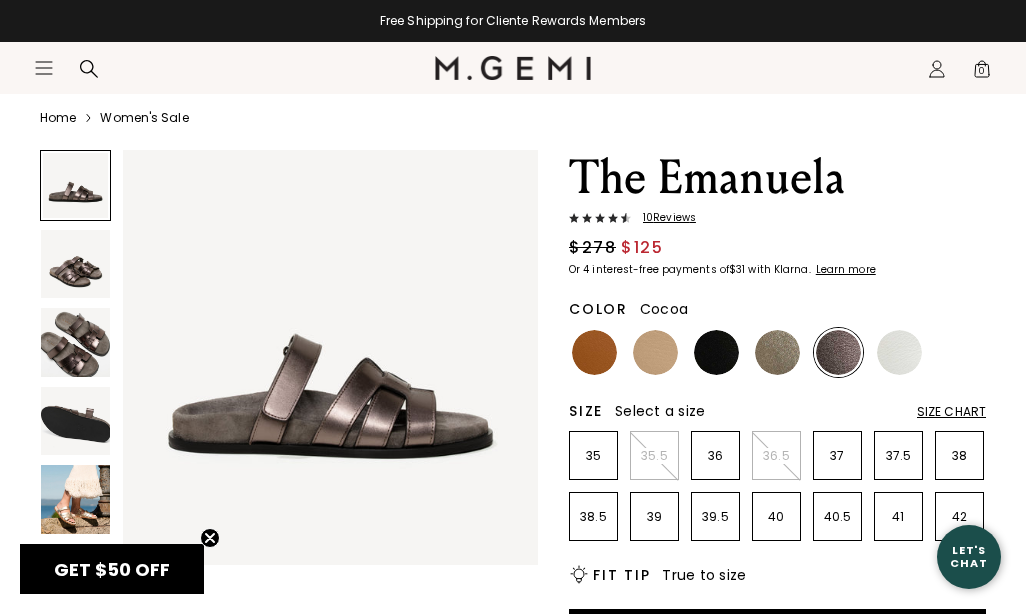 click at bounding box center [75, 499] 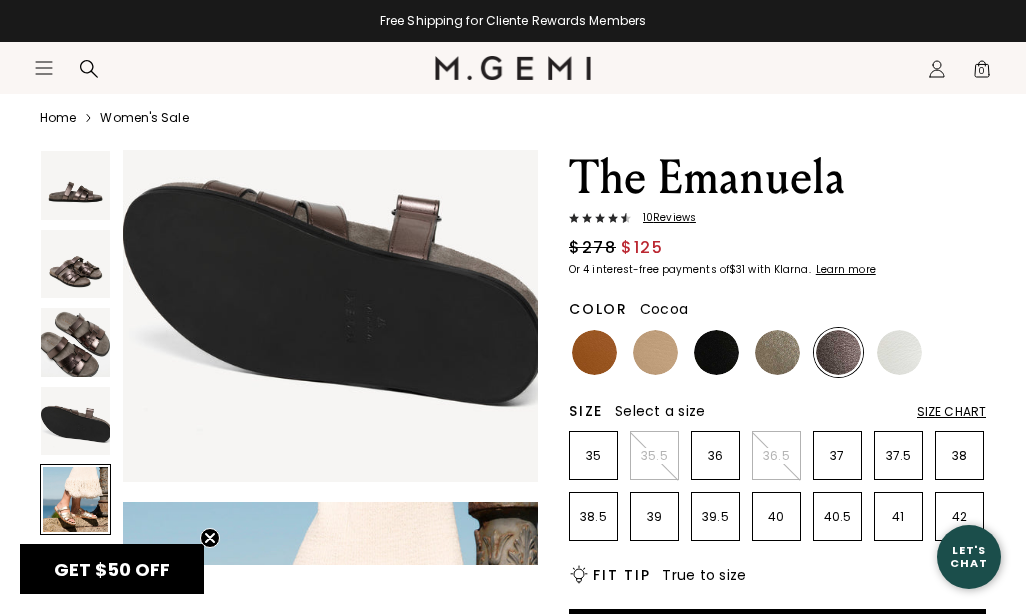 scroll, scrollTop: 1742, scrollLeft: 0, axis: vertical 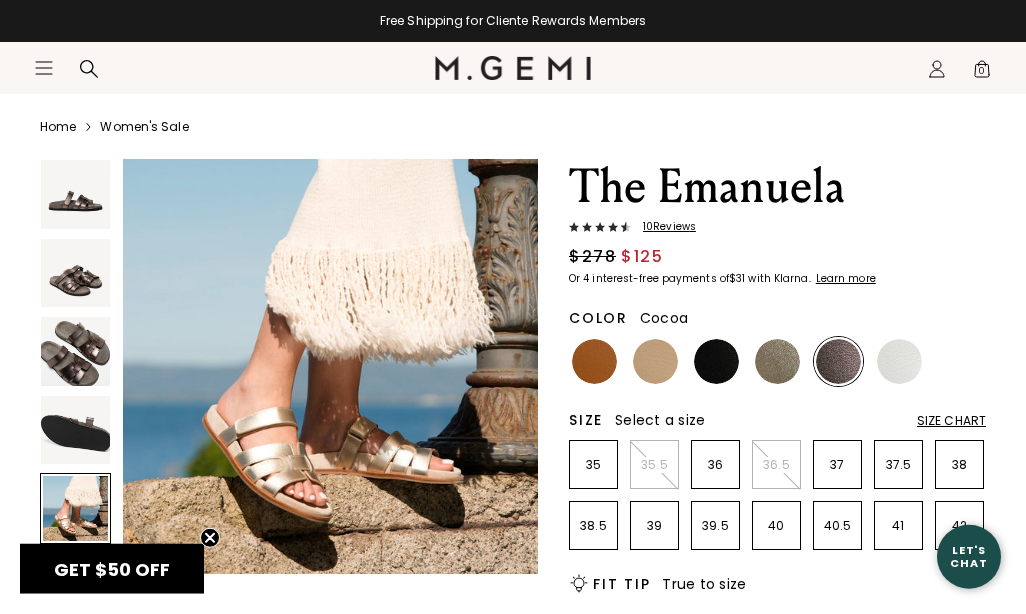 click at bounding box center [777, 361] 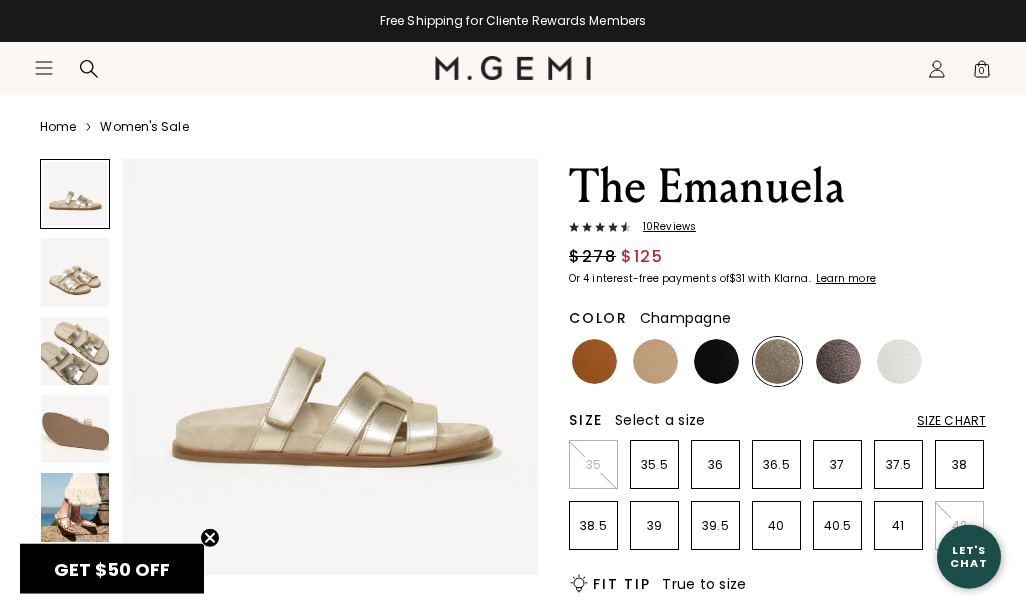 scroll, scrollTop: 0, scrollLeft: 0, axis: both 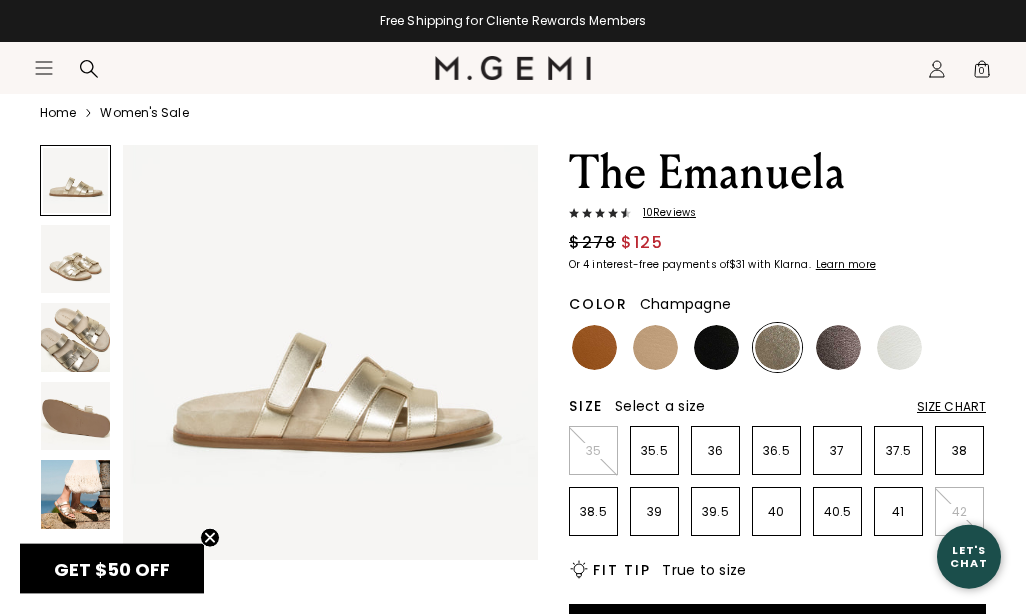 click at bounding box center (75, 494) 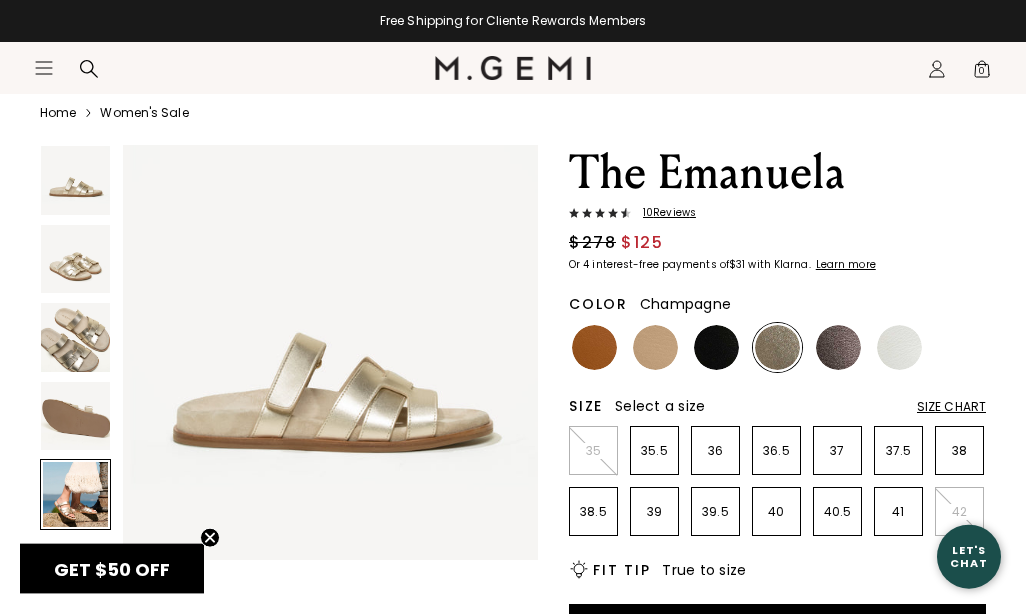 scroll, scrollTop: 66, scrollLeft: 0, axis: vertical 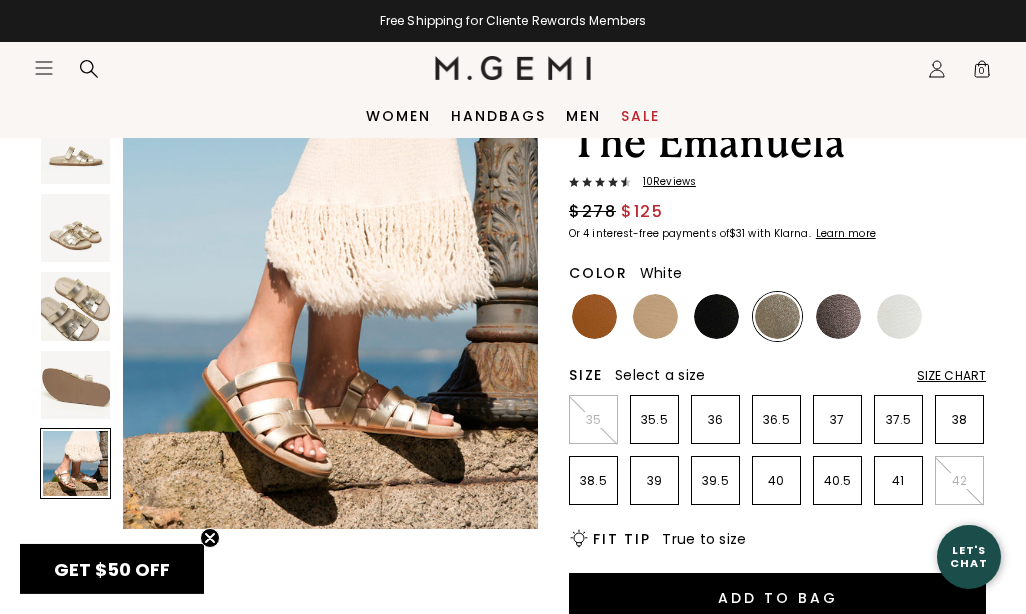 click at bounding box center [899, 316] 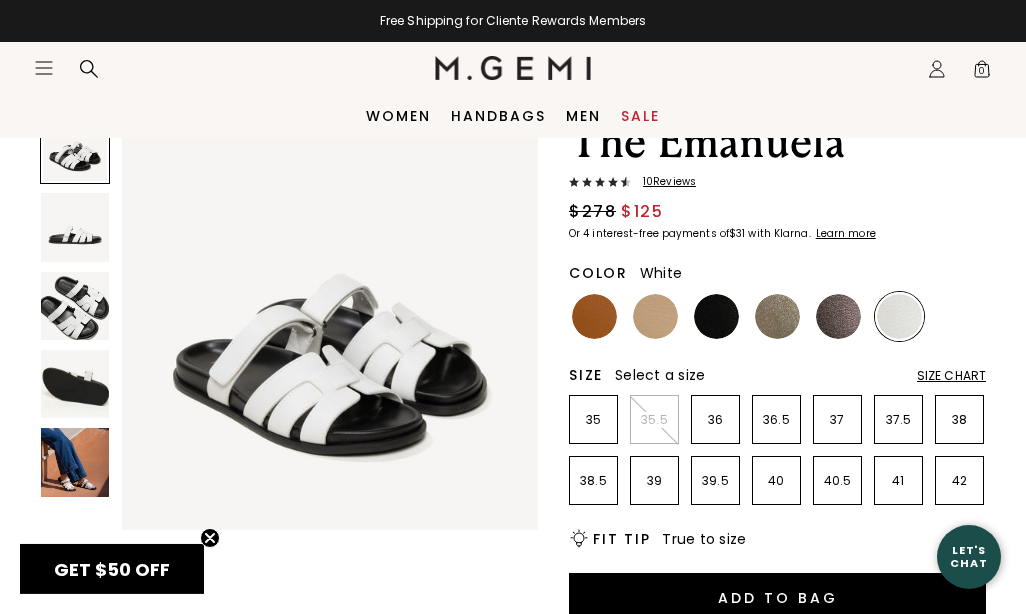 scroll, scrollTop: 0, scrollLeft: 0, axis: both 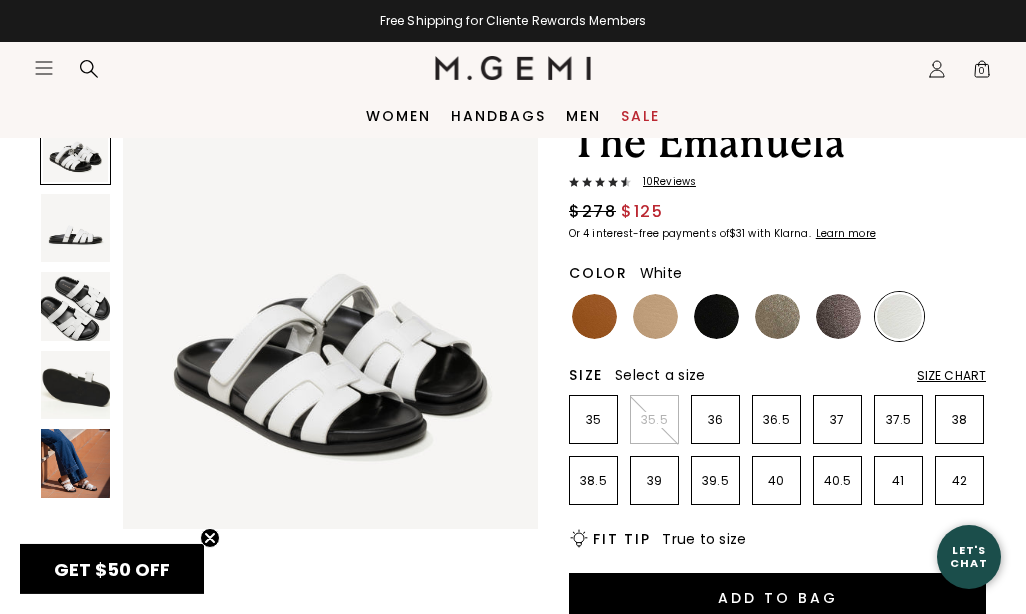 click at bounding box center (838, 316) 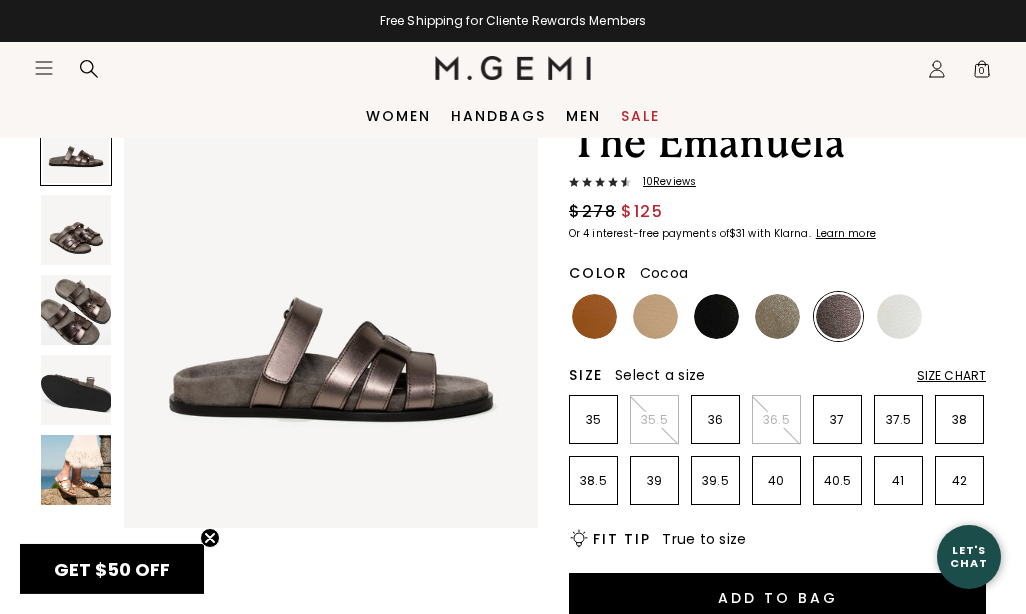 scroll, scrollTop: 0, scrollLeft: 0, axis: both 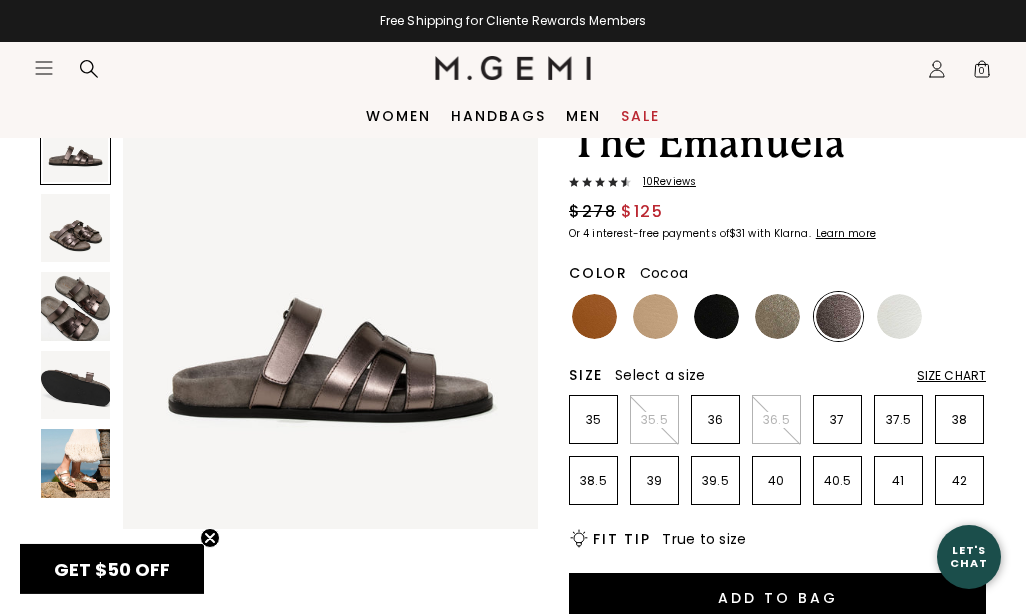 click at bounding box center [75, 463] 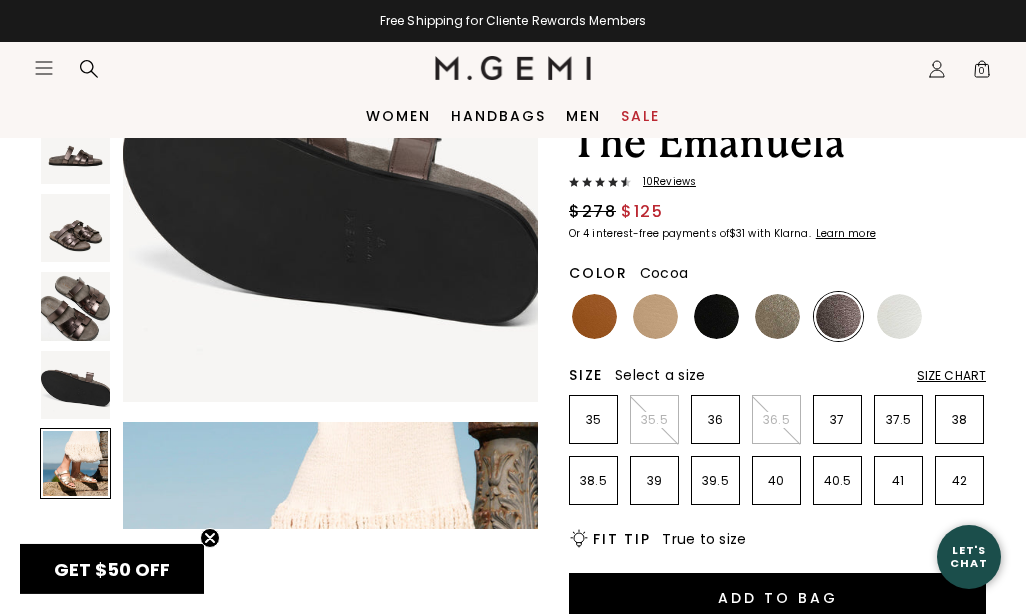 scroll 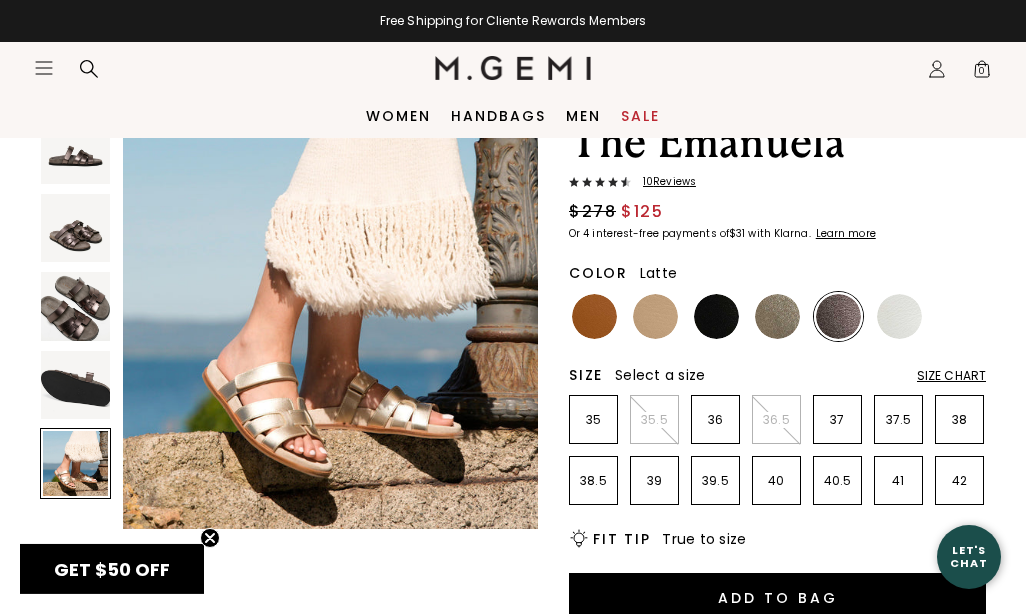 click at bounding box center (655, 316) 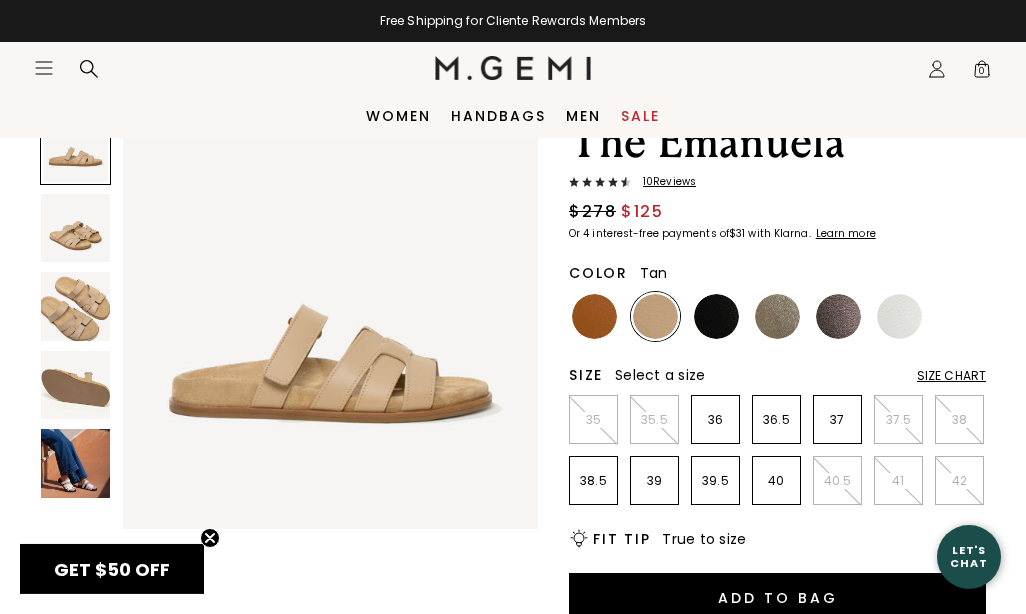 click at bounding box center (594, 316) 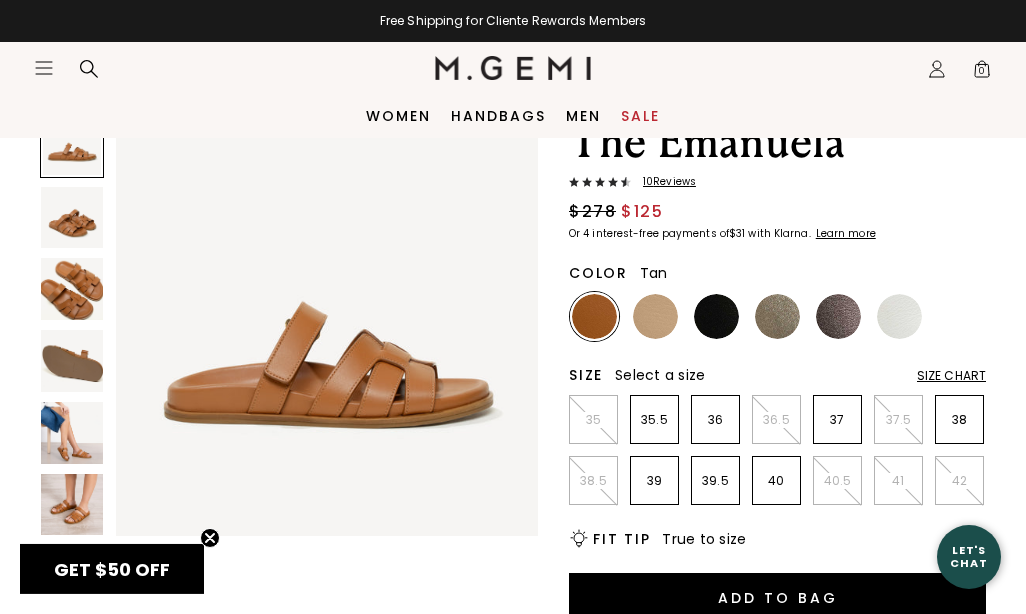 click at bounding box center [72, 505] 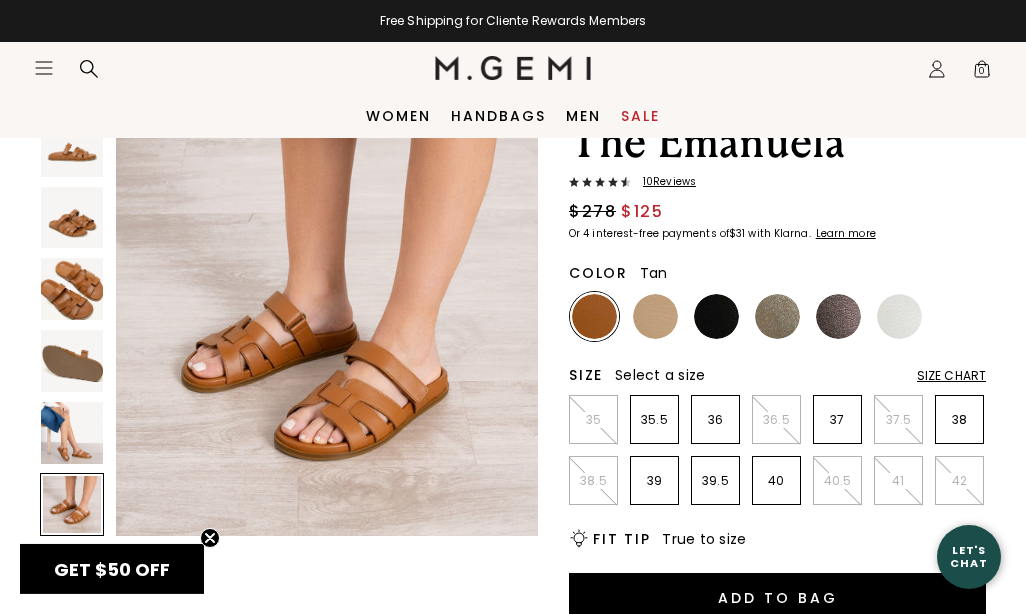 click on "10  Review s" at bounding box center [663, 182] 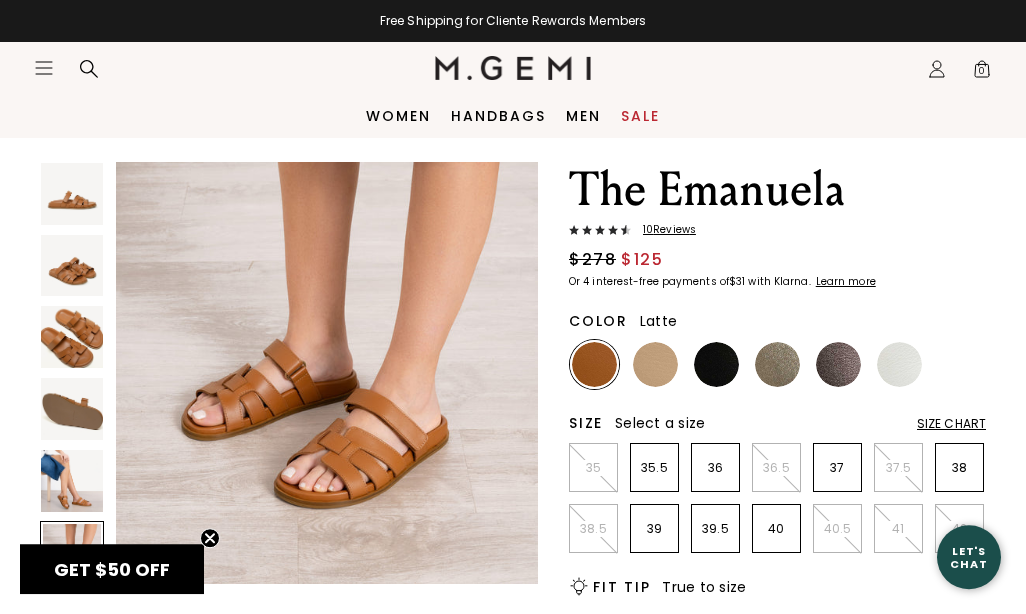 scroll, scrollTop: 48, scrollLeft: 0, axis: vertical 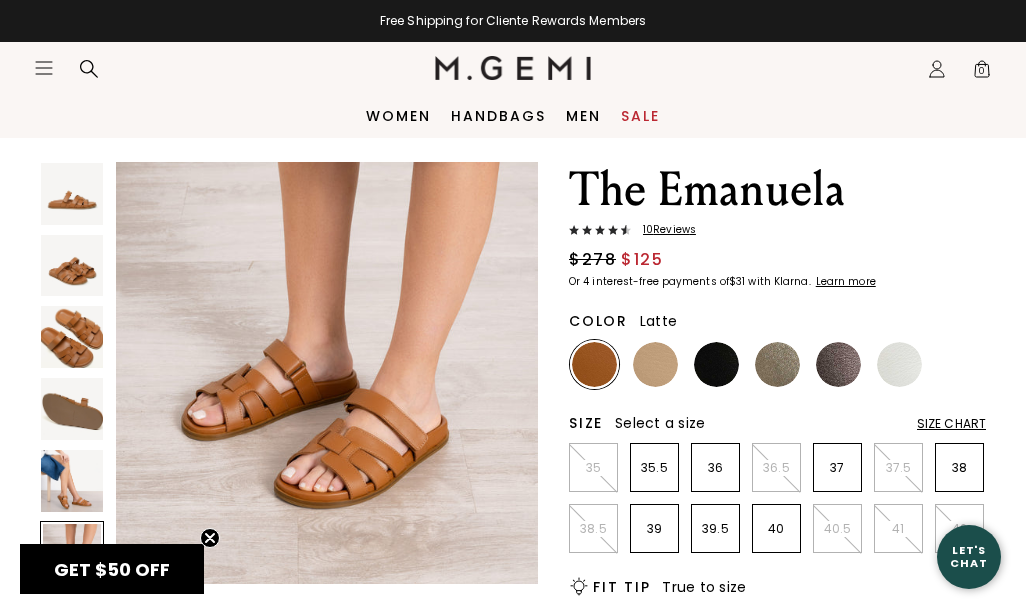 click at bounding box center [655, 364] 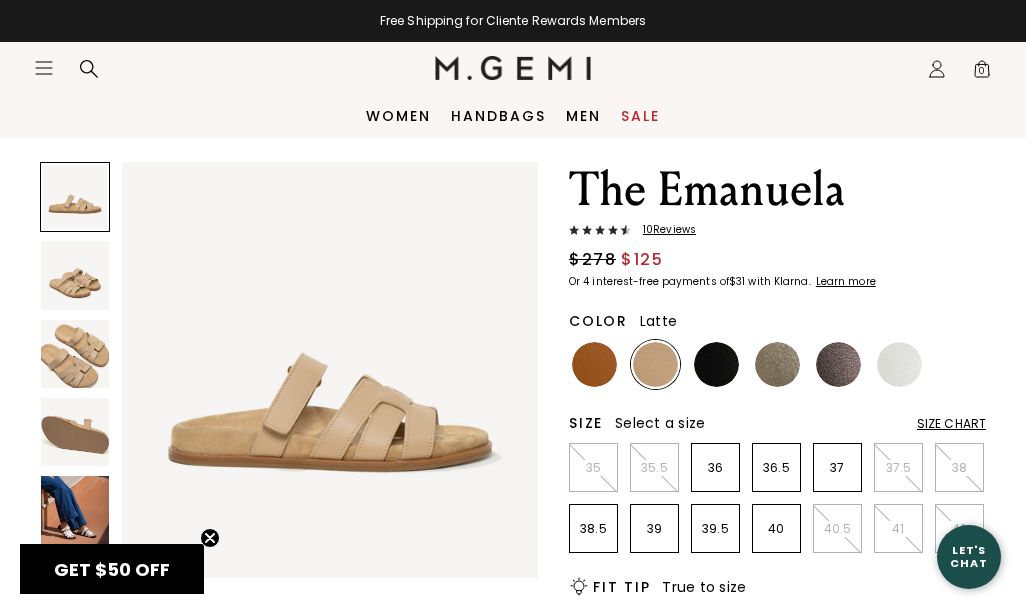 scroll, scrollTop: 0, scrollLeft: 0, axis: both 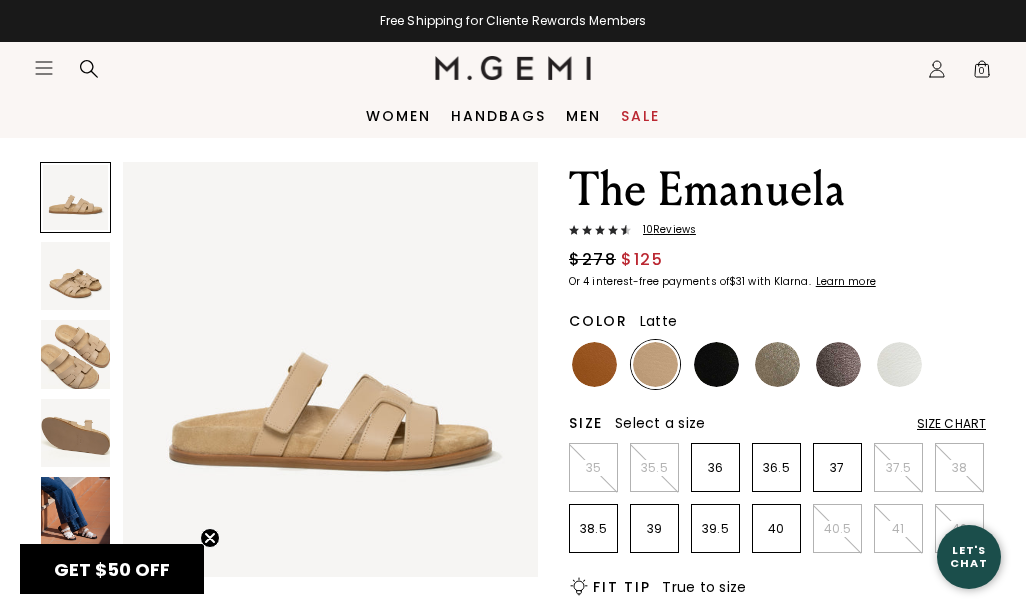 click at bounding box center (75, 354) 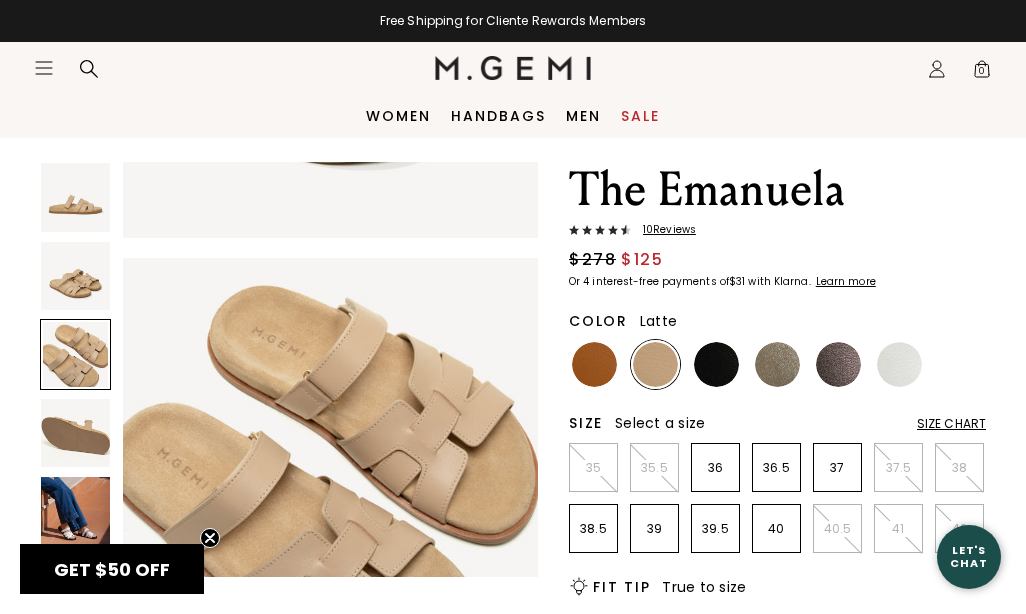 scroll, scrollTop: 871, scrollLeft: 0, axis: vertical 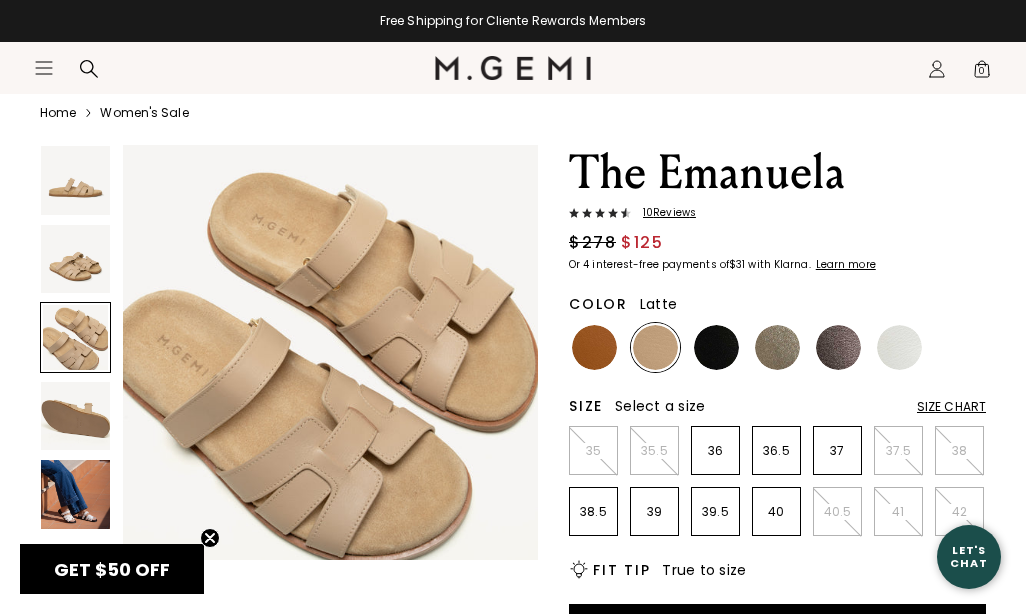 click at bounding box center [75, 494] 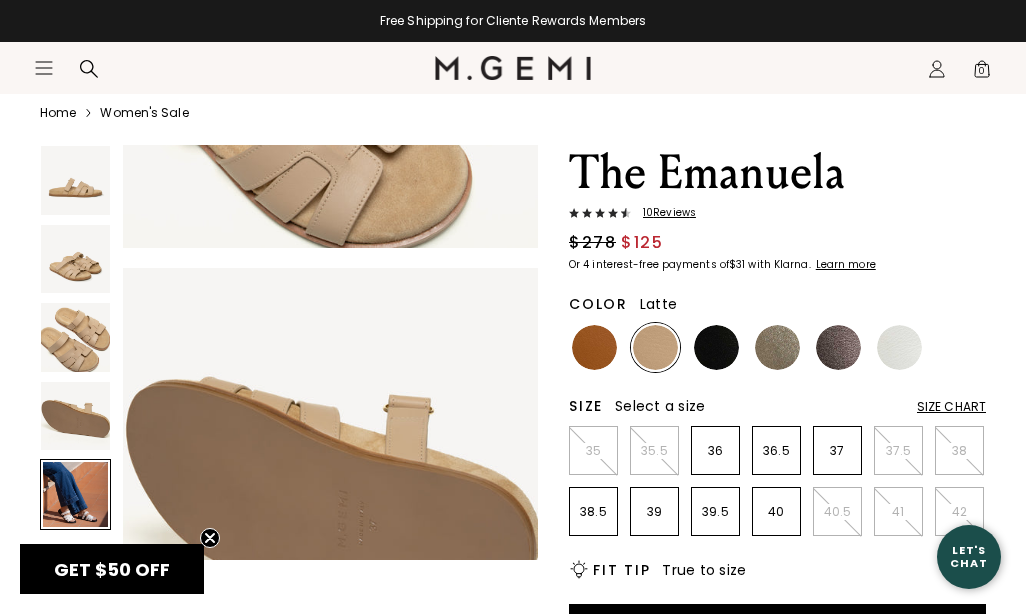 scroll, scrollTop: 1742, scrollLeft: 0, axis: vertical 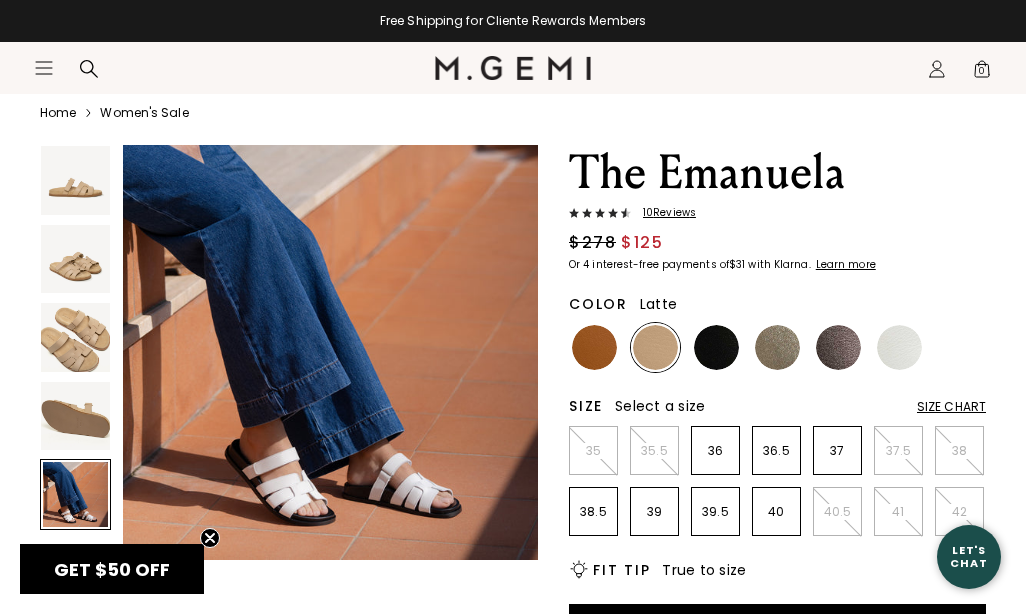 click at bounding box center (75, 337) 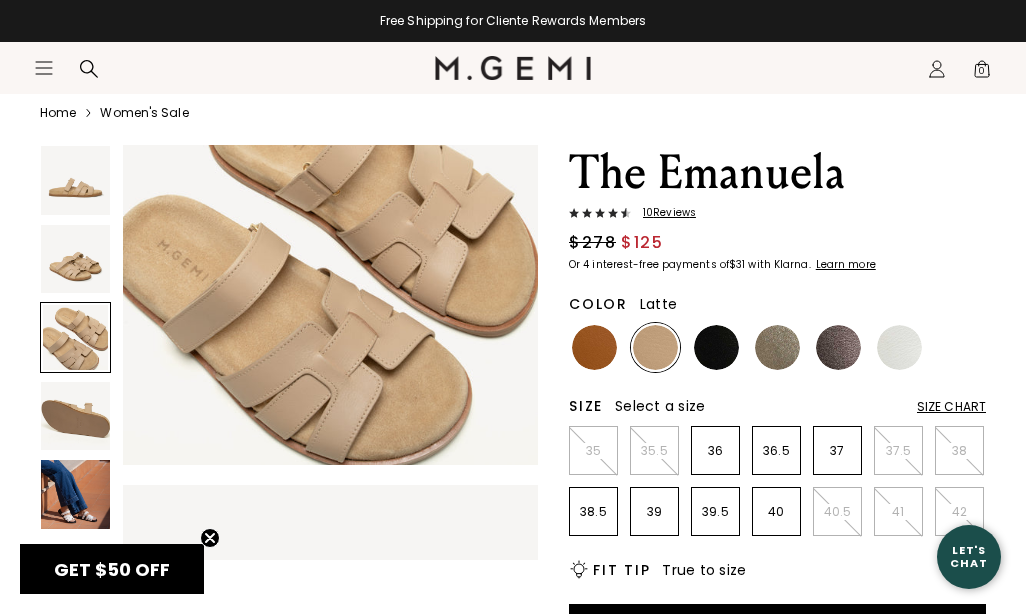 scroll, scrollTop: 871, scrollLeft: 0, axis: vertical 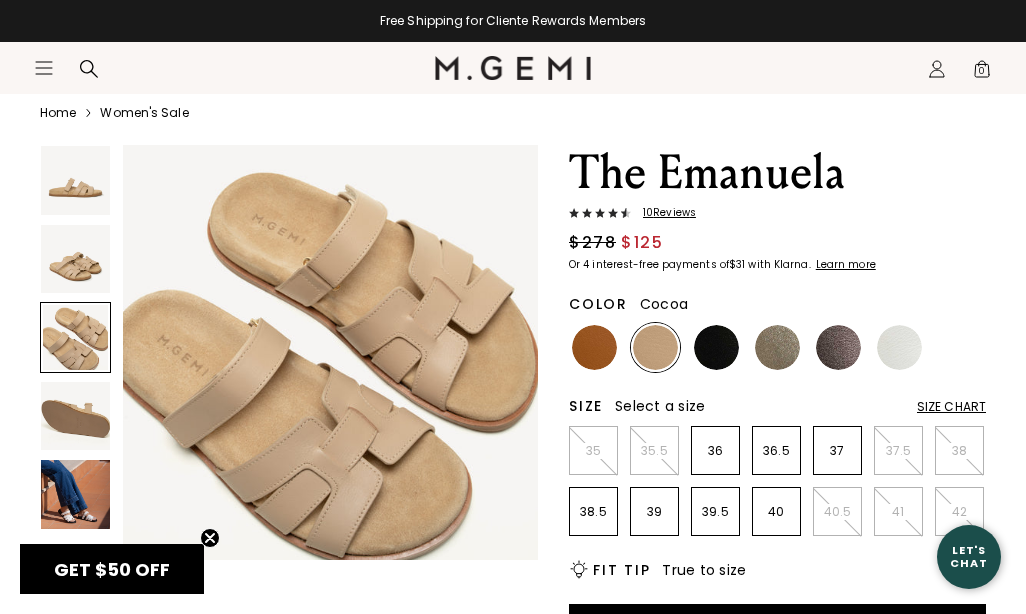 click at bounding box center [838, 347] 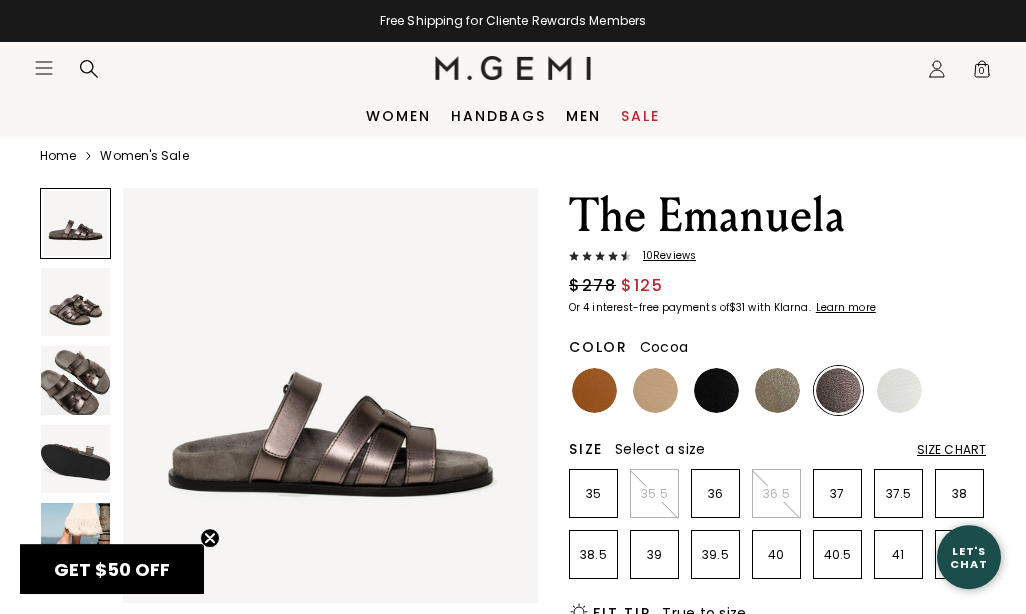 scroll, scrollTop: 22, scrollLeft: 0, axis: vertical 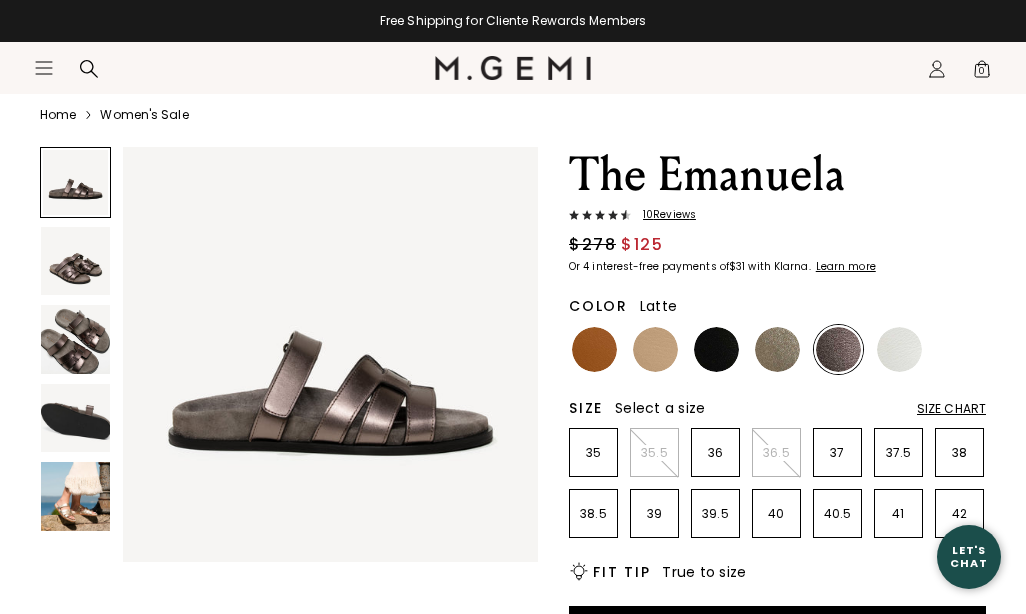 click at bounding box center [655, 349] 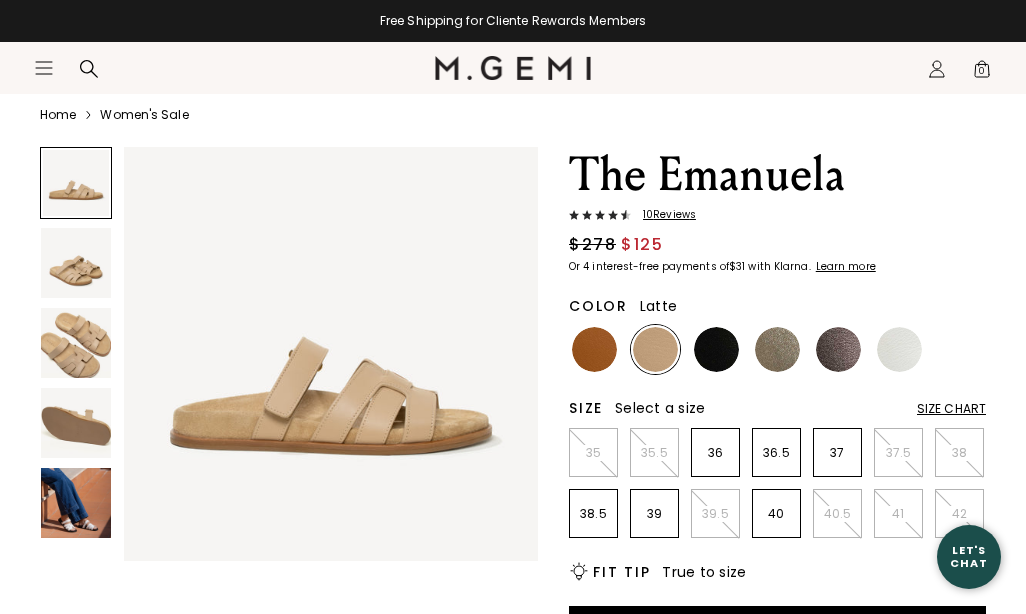 scroll, scrollTop: 0, scrollLeft: 0, axis: both 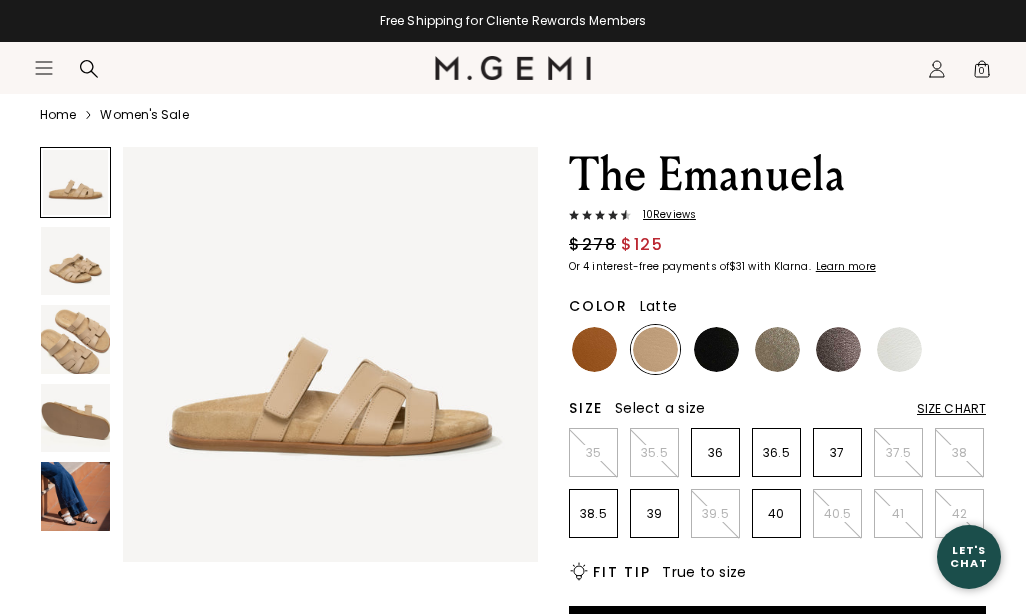 click at bounding box center (75, 496) 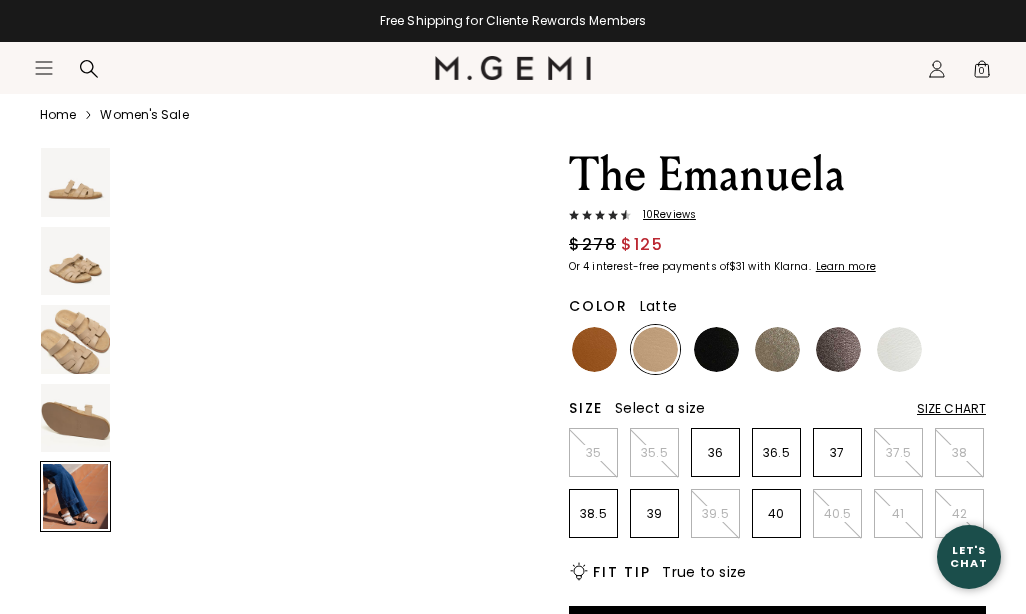 scroll, scrollTop: 1742, scrollLeft: 0, axis: vertical 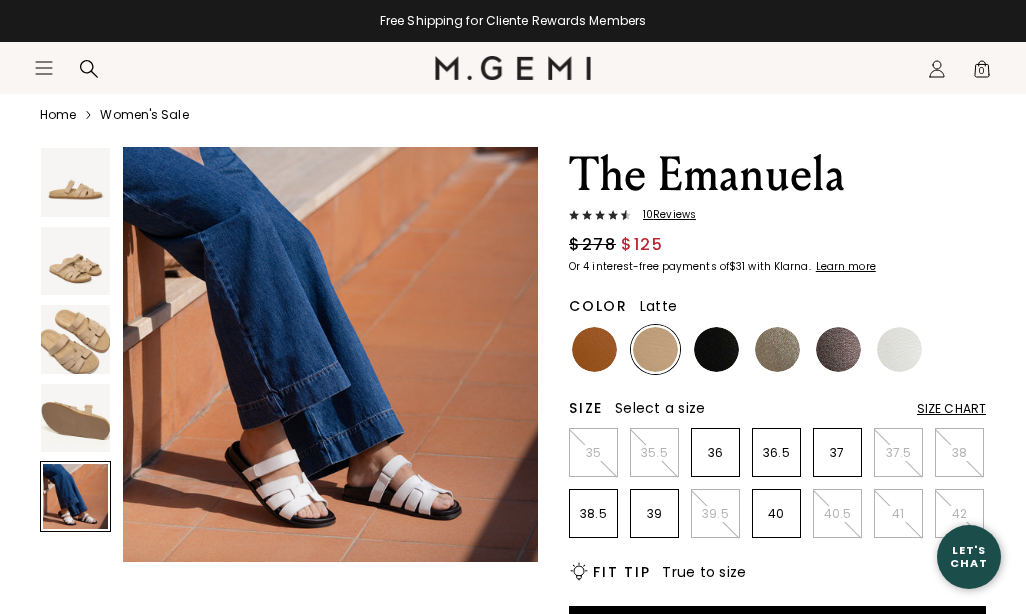 click on "Size Chart" at bounding box center (951, 409) 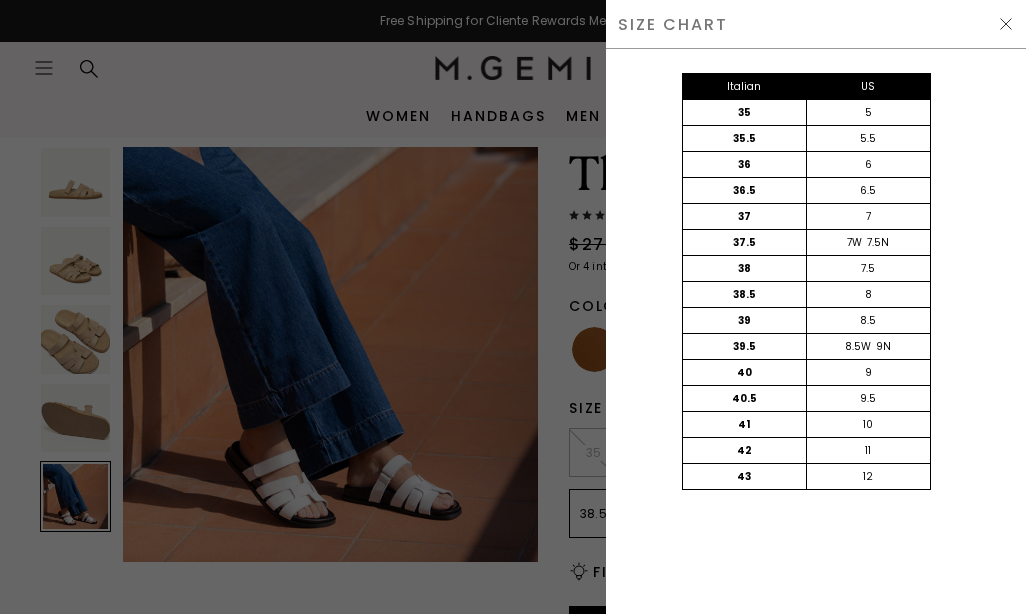 click at bounding box center (1006, 24) 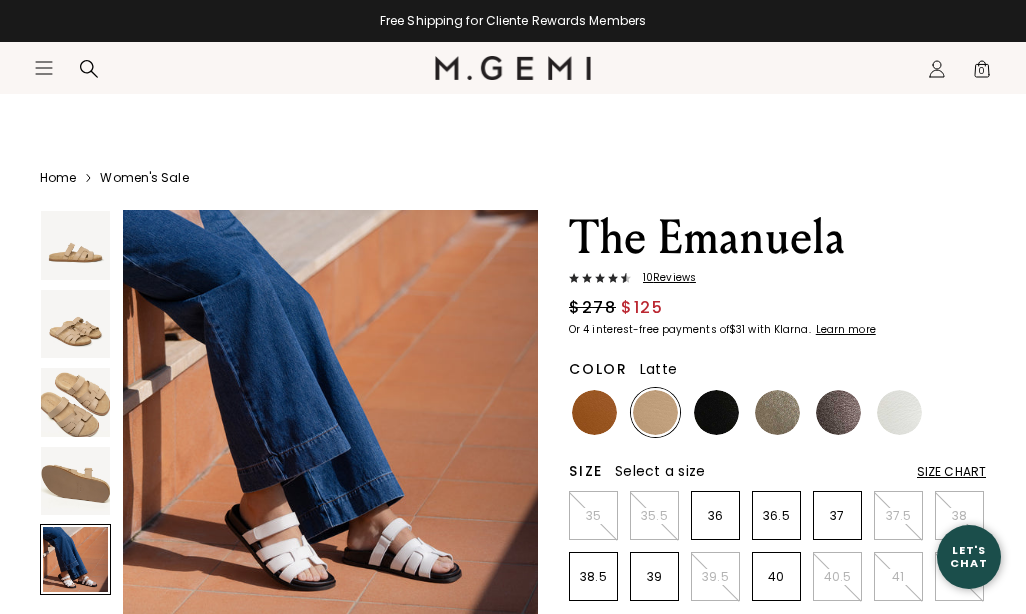 scroll, scrollTop: 63, scrollLeft: 0, axis: vertical 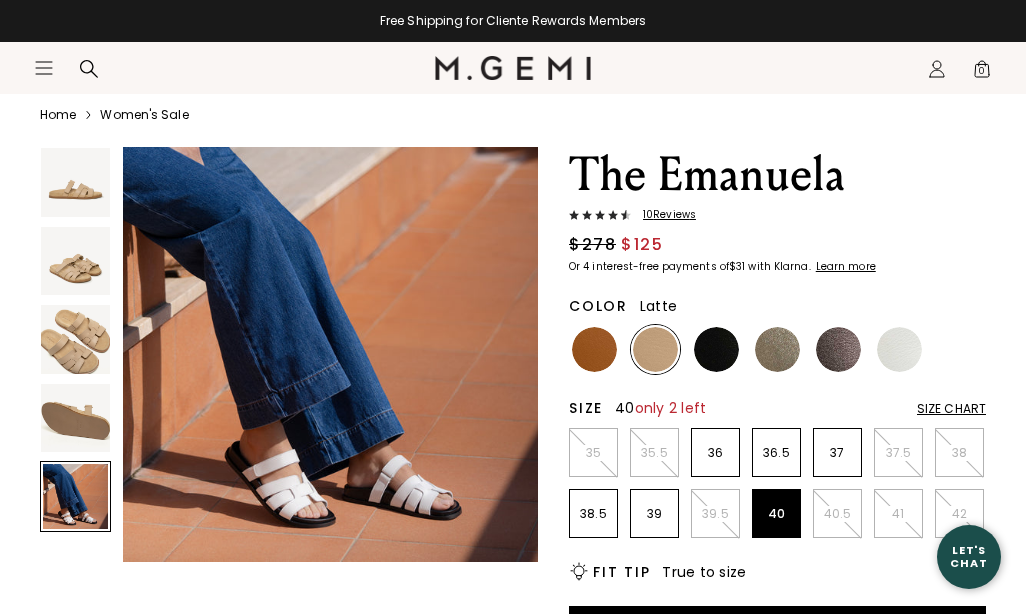 click on "40" at bounding box center (776, 514) 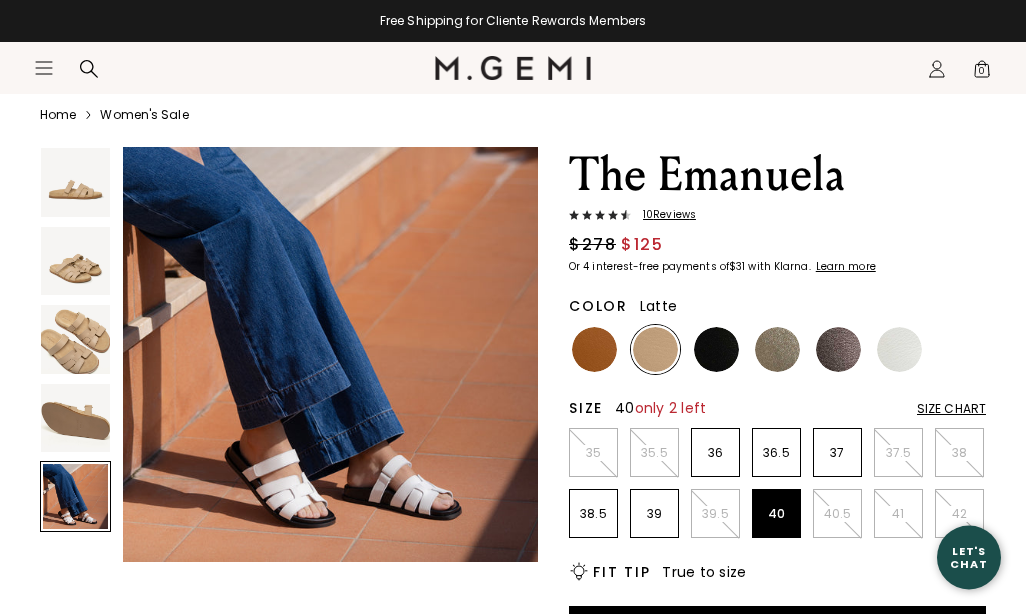 click at bounding box center [75, 339] 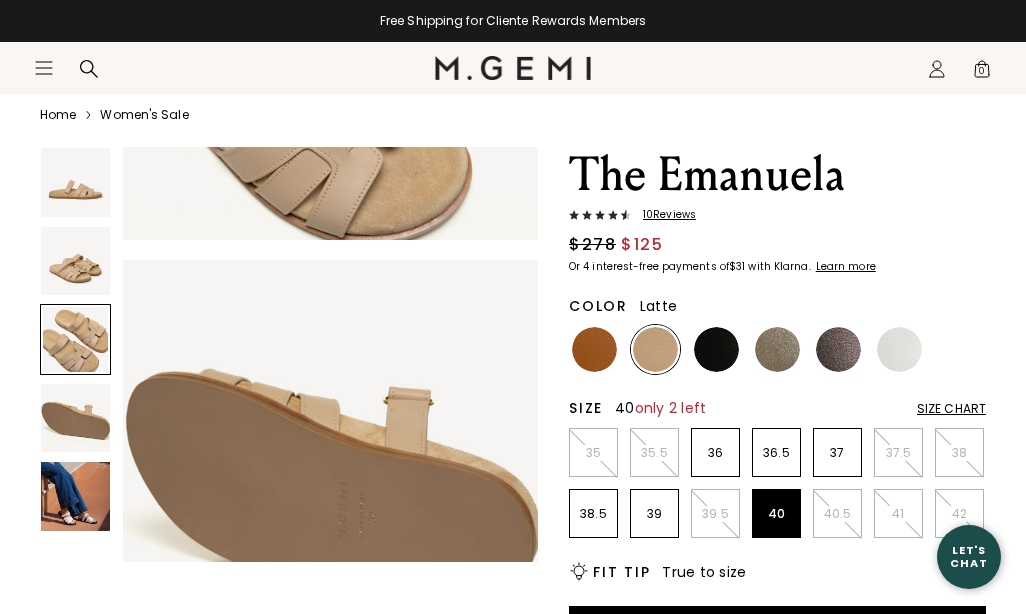 scroll, scrollTop: 871, scrollLeft: 0, axis: vertical 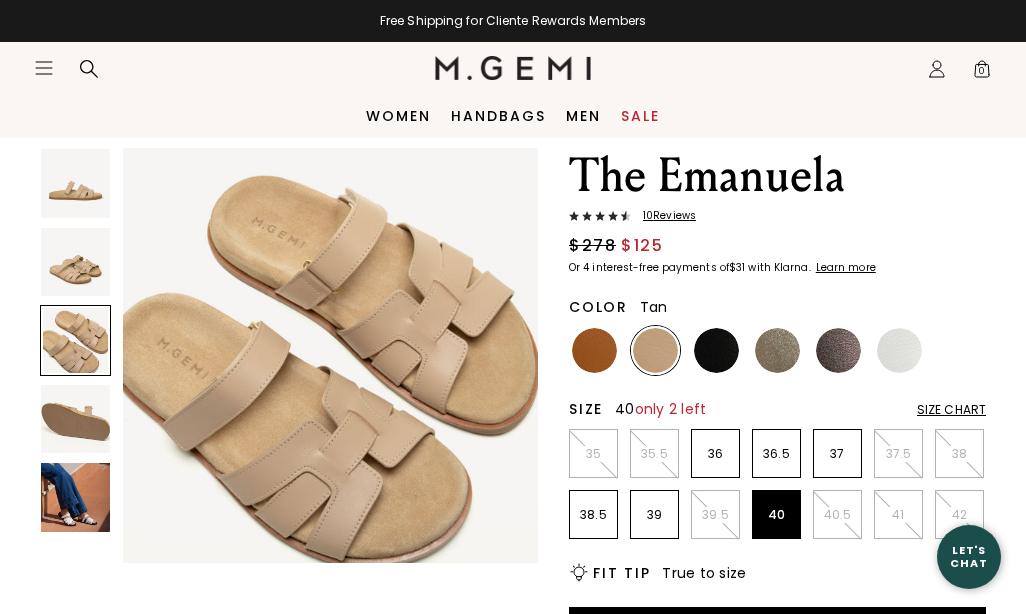 click at bounding box center [594, 350] 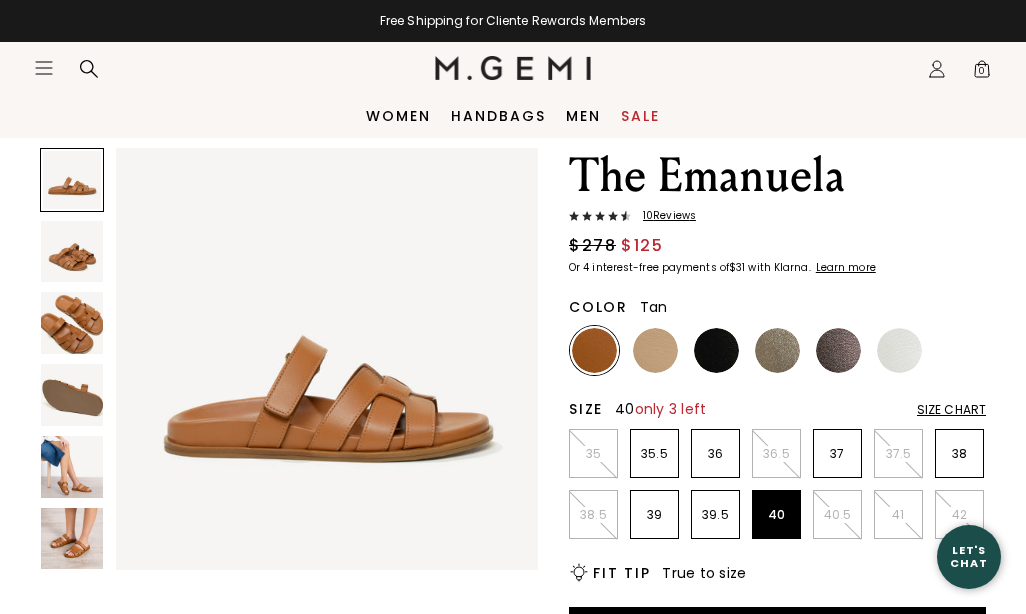 click at bounding box center (72, 467) 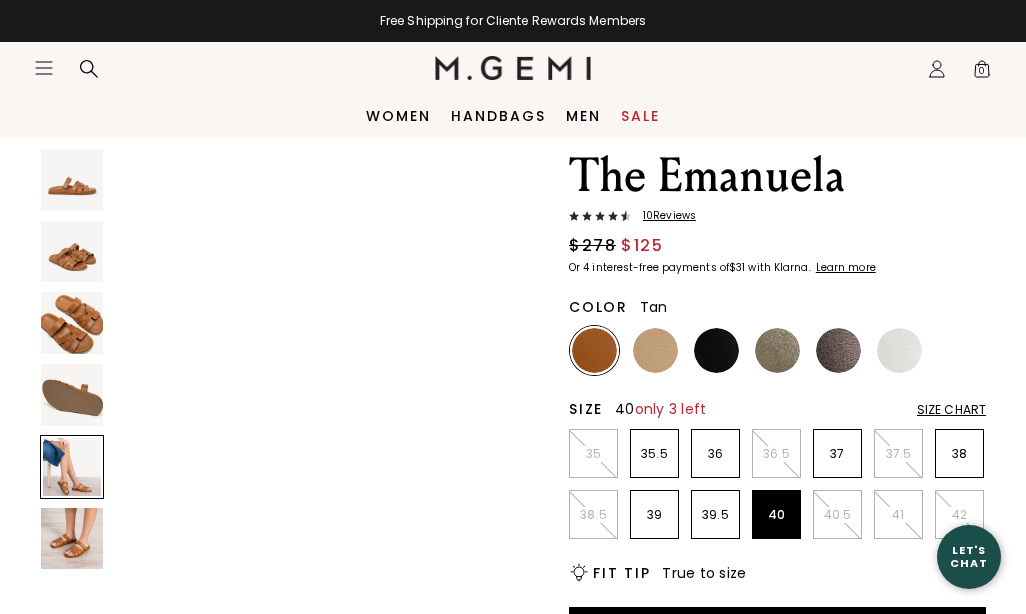 scroll, scrollTop: 1769, scrollLeft: 0, axis: vertical 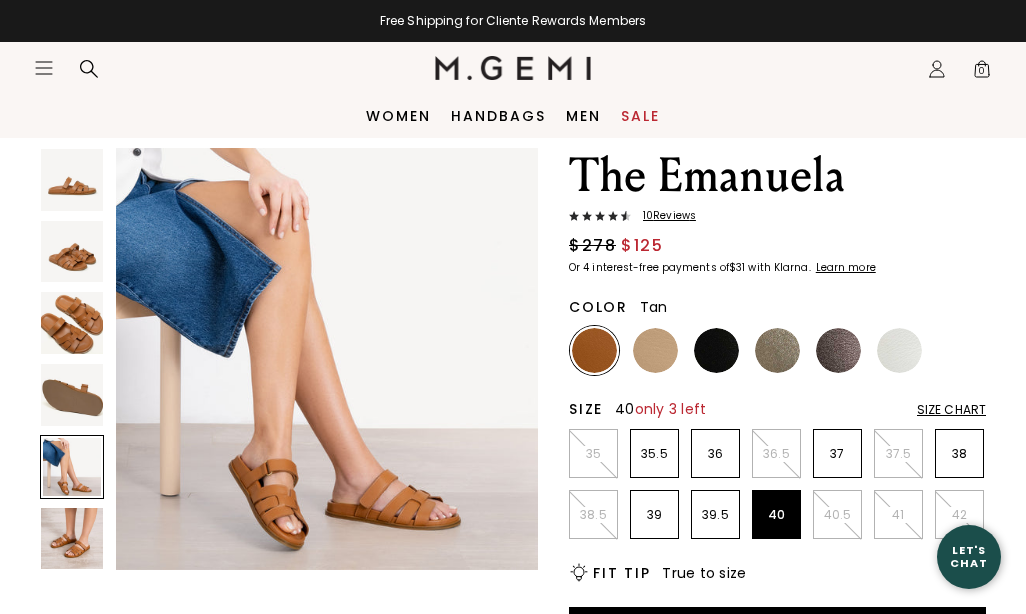 click at bounding box center (72, 539) 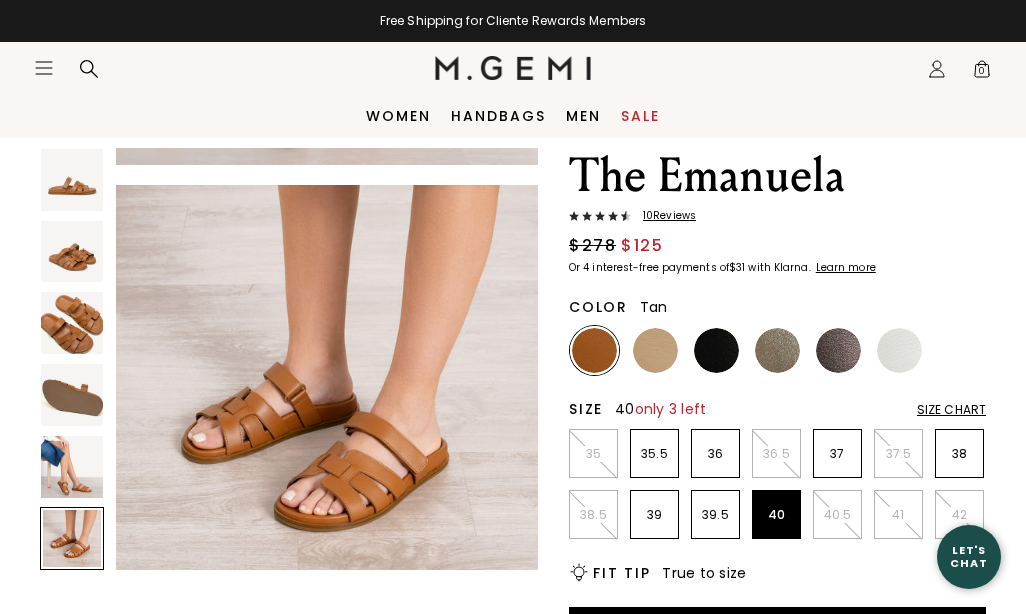scroll, scrollTop: 2211, scrollLeft: 0, axis: vertical 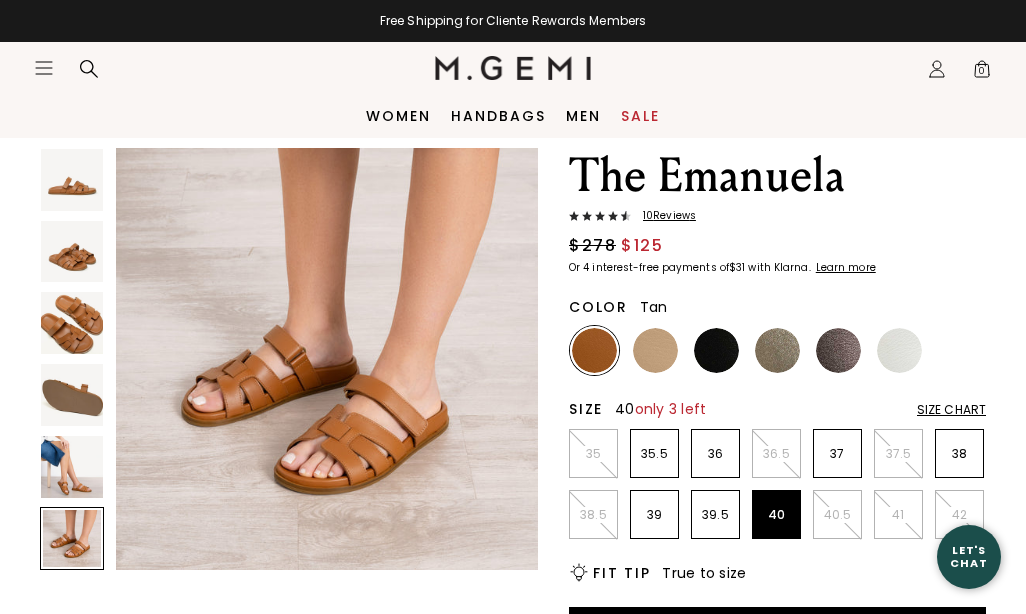 click on "Sale" at bounding box center (640, 116) 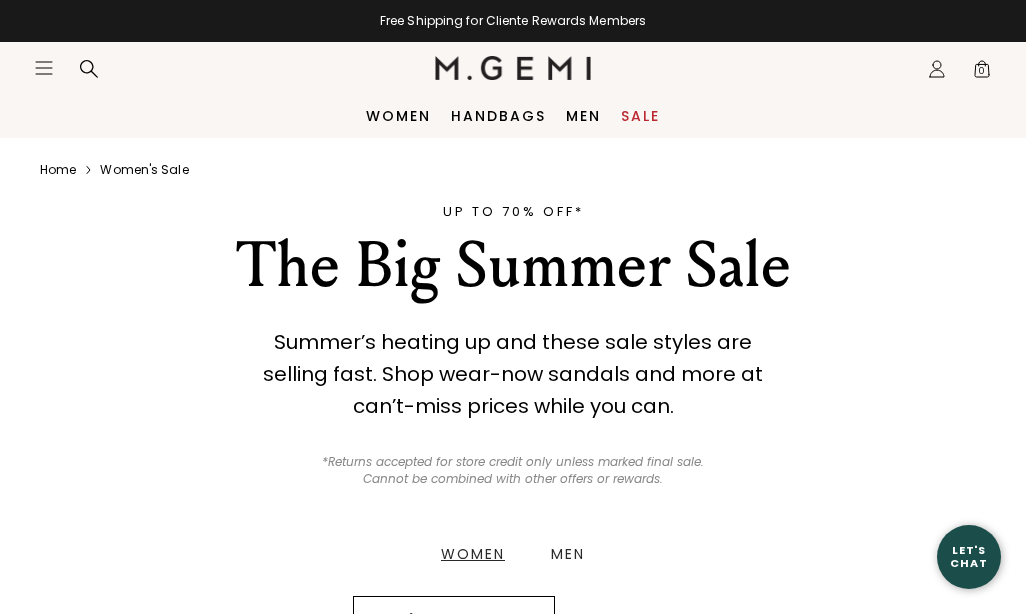 scroll, scrollTop: 0, scrollLeft: 0, axis: both 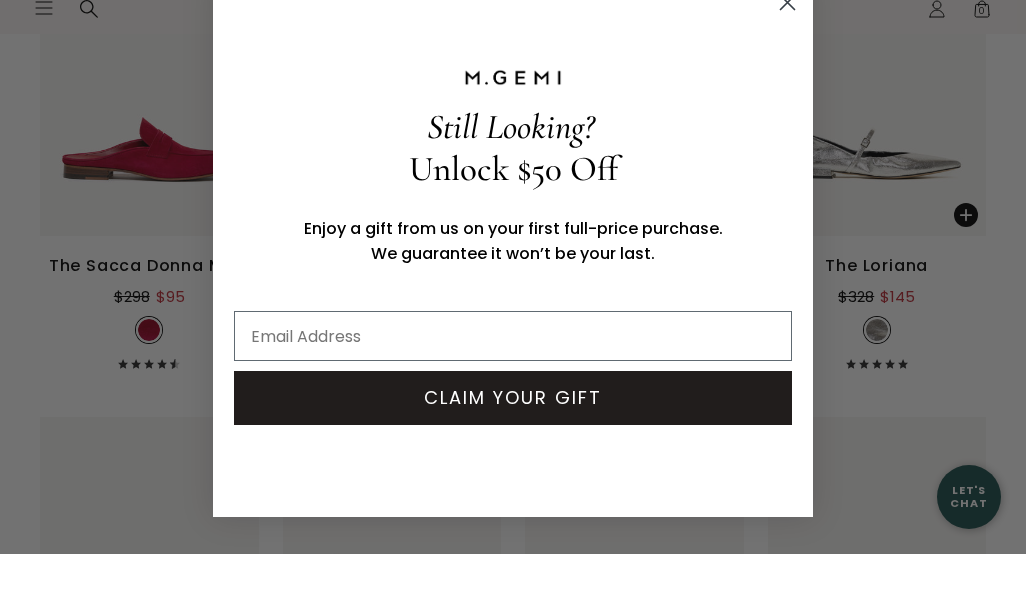 click 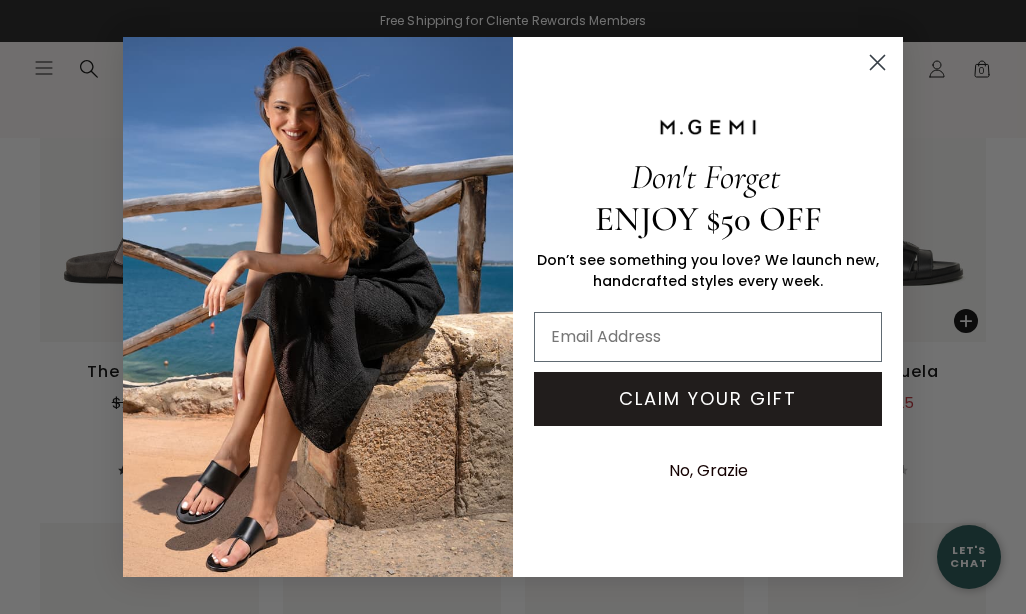 scroll, scrollTop: 10593, scrollLeft: 0, axis: vertical 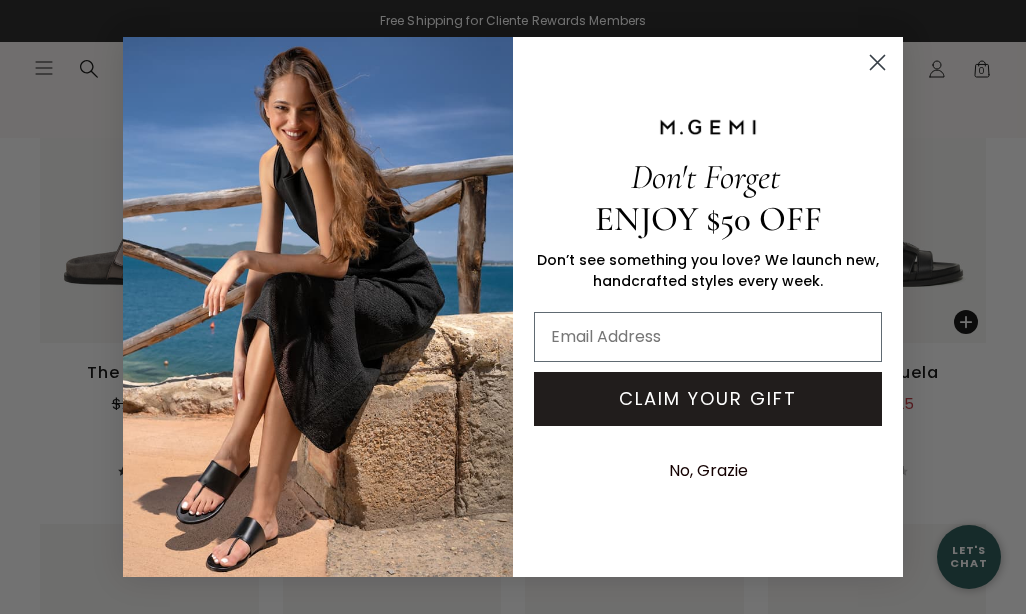 type on "meganhayburn@gmail.com" 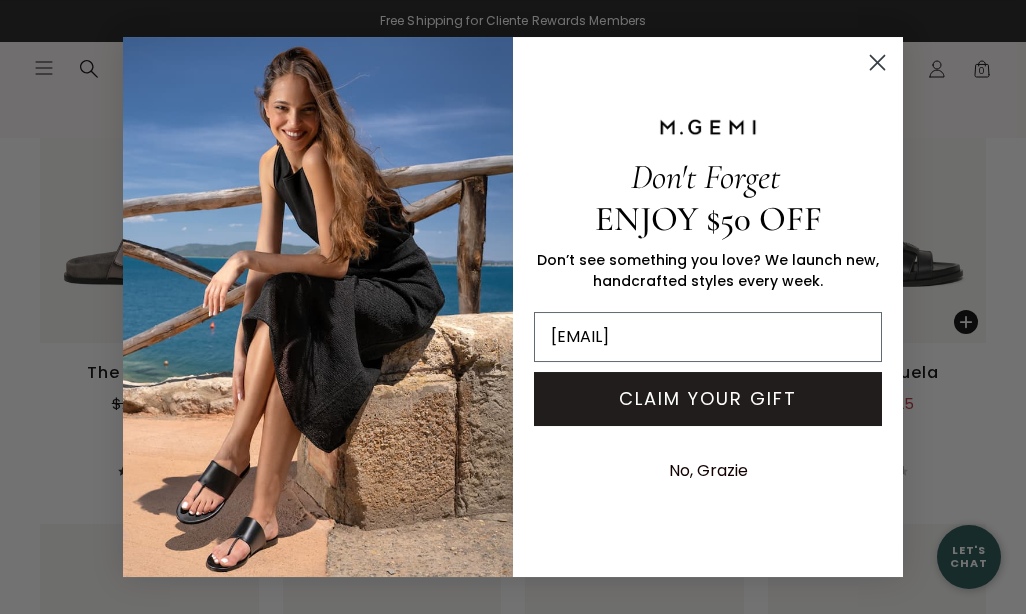 click on "CLAIM YOUR GIFT" at bounding box center [708, 399] 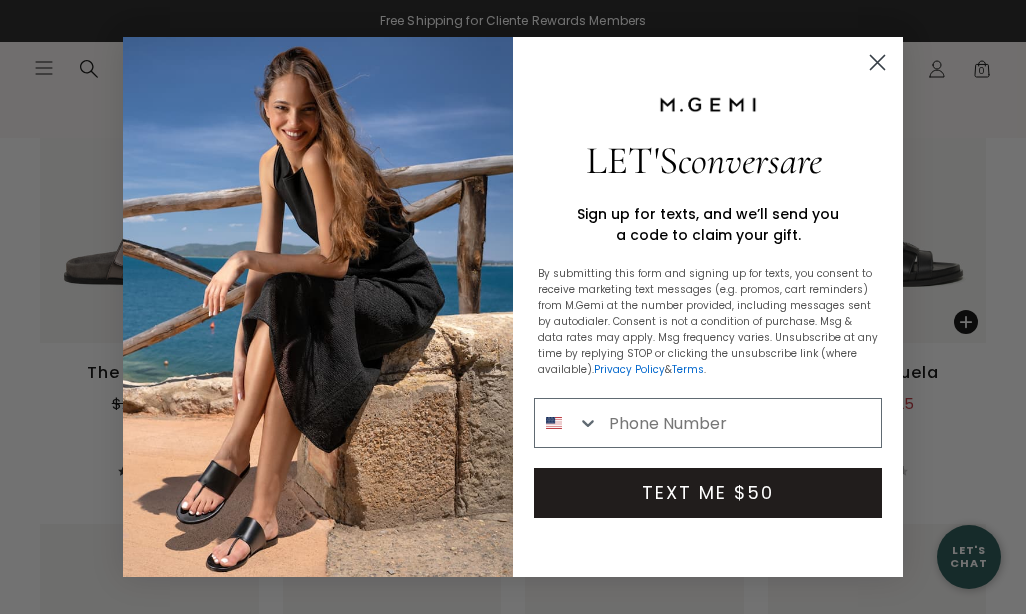 scroll, scrollTop: 10593, scrollLeft: 0, axis: vertical 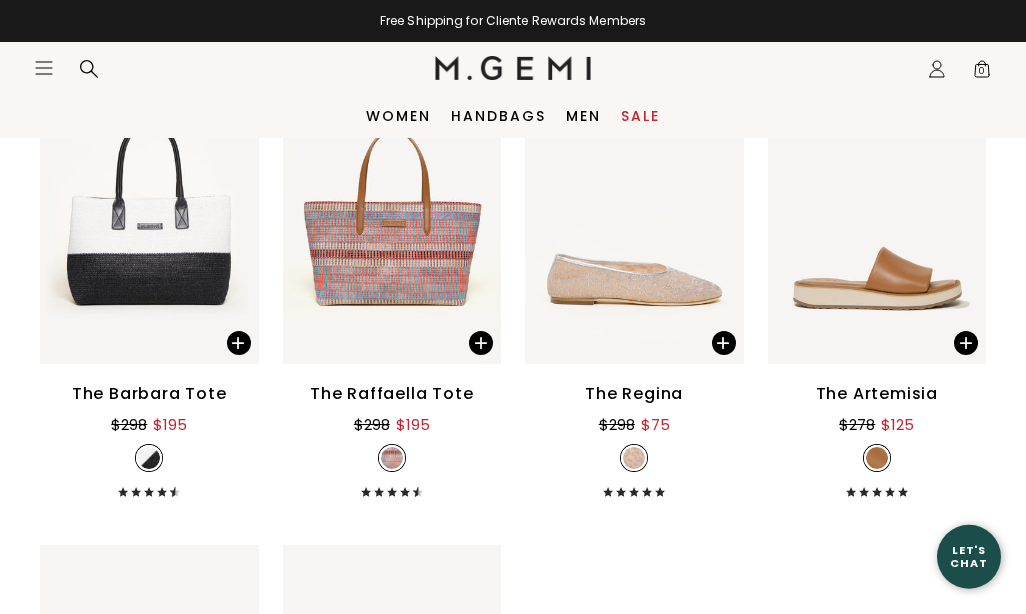 click on "The Artemisia" at bounding box center (877, 394) 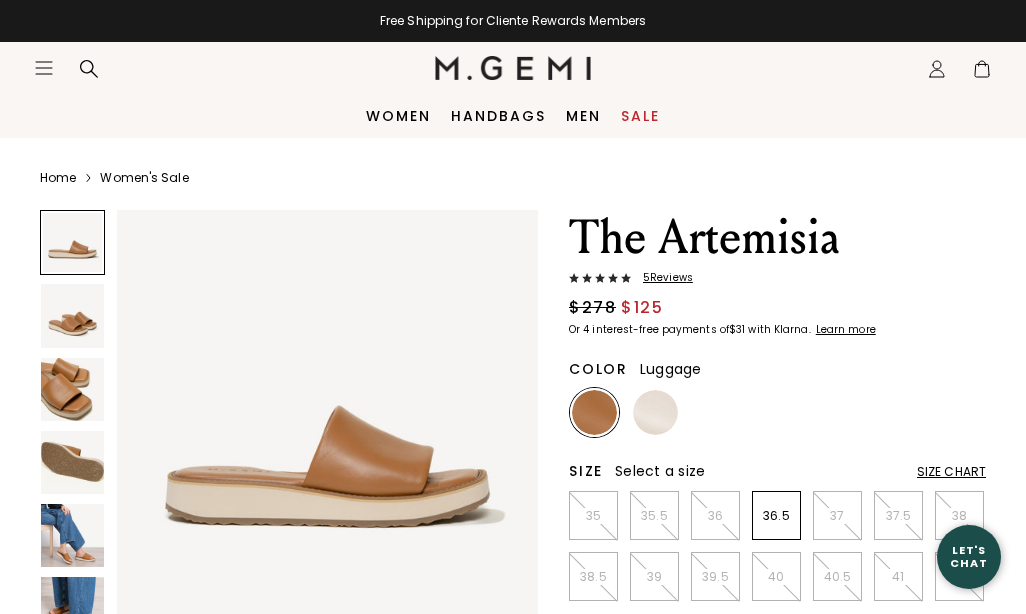 scroll, scrollTop: 0, scrollLeft: 0, axis: both 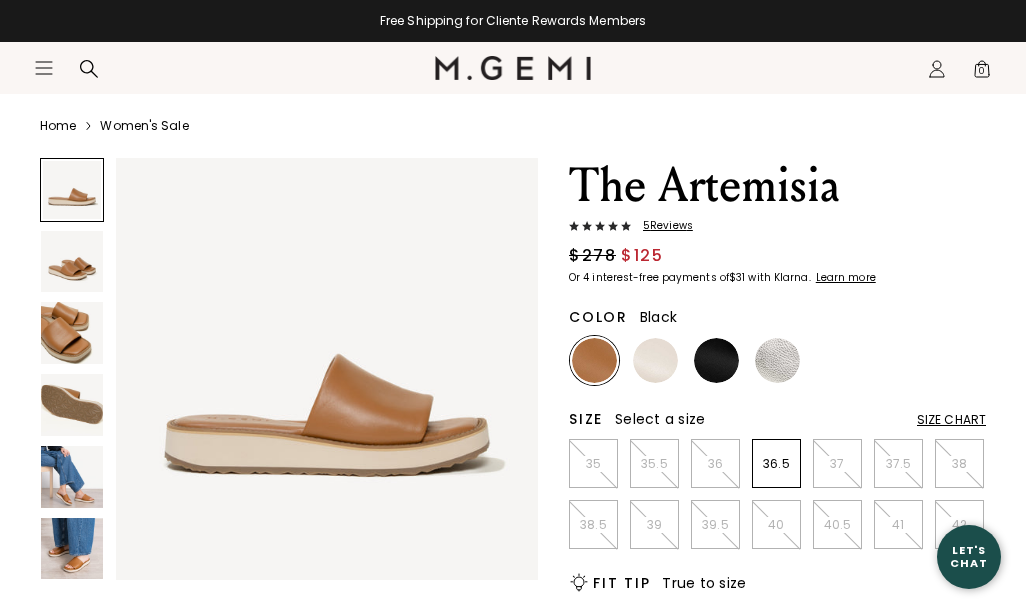click at bounding box center (716, 360) 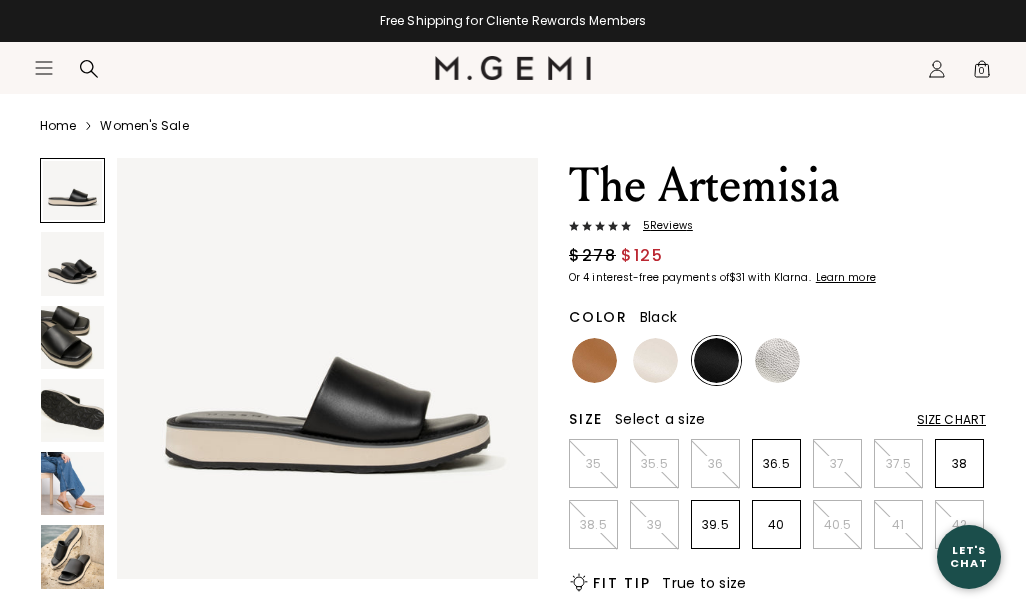 scroll, scrollTop: 0, scrollLeft: 0, axis: both 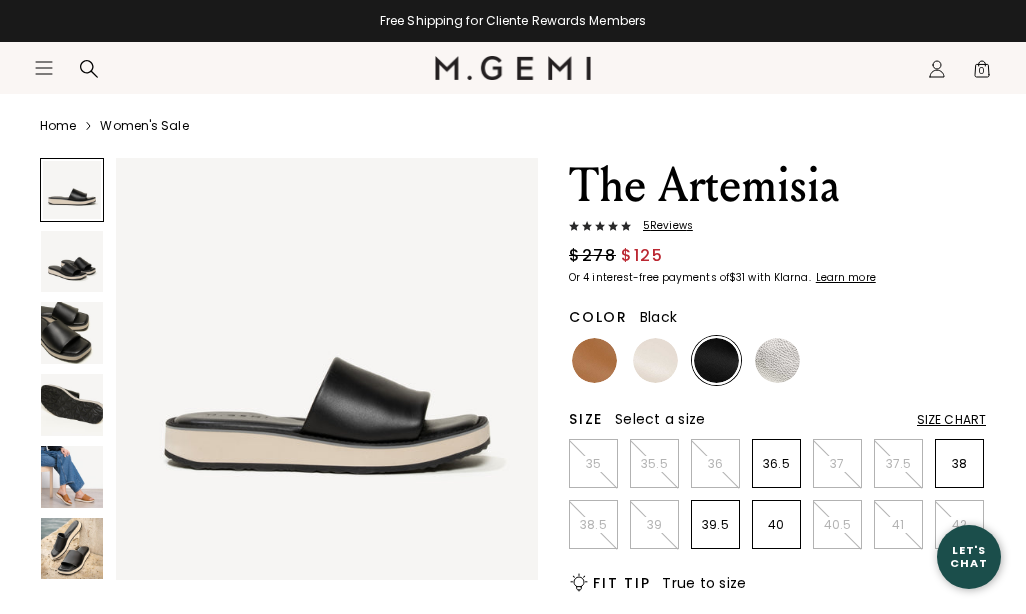 click at bounding box center (72, 549) 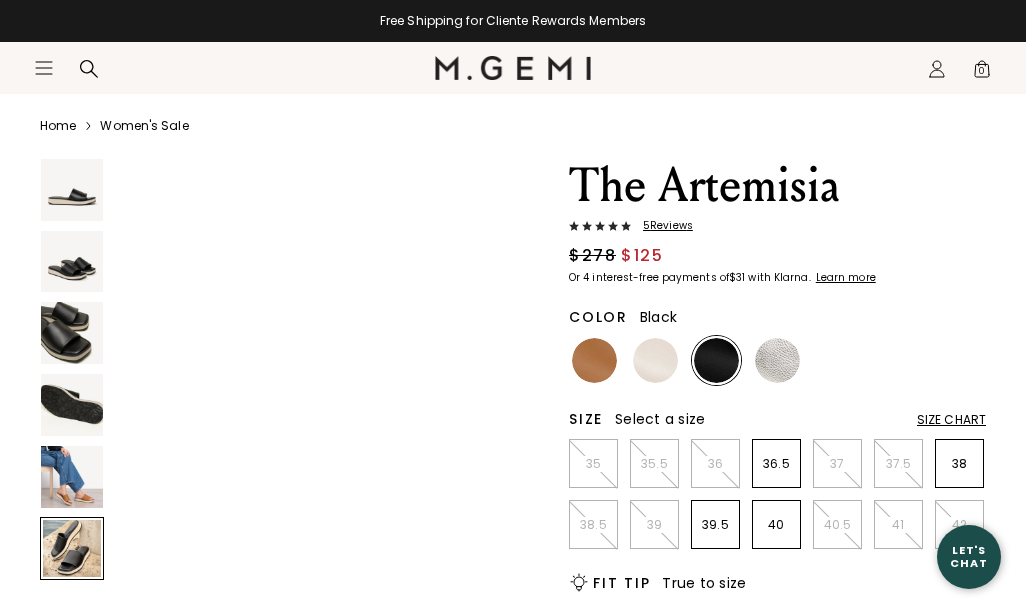 scroll, scrollTop: 2211, scrollLeft: 0, axis: vertical 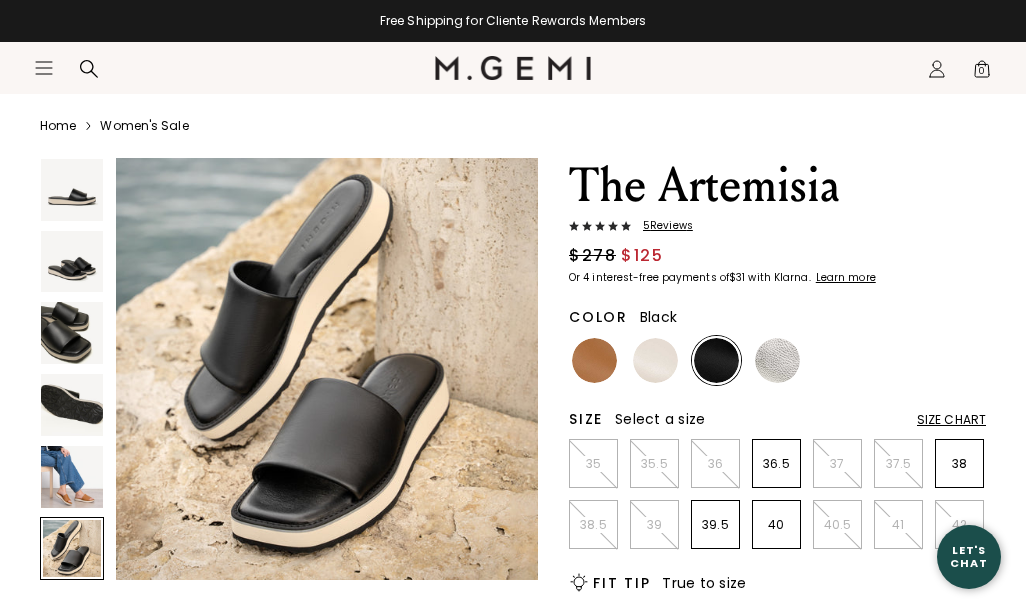 click at bounding box center (72, 477) 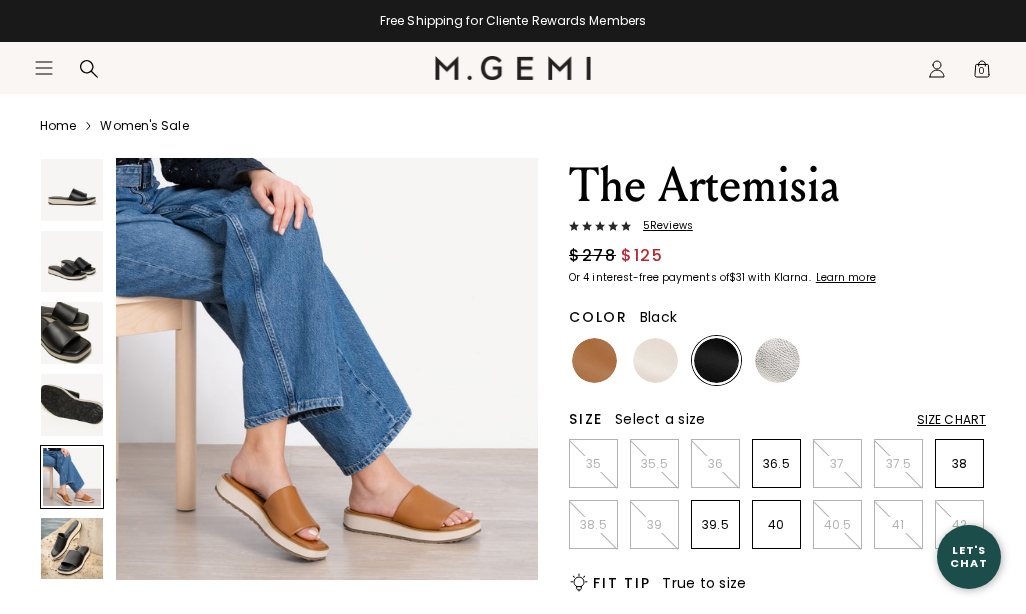 scroll, scrollTop: 1769, scrollLeft: 0, axis: vertical 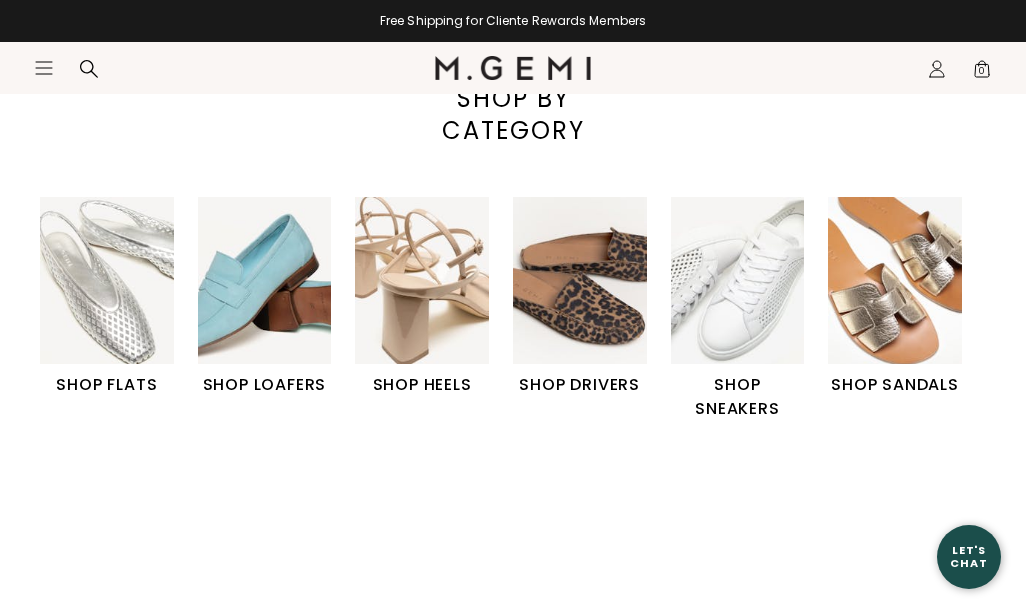 click on "SHOP SNEAKERS" at bounding box center (738, 397) 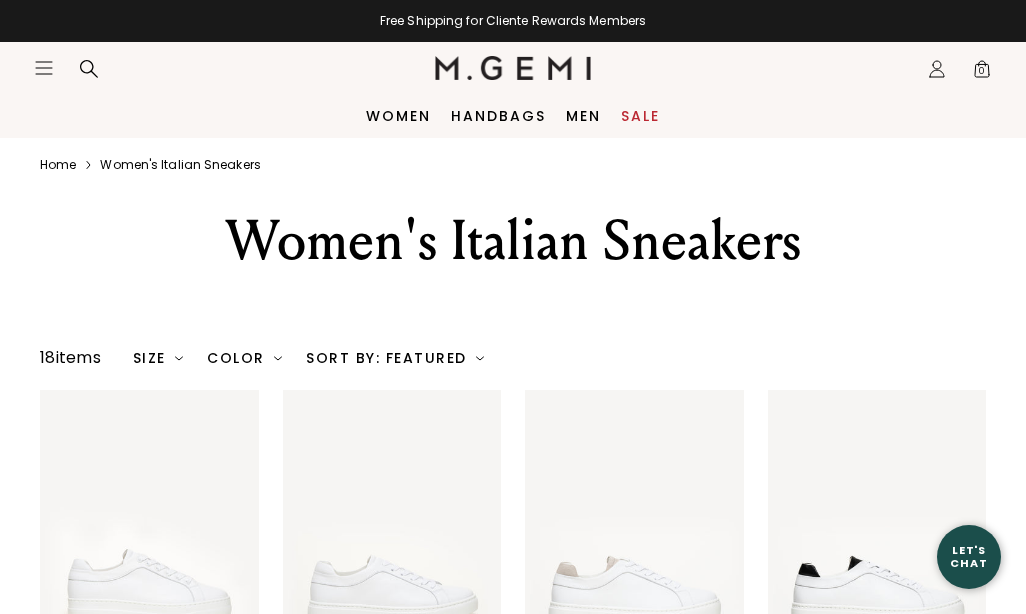 scroll, scrollTop: 30, scrollLeft: 0, axis: vertical 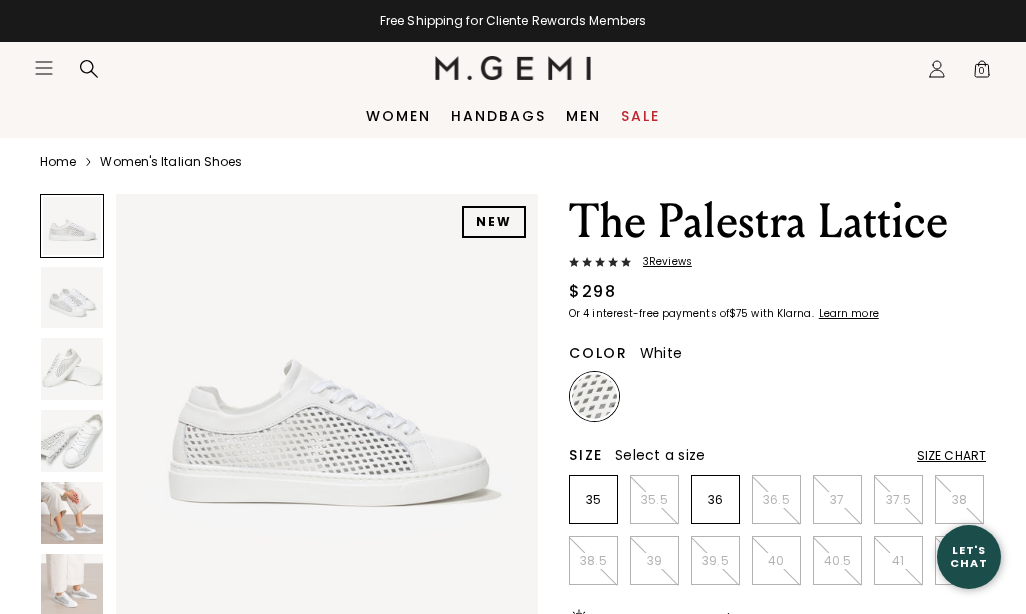 click at bounding box center [72, 513] 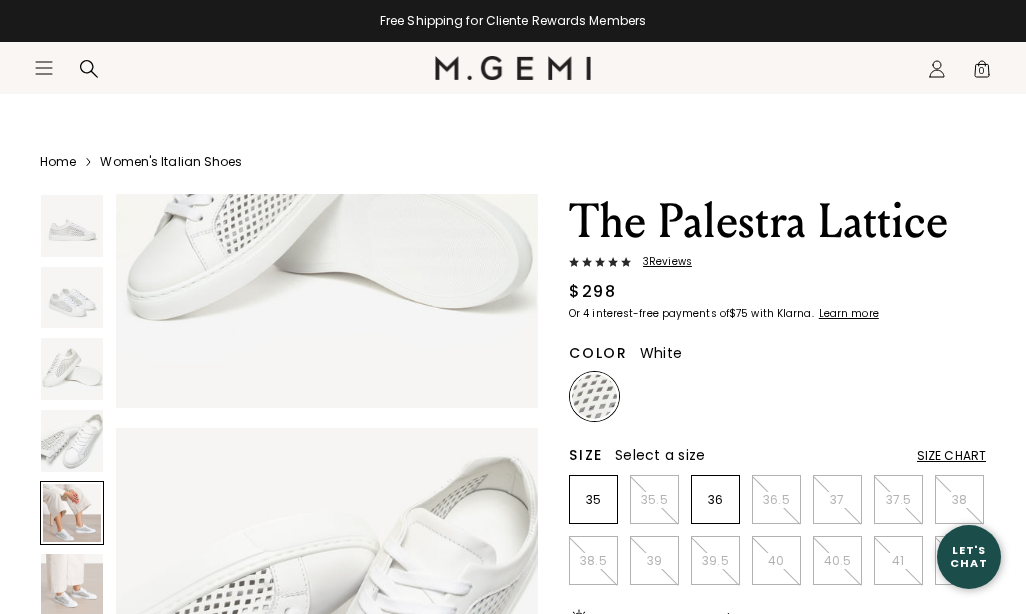 scroll, scrollTop: 1769, scrollLeft: 0, axis: vertical 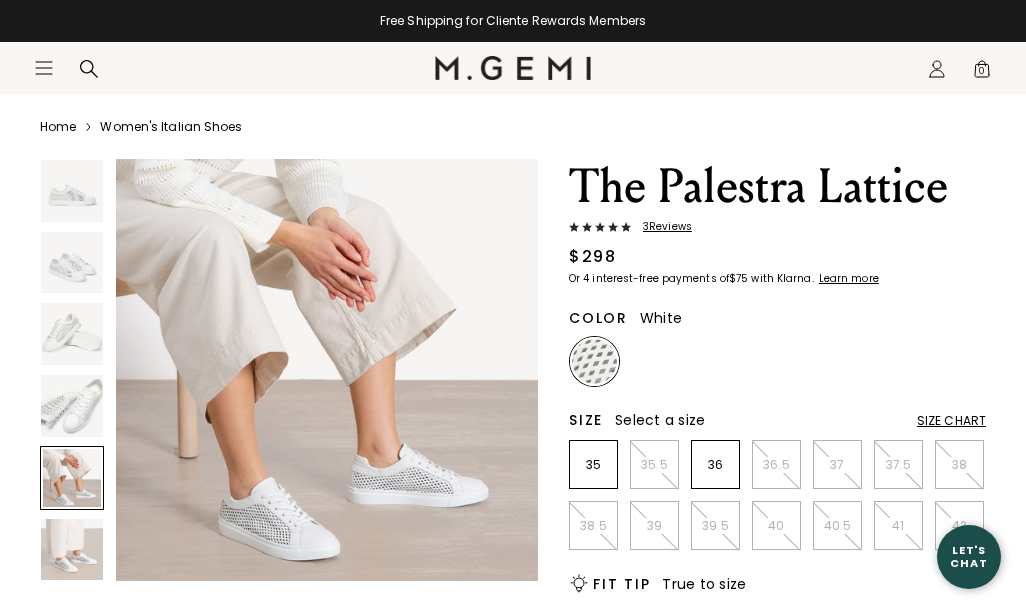 click at bounding box center [72, 550] 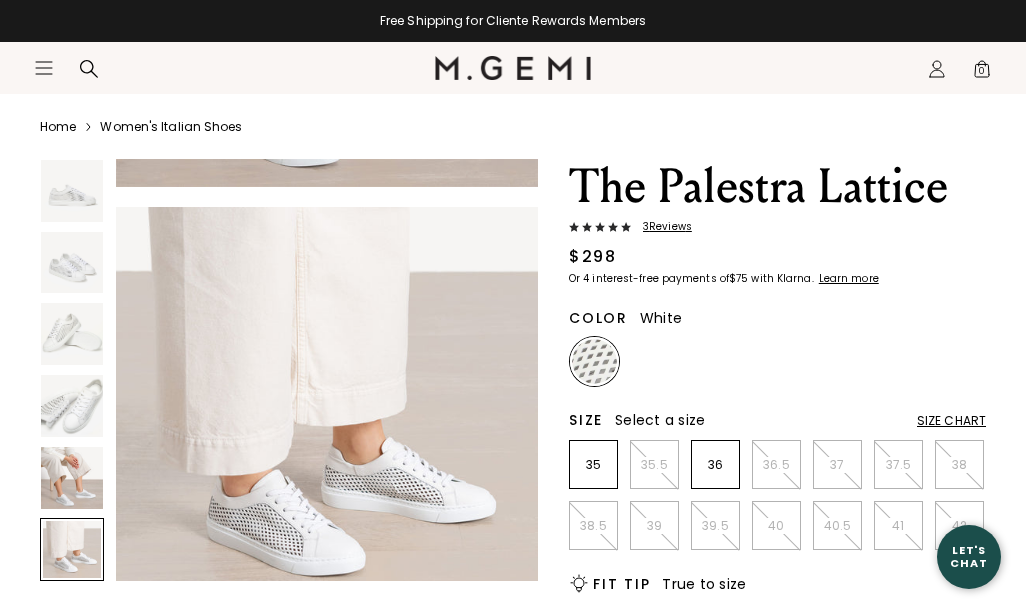 scroll, scrollTop: 2211, scrollLeft: 0, axis: vertical 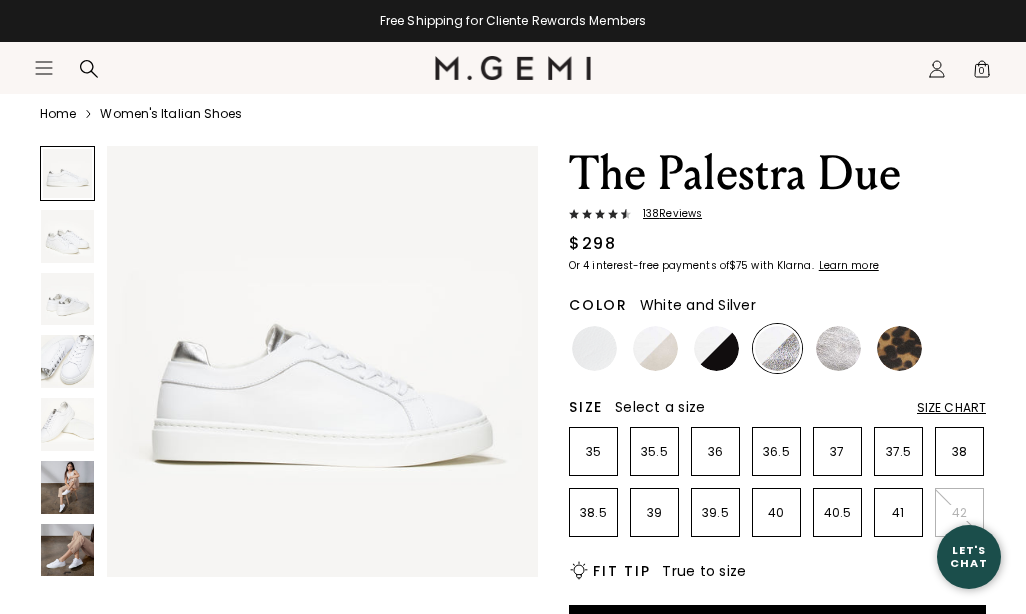 click at bounding box center (67, 487) 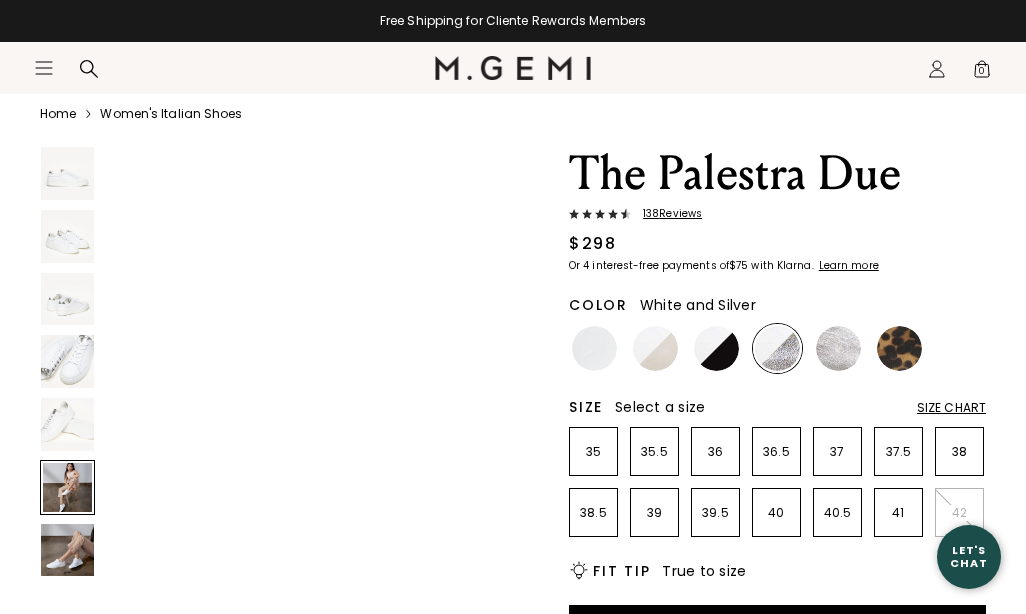 scroll, scrollTop: 2256, scrollLeft: 0, axis: vertical 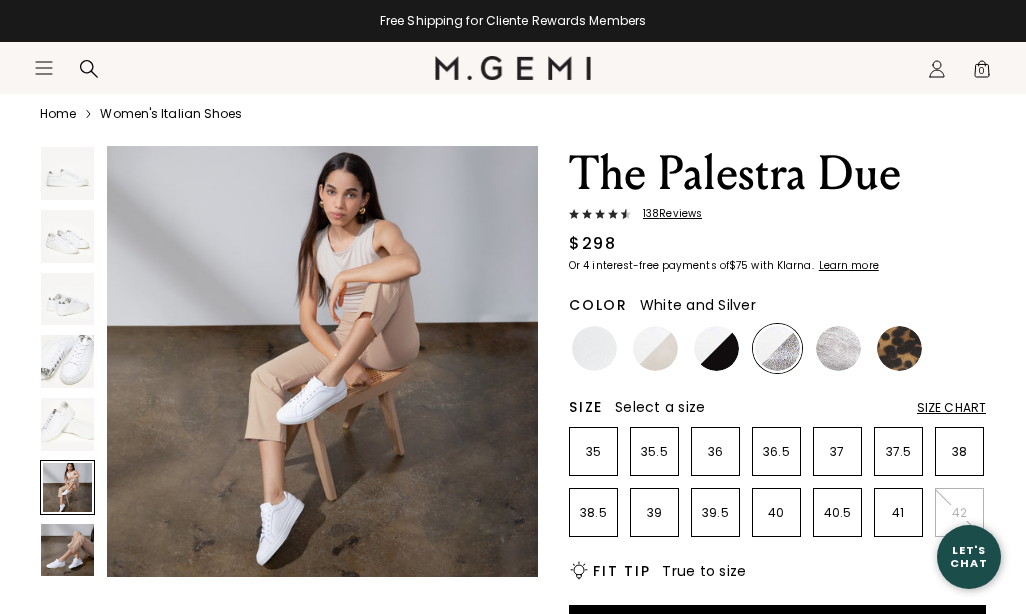 click at bounding box center [67, 487] 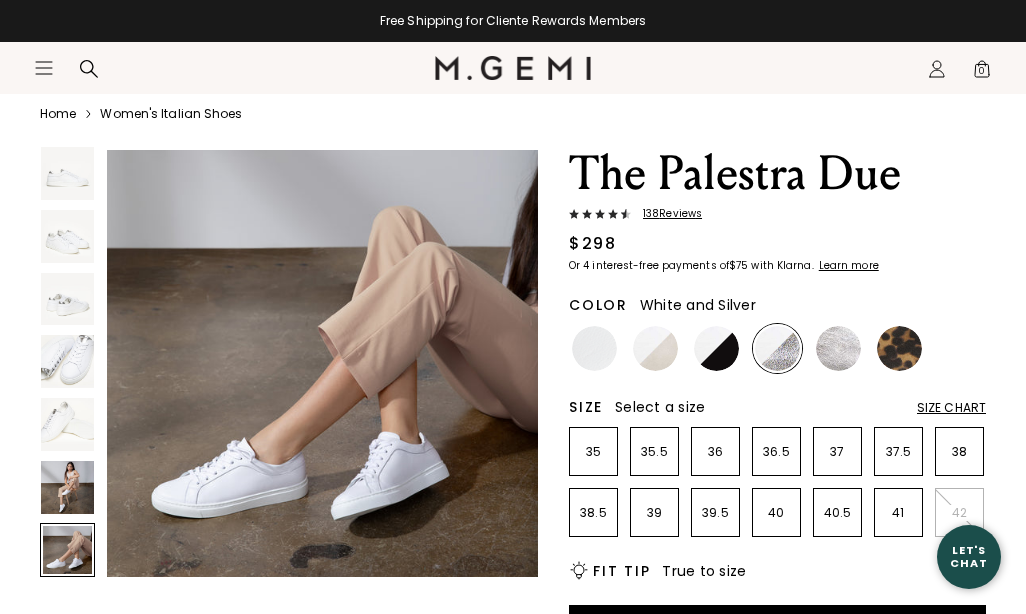 scroll, scrollTop: 2708, scrollLeft: 0, axis: vertical 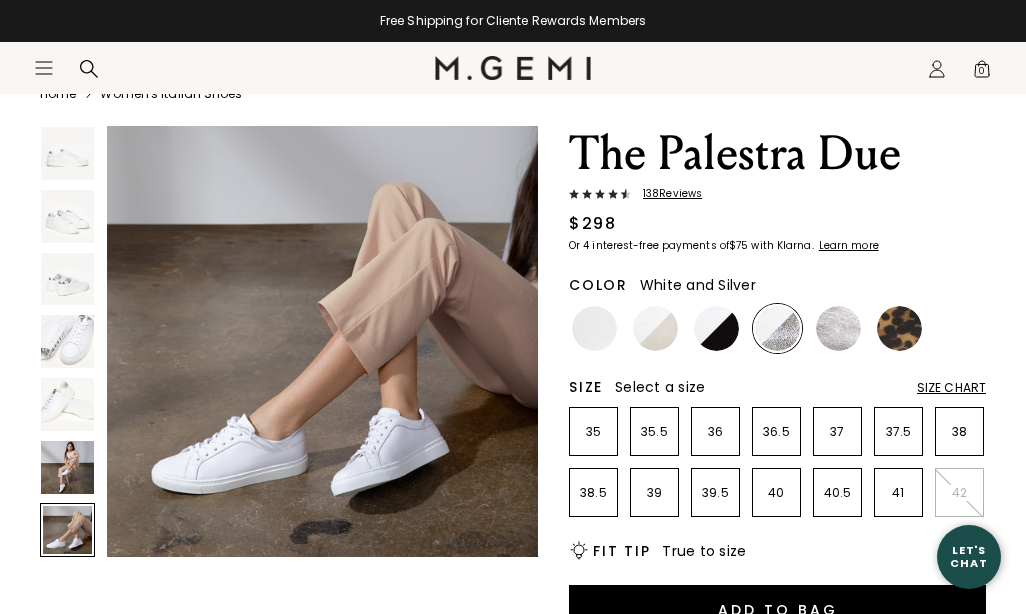 click at bounding box center (899, 328) 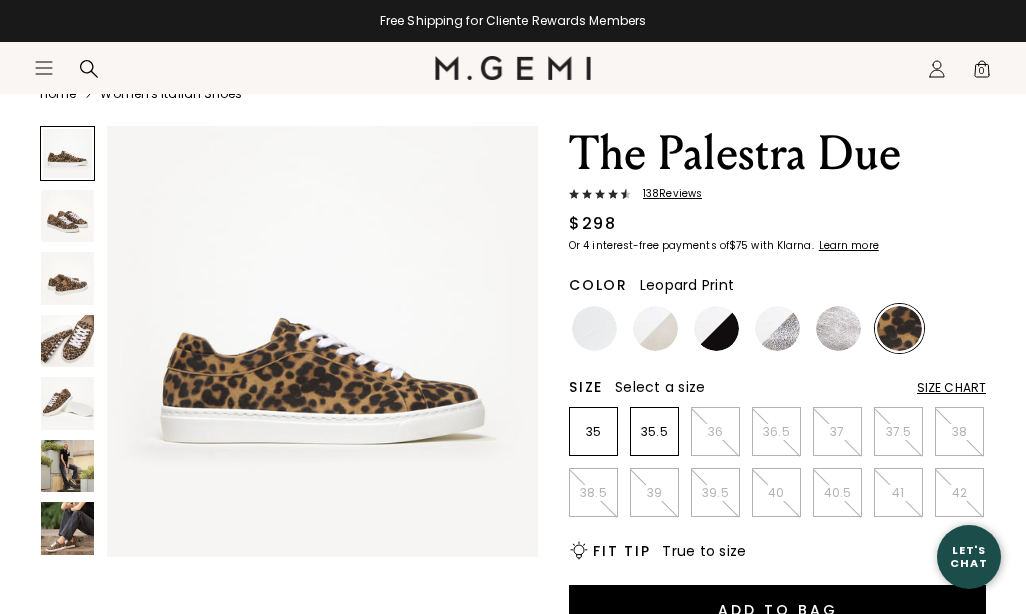 scroll, scrollTop: 0, scrollLeft: 0, axis: both 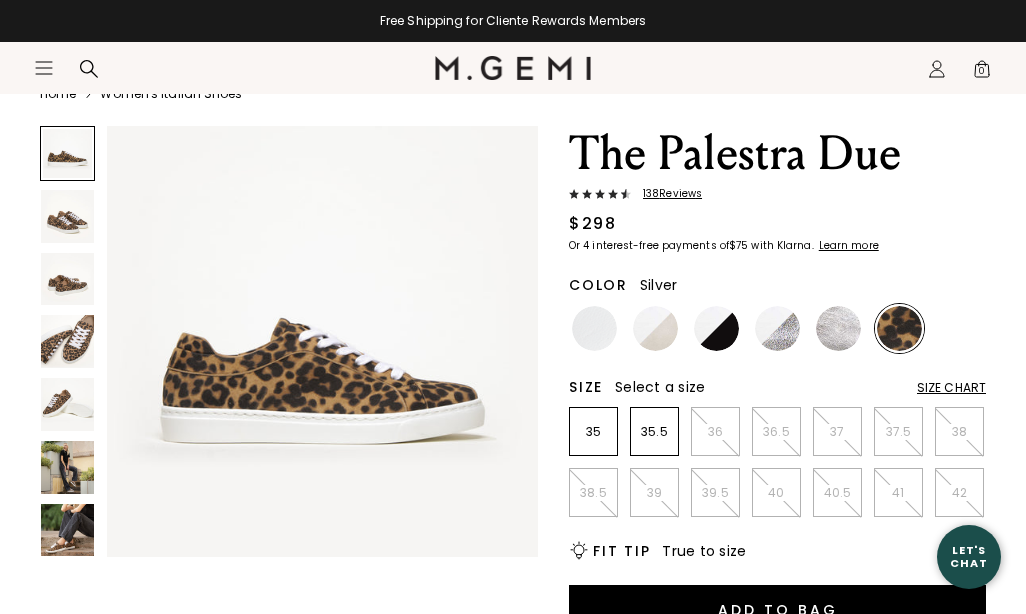 click at bounding box center (838, 328) 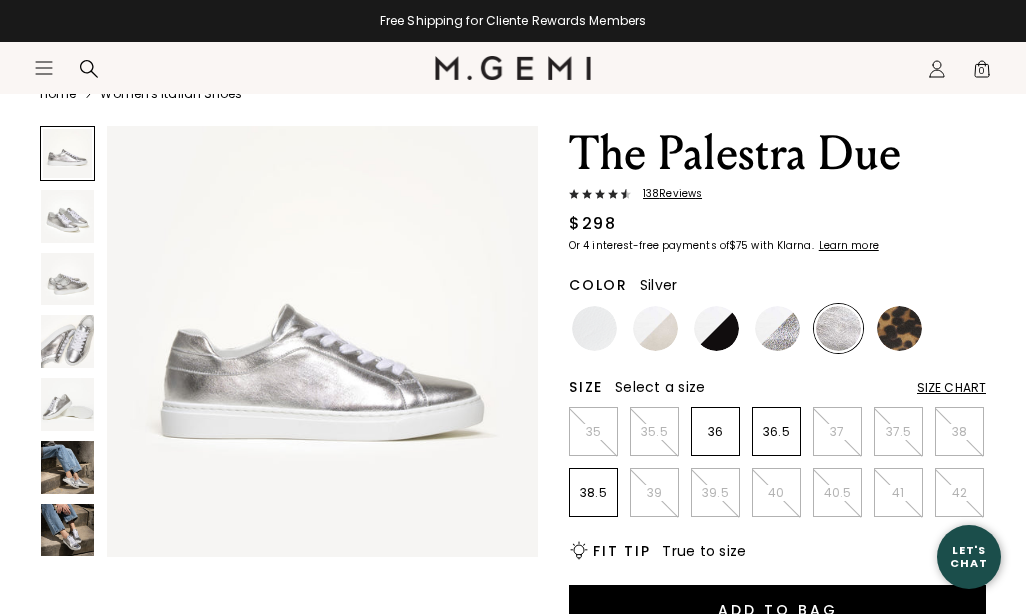 click at bounding box center (777, 328) 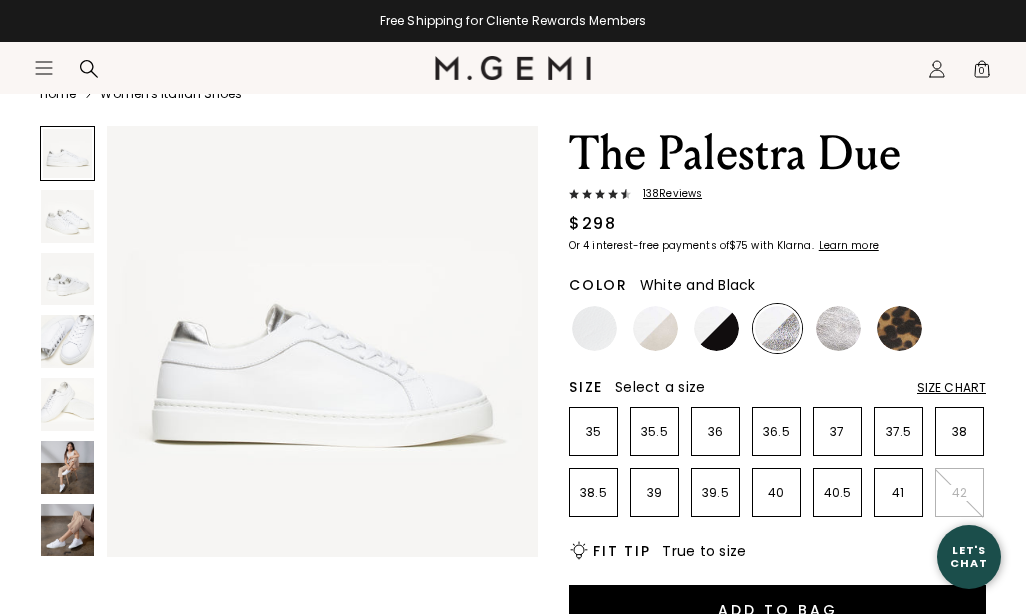 click at bounding box center (716, 328) 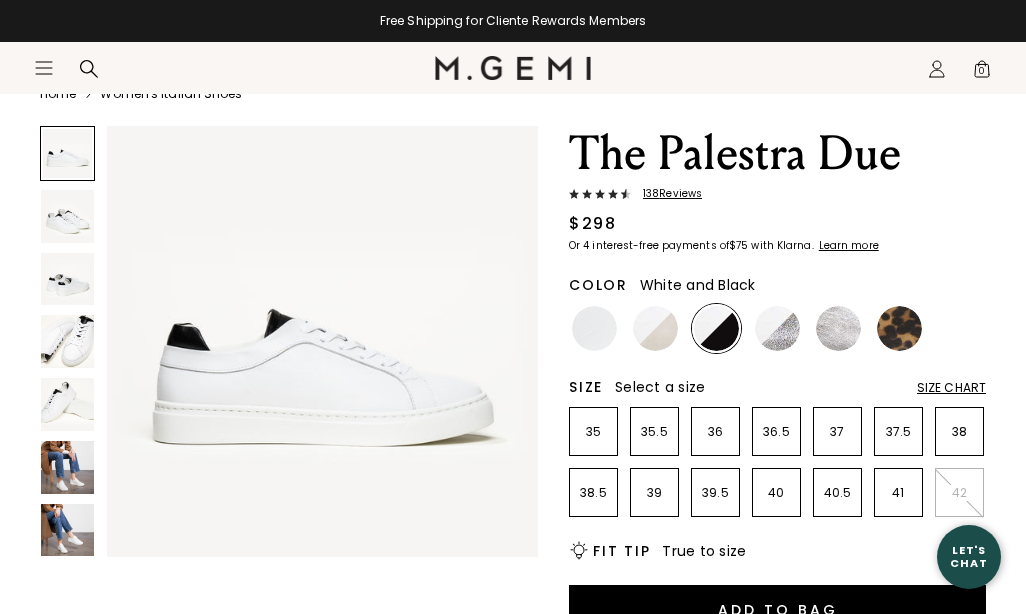 click at bounding box center [67, 530] 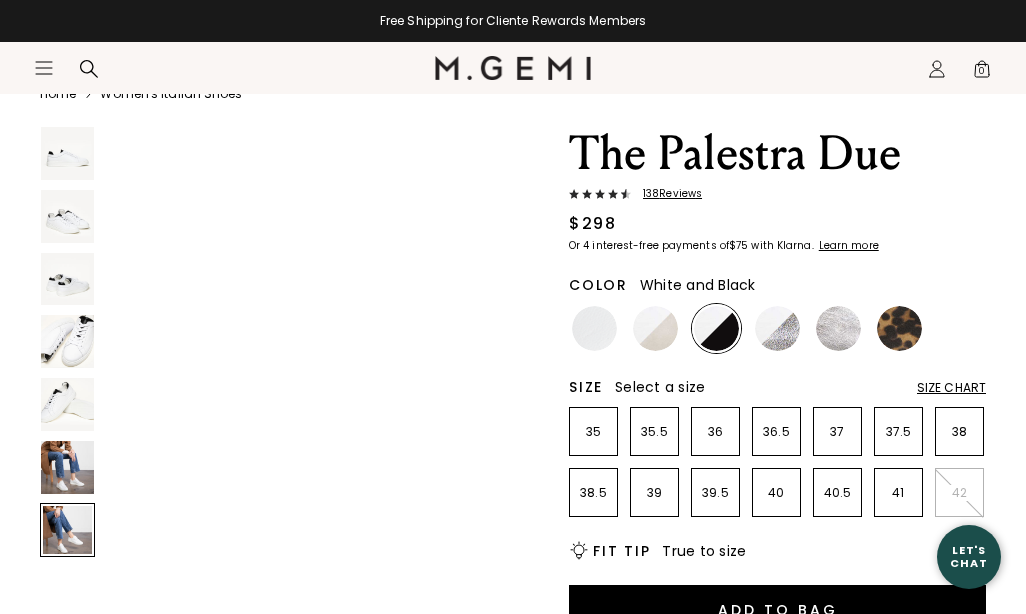 scroll, scrollTop: 2708, scrollLeft: 0, axis: vertical 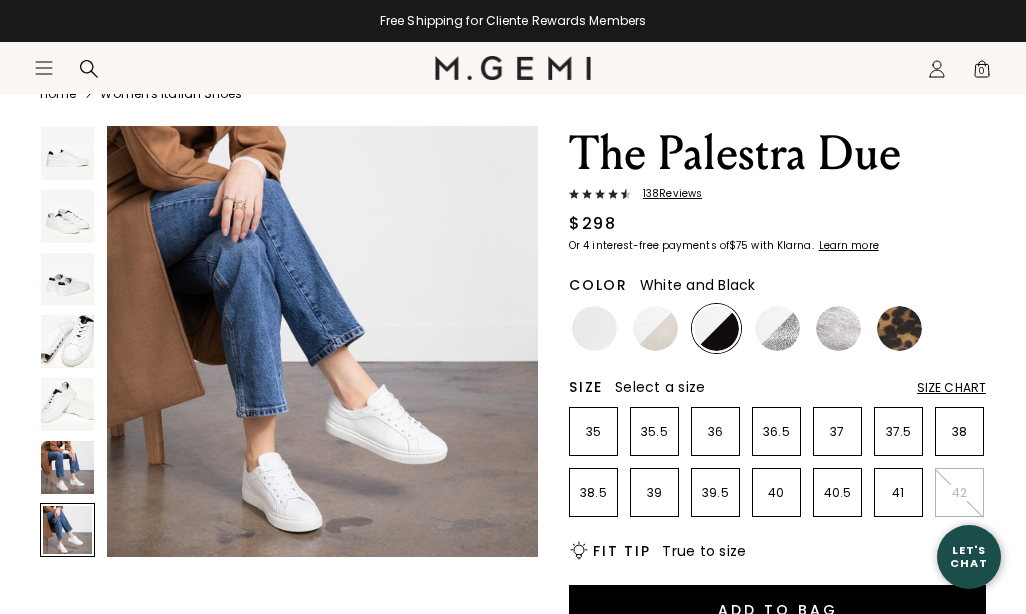 click at bounding box center (67, 467) 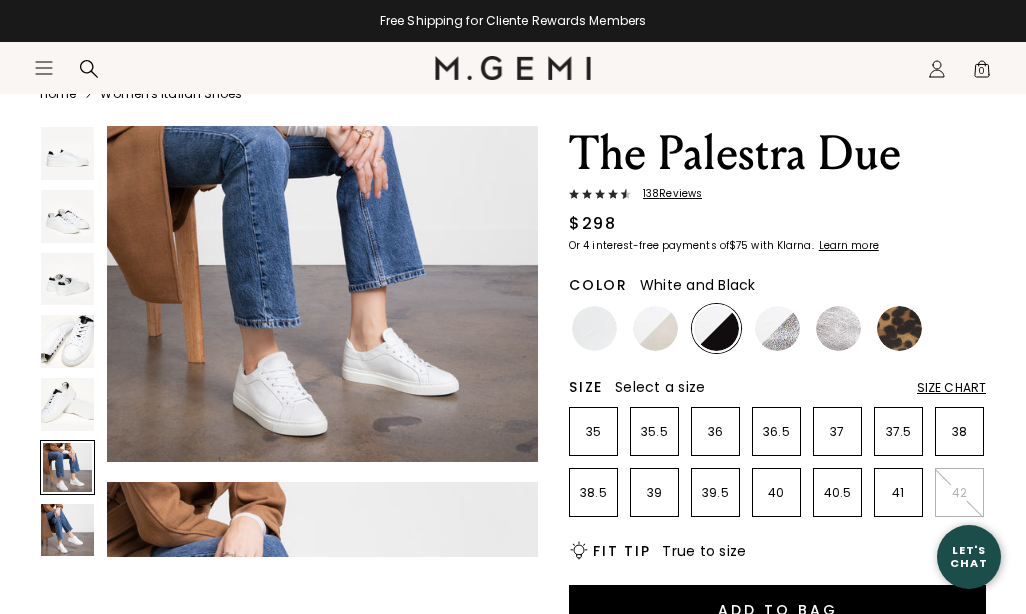 scroll, scrollTop: 2256, scrollLeft: 0, axis: vertical 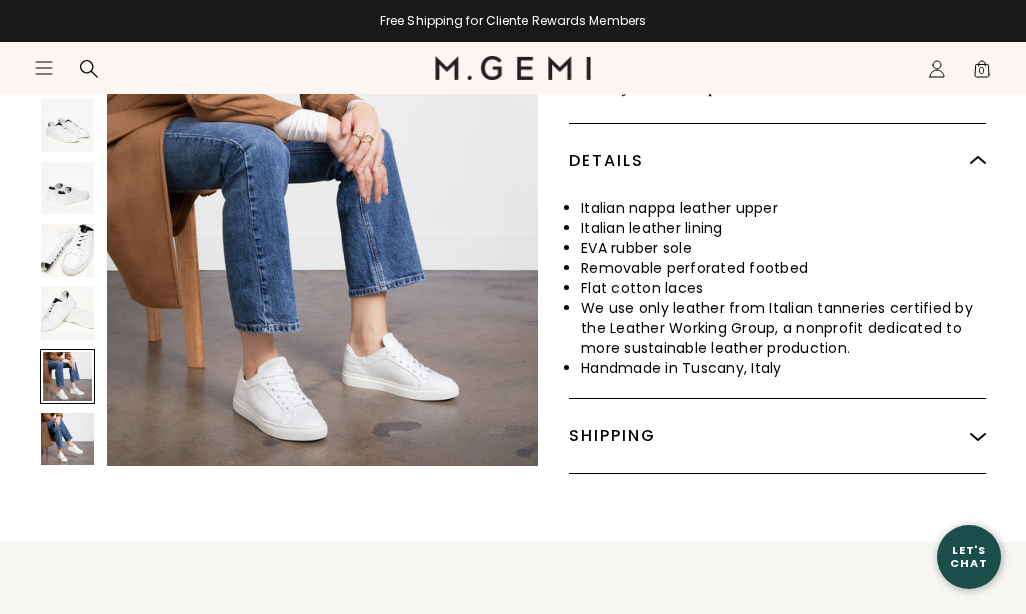 click at bounding box center [978, 436] 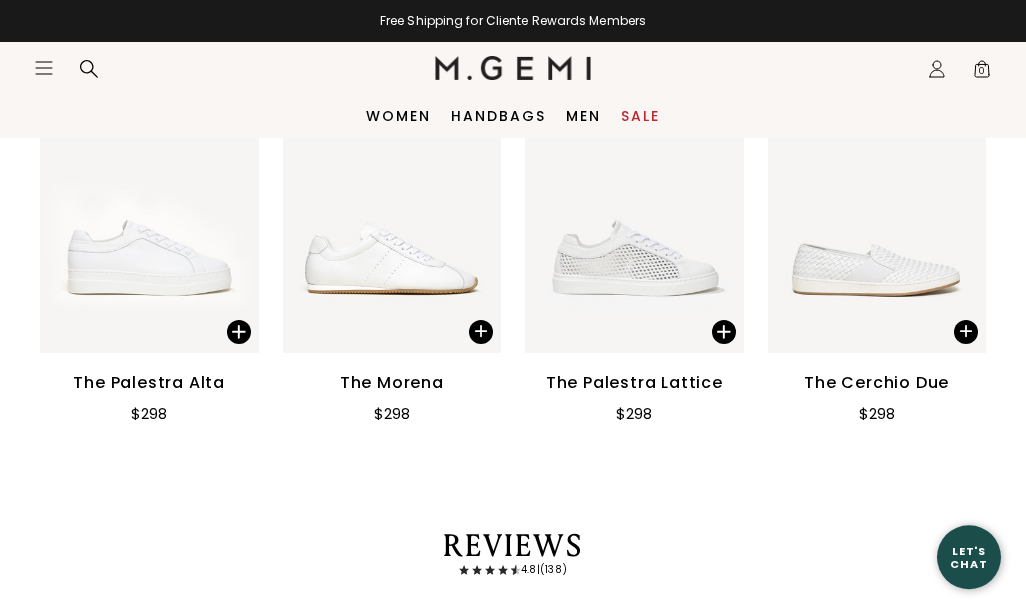 scroll, scrollTop: 2958, scrollLeft: 0, axis: vertical 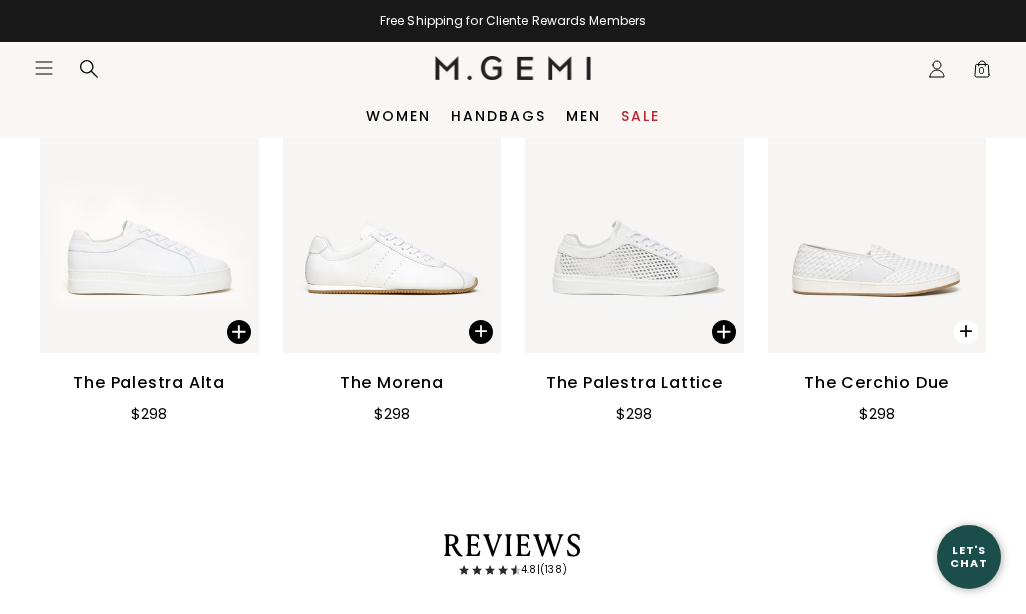 click at bounding box center [953, 324] 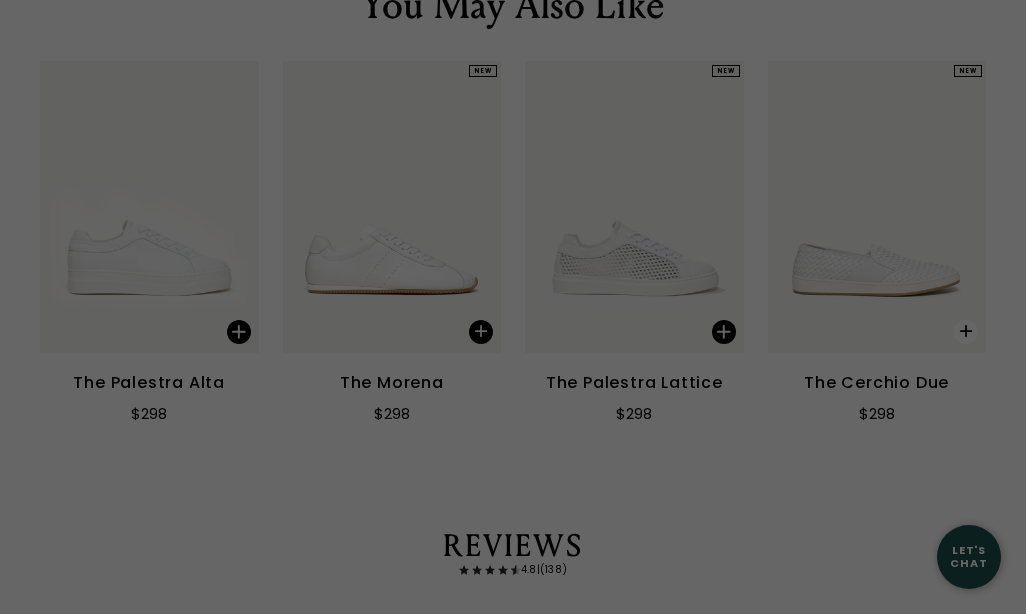 scroll, scrollTop: 0, scrollLeft: 0, axis: both 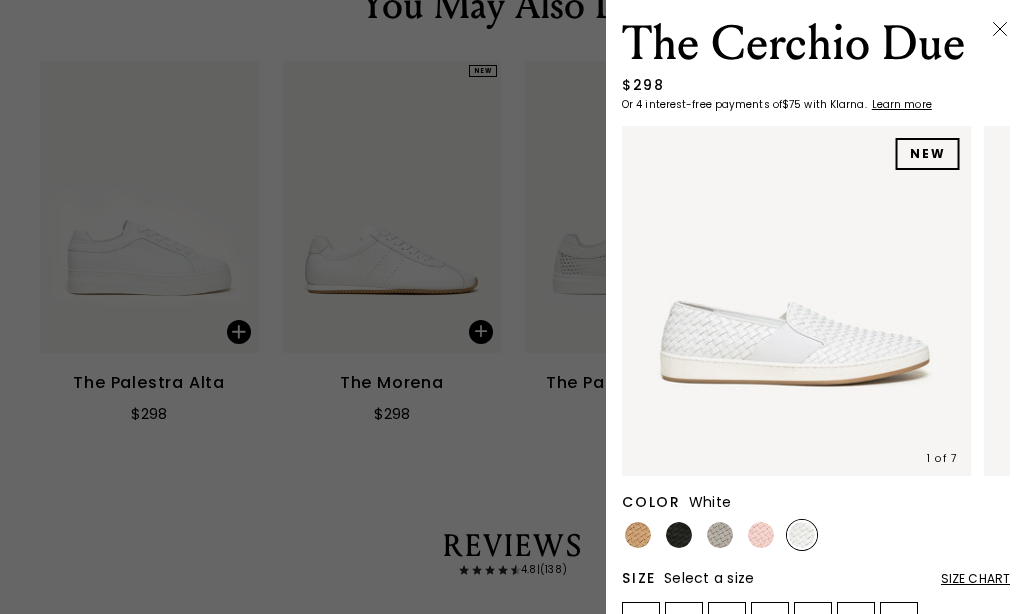 click at bounding box center (1000, 29) 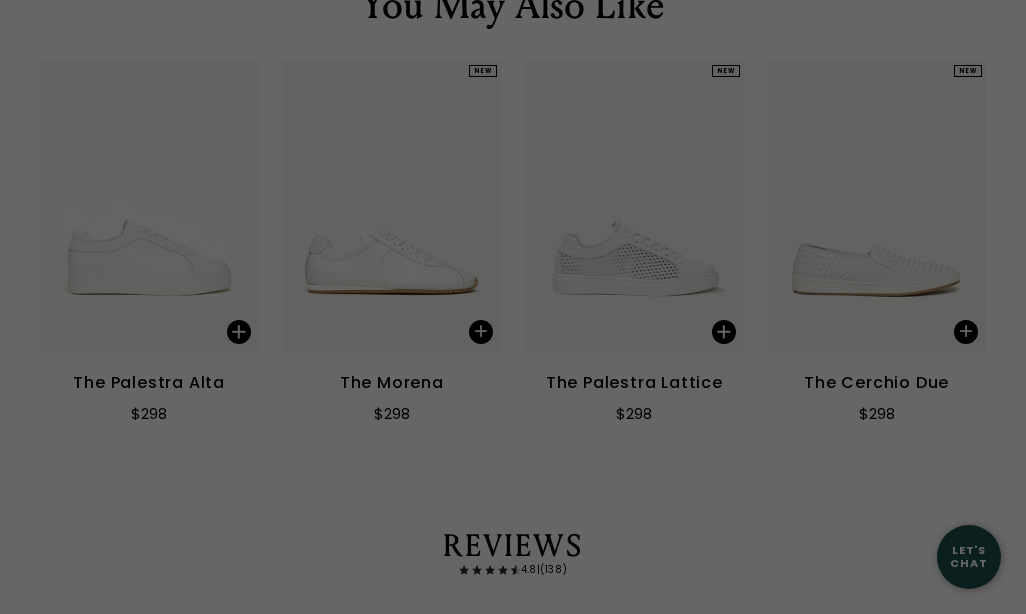scroll, scrollTop: 2957, scrollLeft: 0, axis: vertical 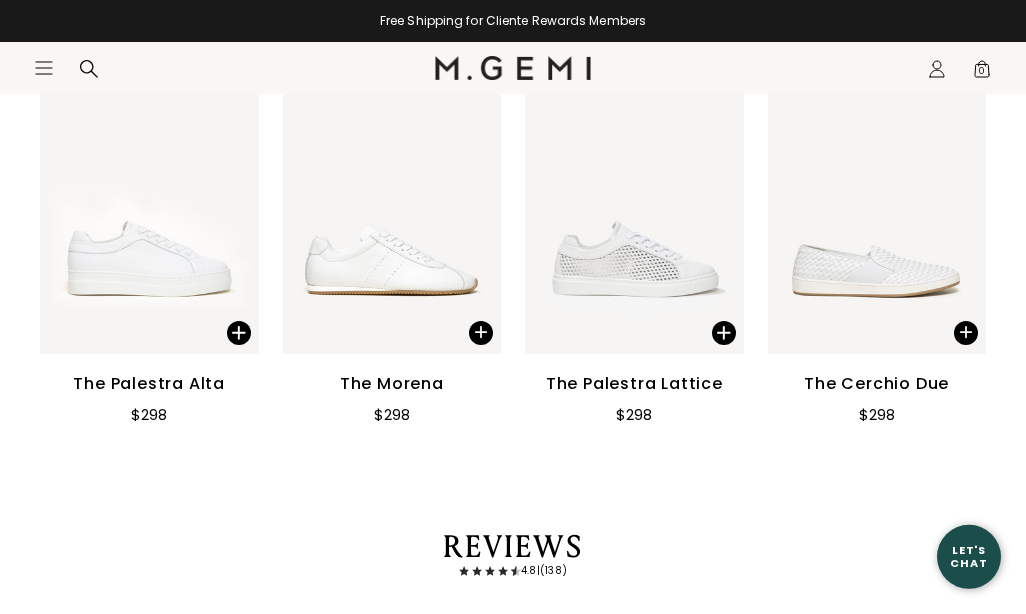 click on "The Cerchio Due" at bounding box center [876, 384] 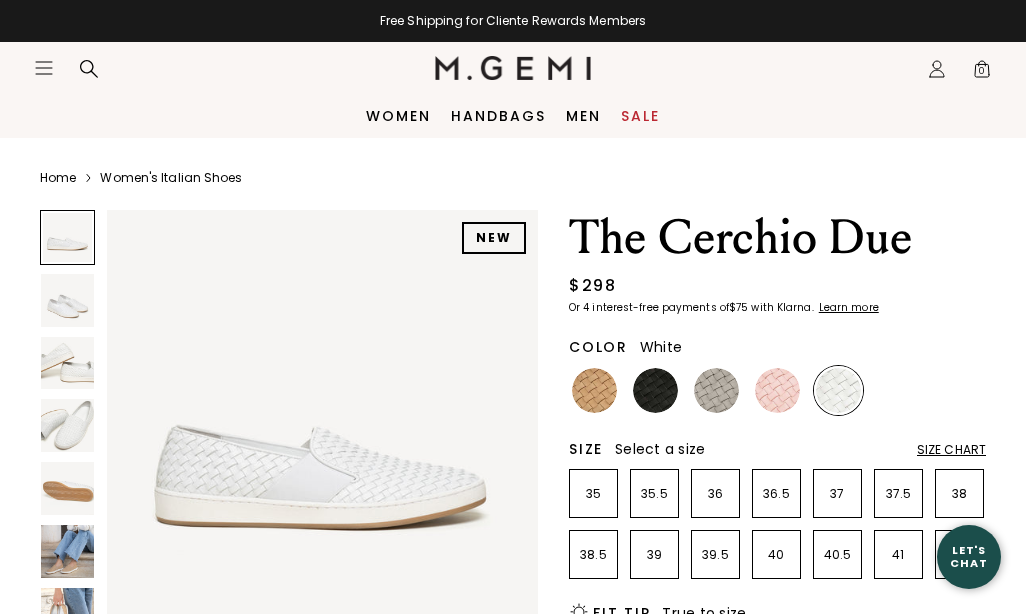 scroll, scrollTop: 75, scrollLeft: 0, axis: vertical 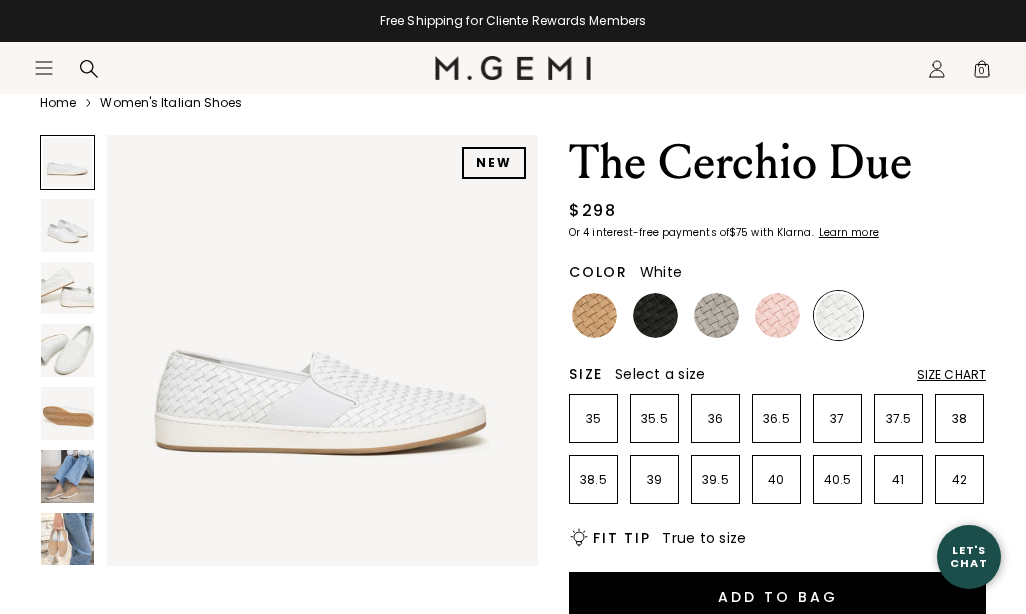 click at bounding box center (67, 476) 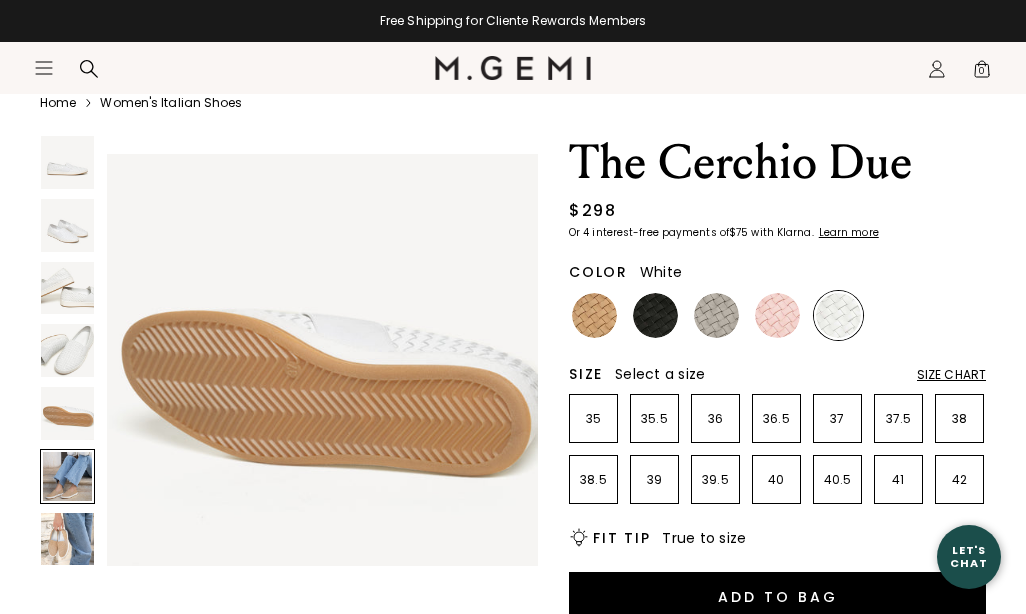 scroll, scrollTop: 2256, scrollLeft: 0, axis: vertical 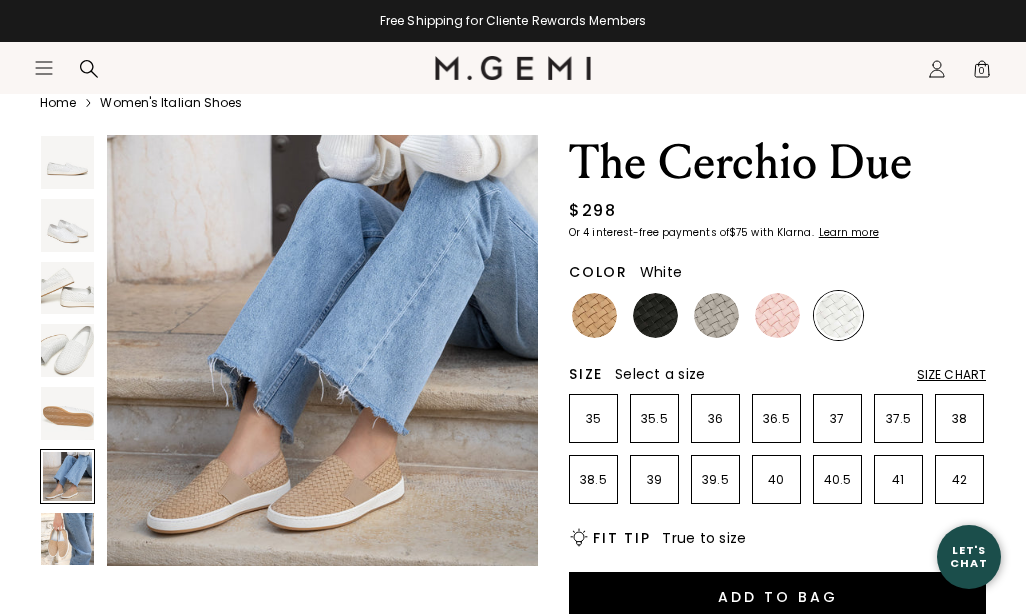 click at bounding box center (67, 539) 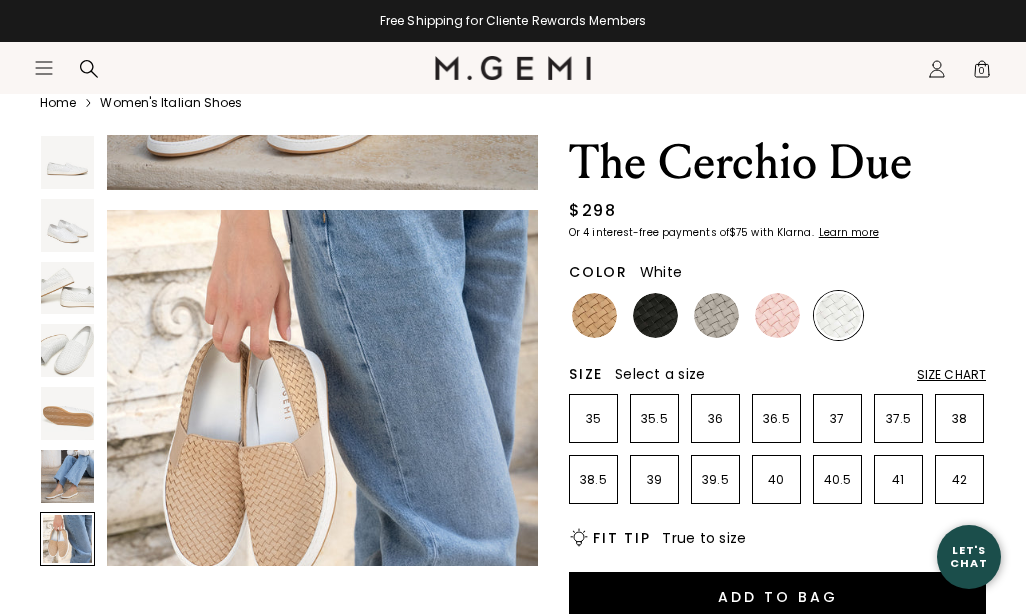 scroll, scrollTop: 2708, scrollLeft: 0, axis: vertical 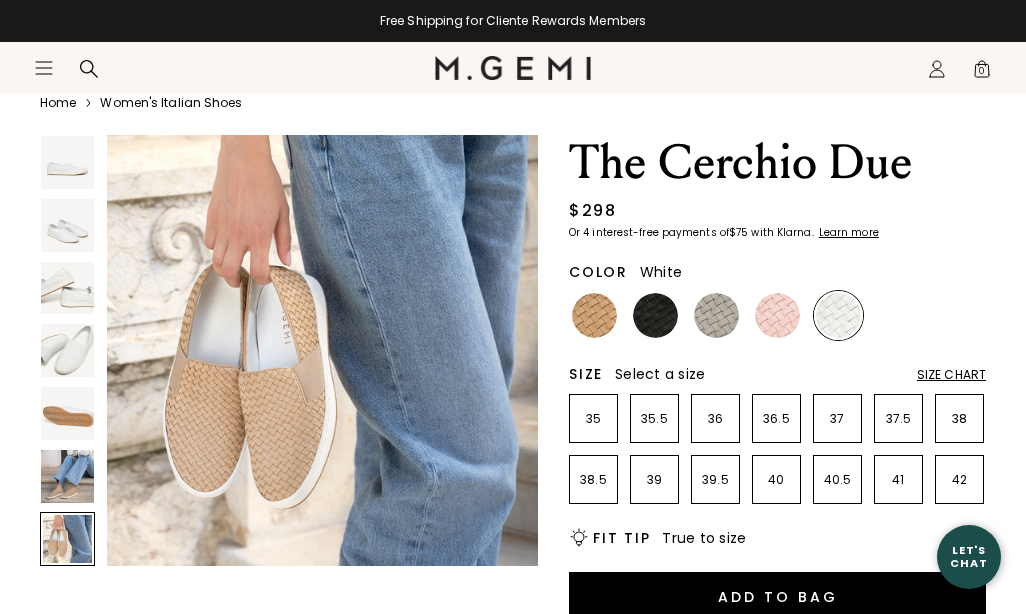 click at bounding box center (67, 476) 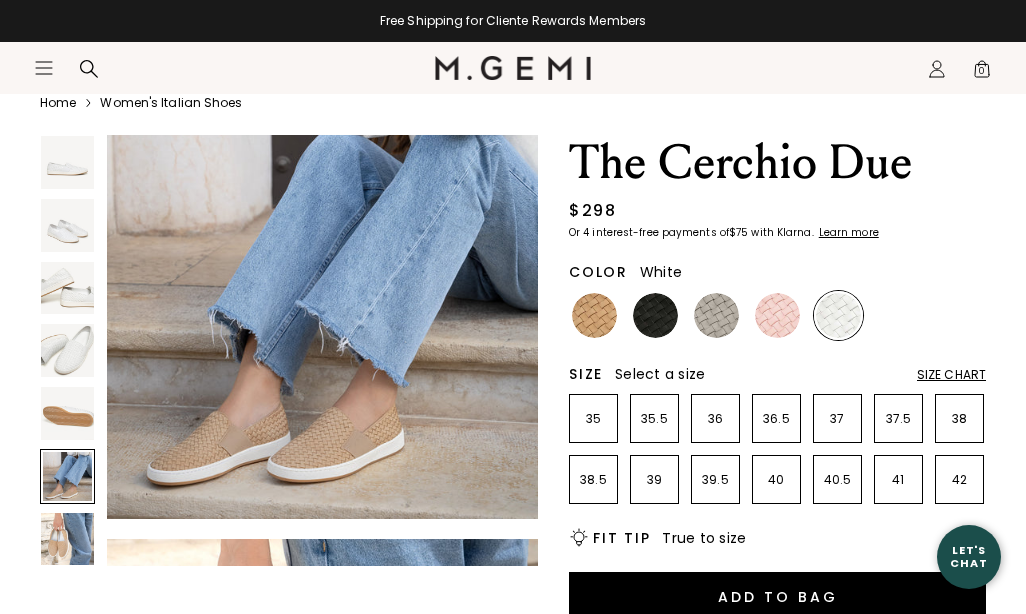 scroll, scrollTop: 2256, scrollLeft: 0, axis: vertical 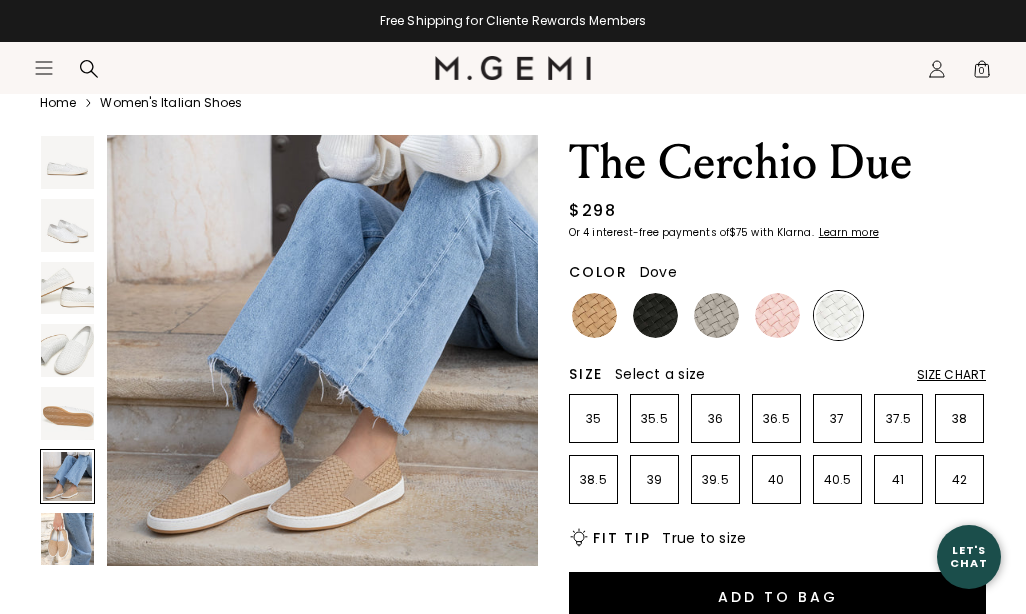 click at bounding box center (716, 315) 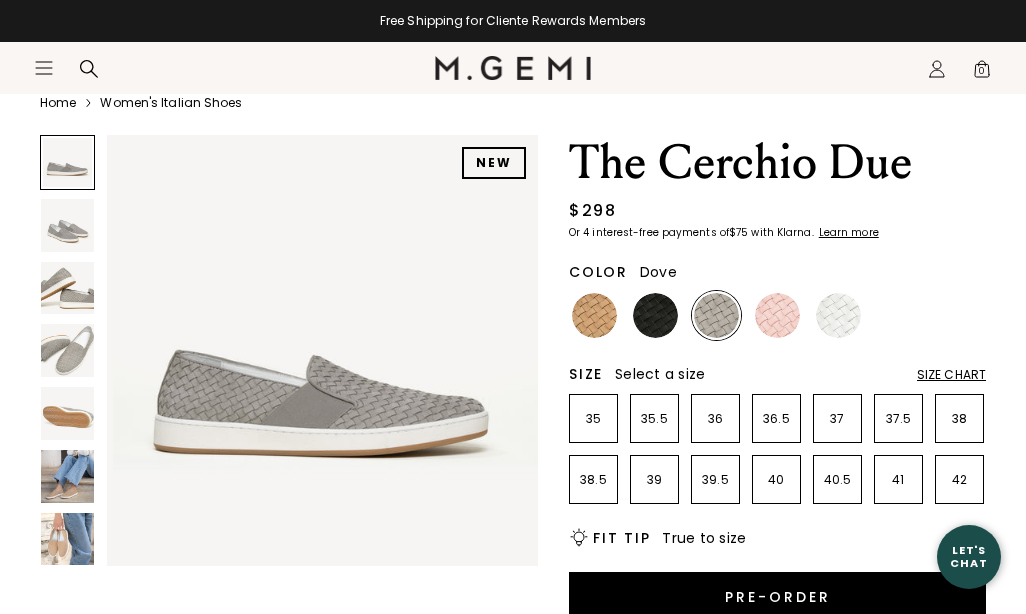 click at bounding box center (67, 539) 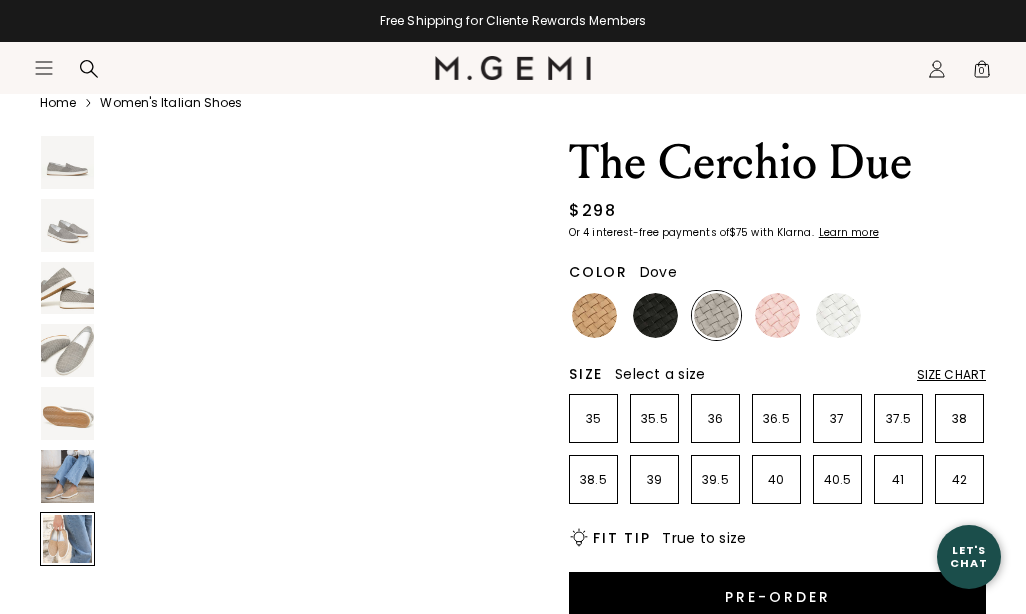 scroll, scrollTop: 2708, scrollLeft: 0, axis: vertical 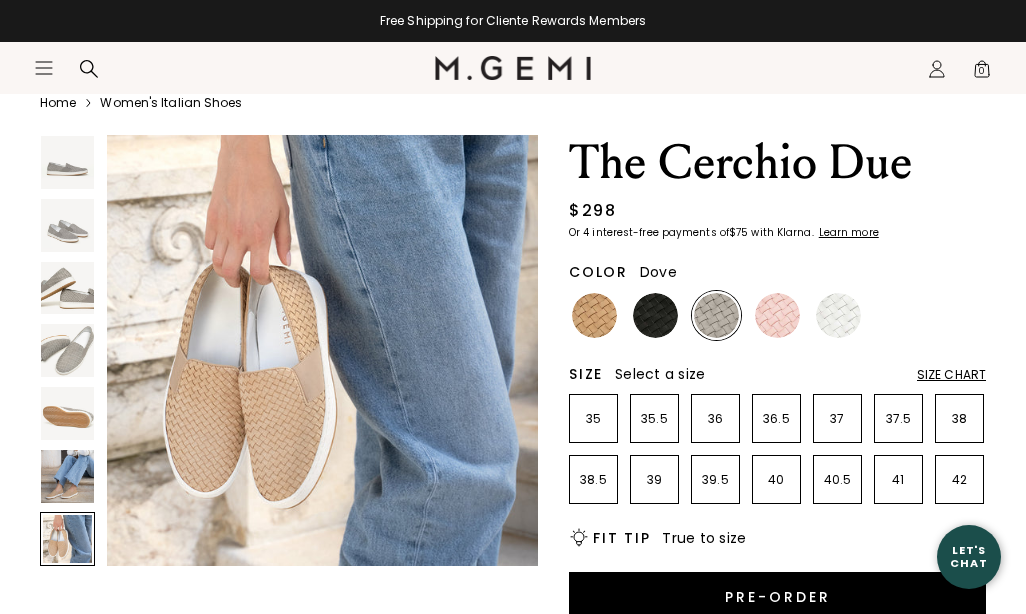click at bounding box center [67, 476] 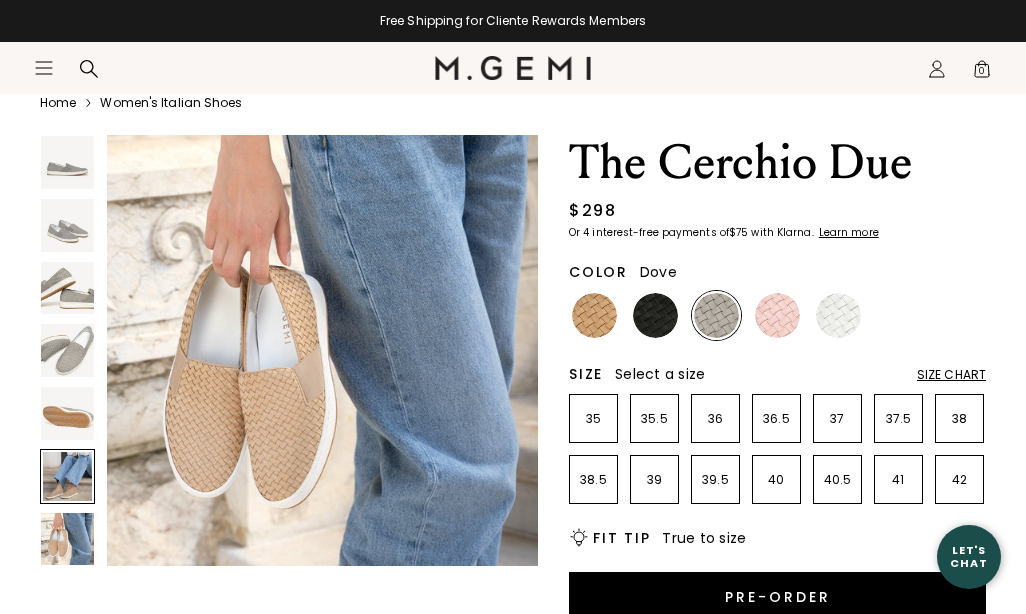 scroll, scrollTop: 2317, scrollLeft: 0, axis: vertical 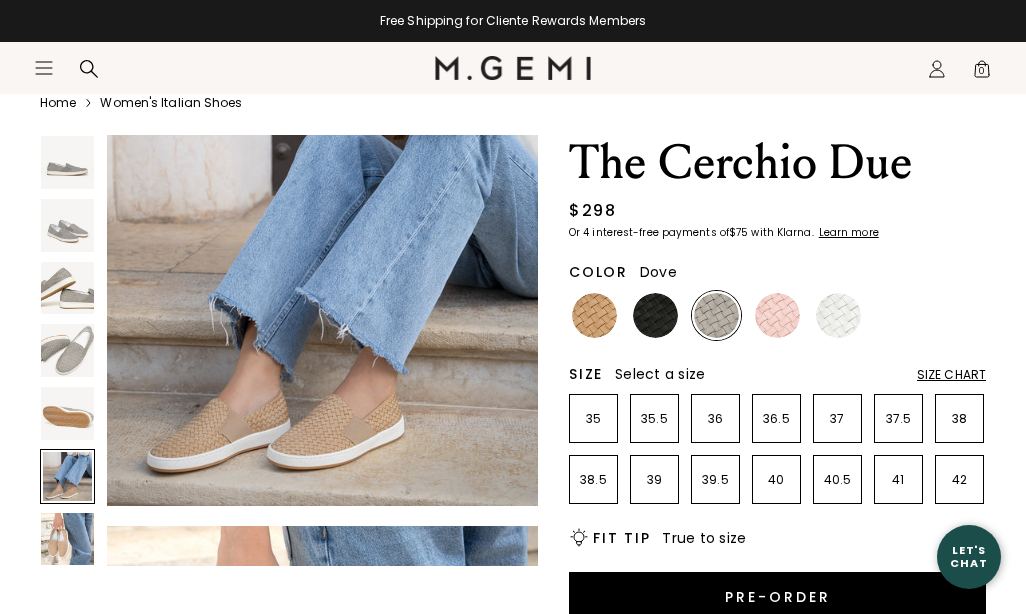 click at bounding box center [655, 315] 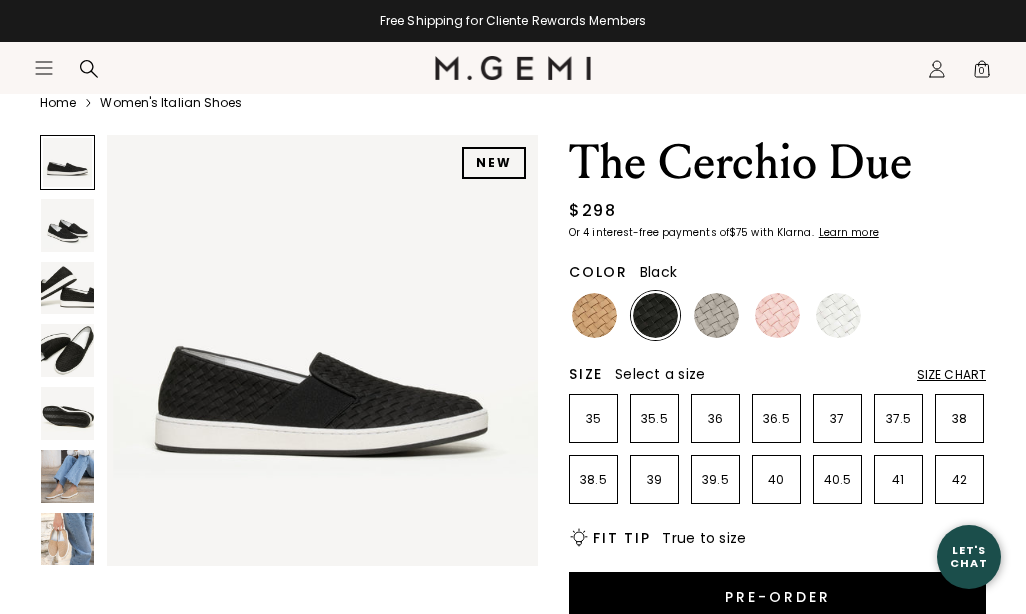 click at bounding box center (594, 315) 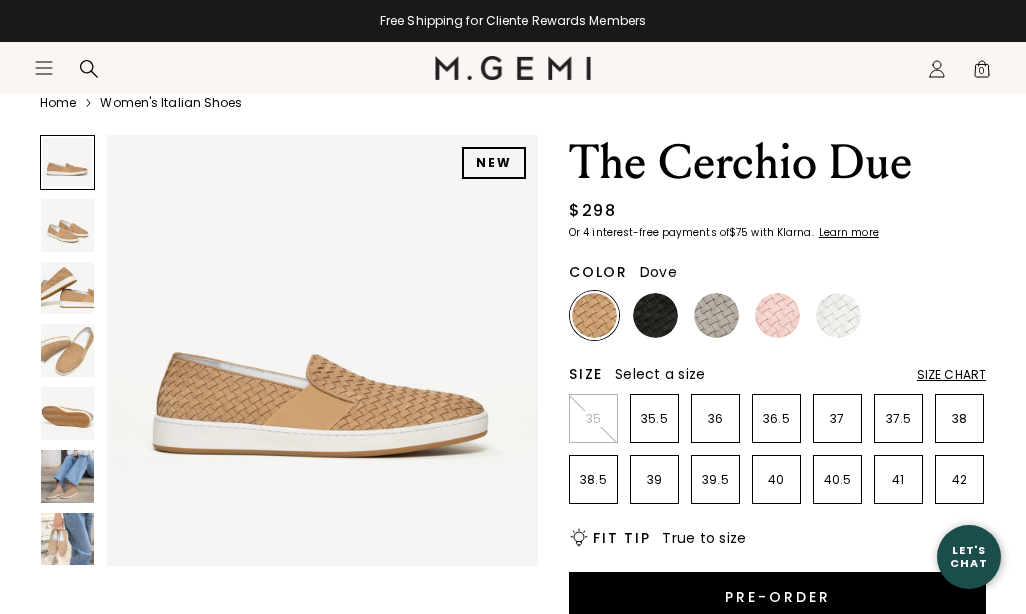 click at bounding box center [716, 315] 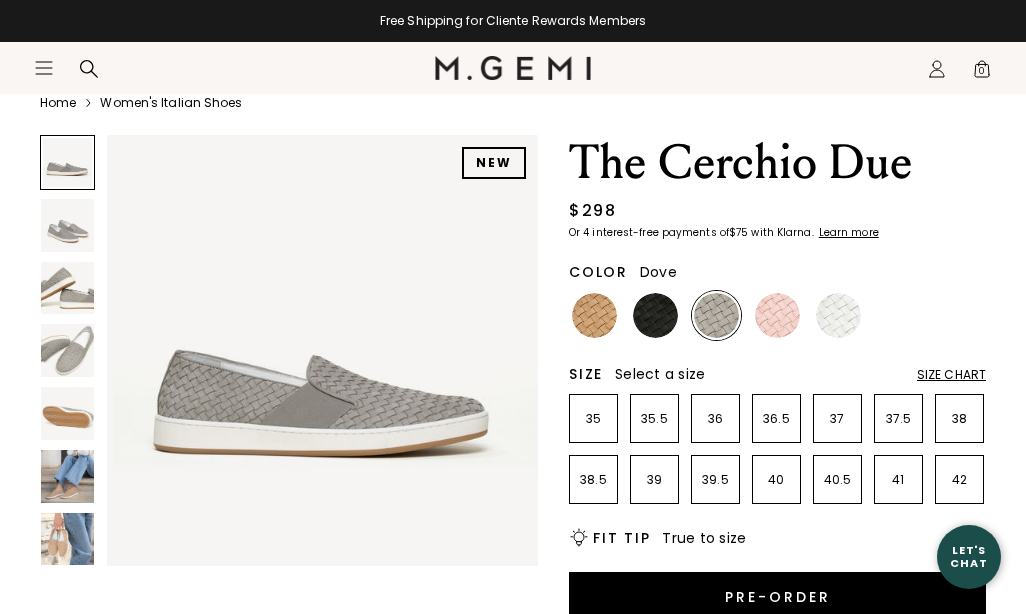 click at bounding box center (777, 315) 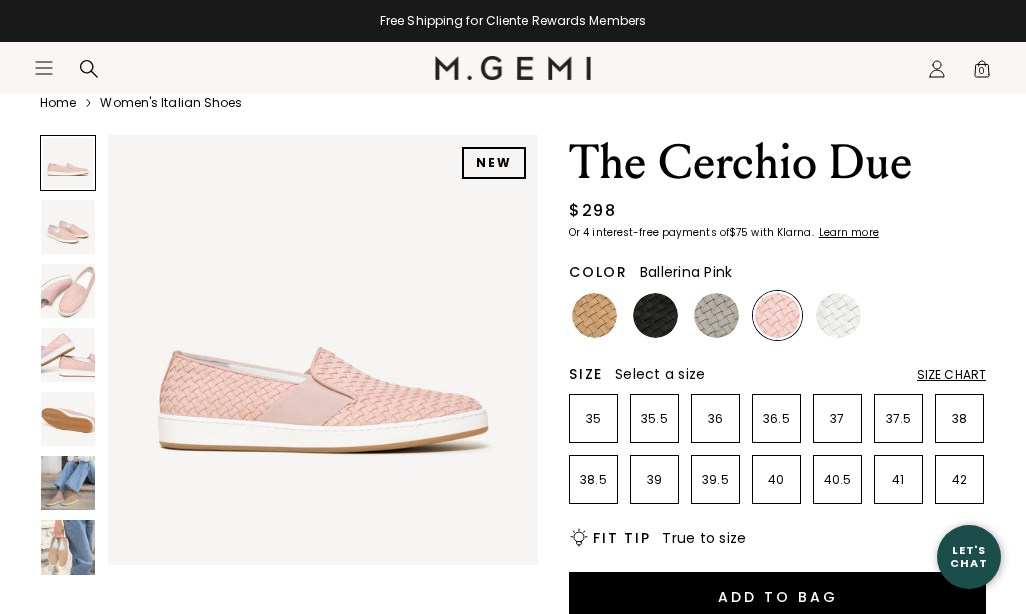 click at bounding box center (838, 315) 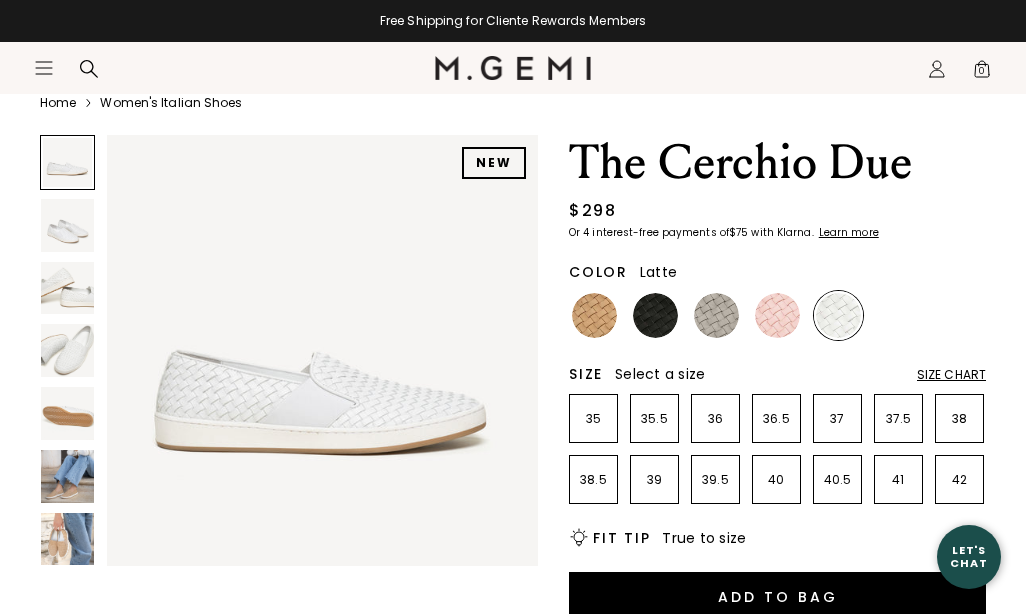 click at bounding box center (594, 315) 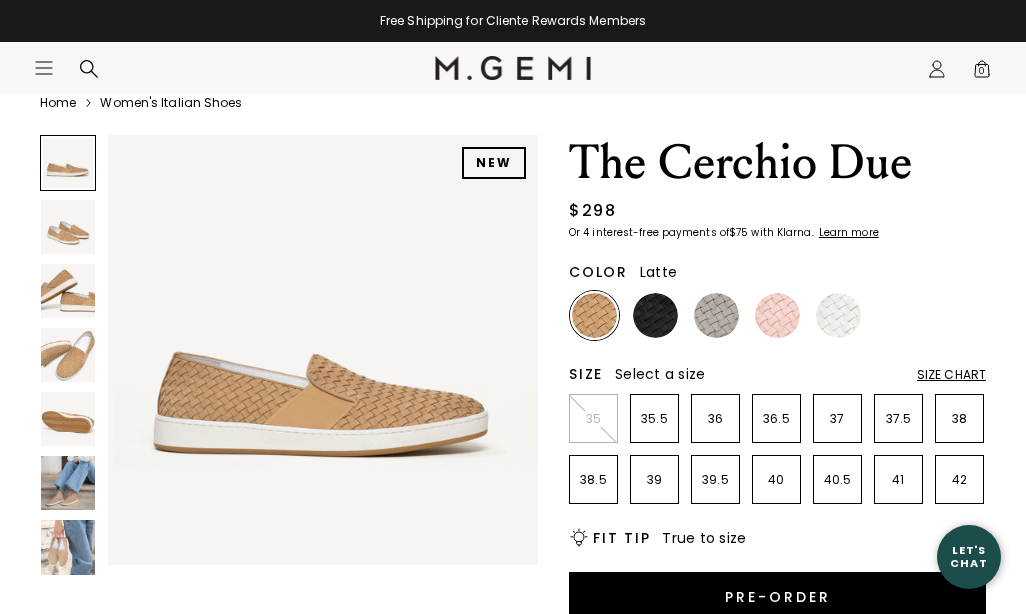 scroll, scrollTop: 0, scrollLeft: 0, axis: both 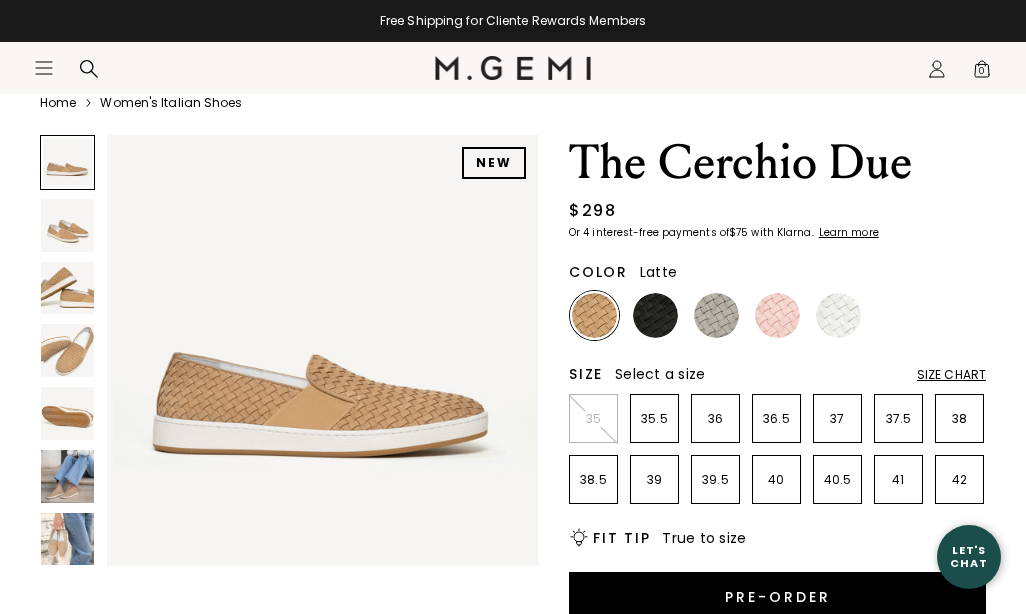 click at bounding box center [67, 476] 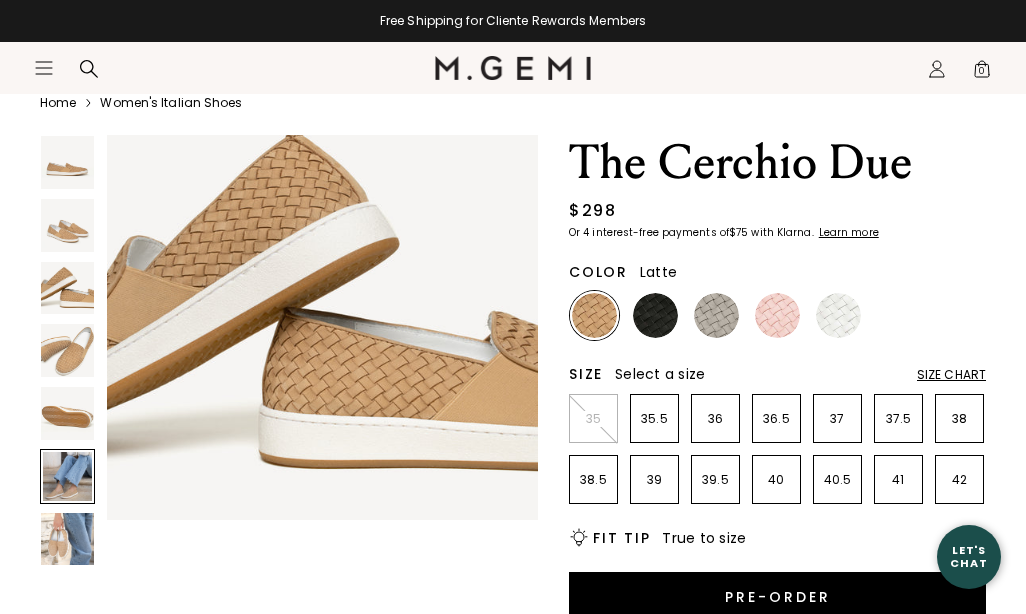 scroll, scrollTop: 2256, scrollLeft: 0, axis: vertical 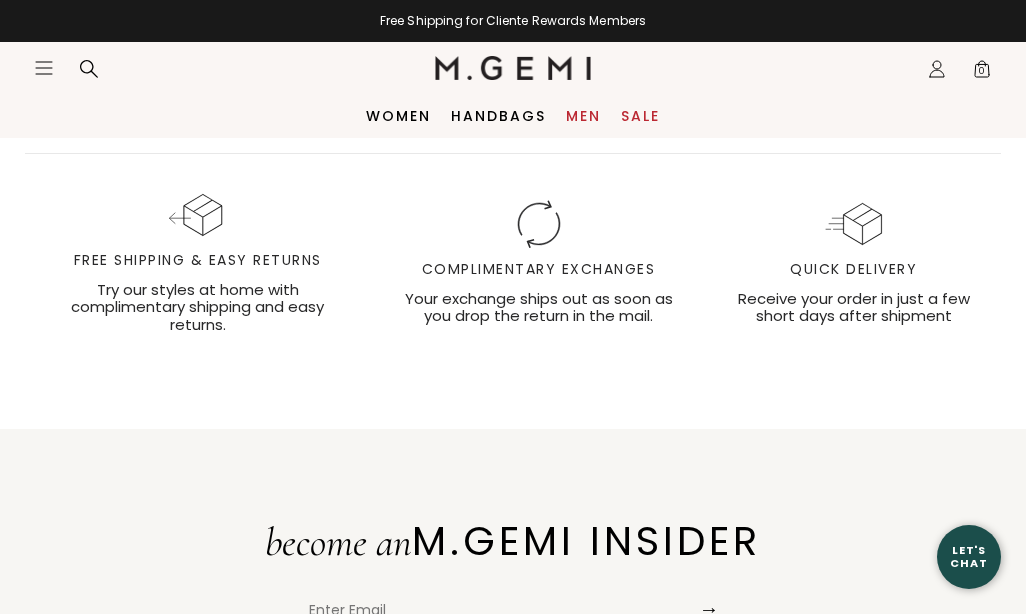 click on "Men" at bounding box center (583, 116) 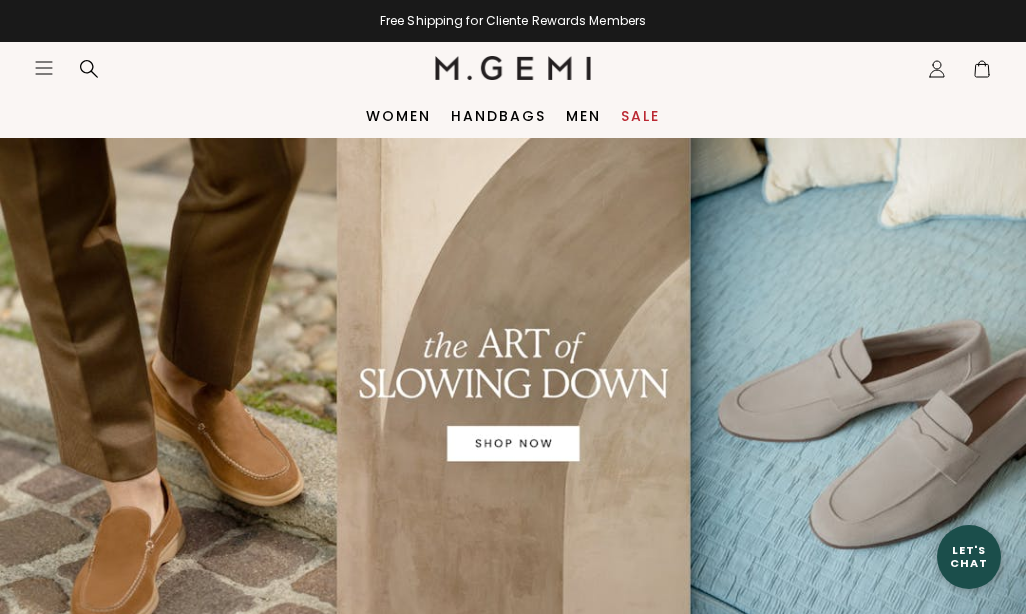 scroll, scrollTop: 0, scrollLeft: 0, axis: both 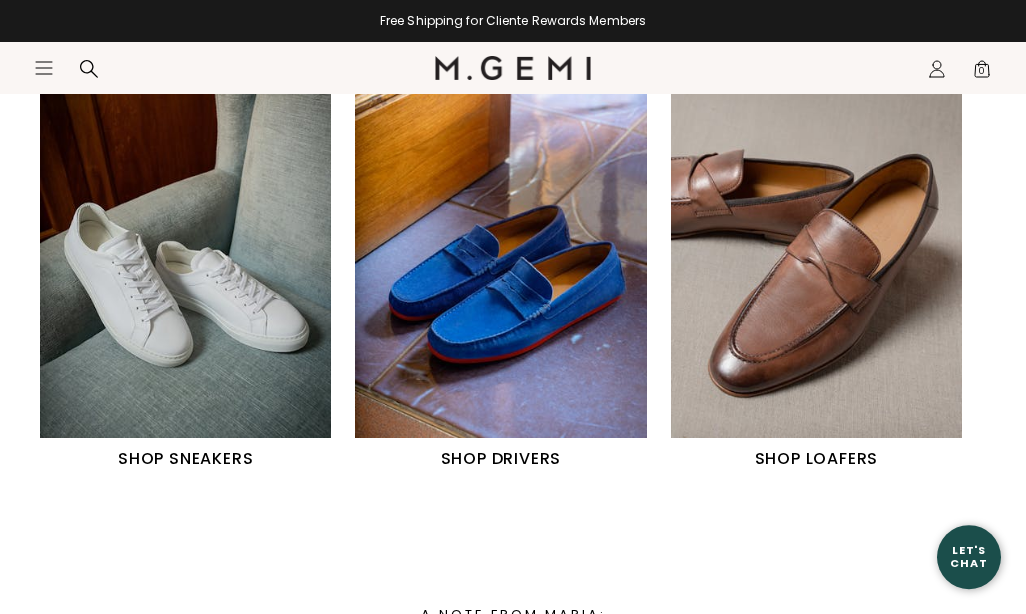 click at bounding box center (500, 256) 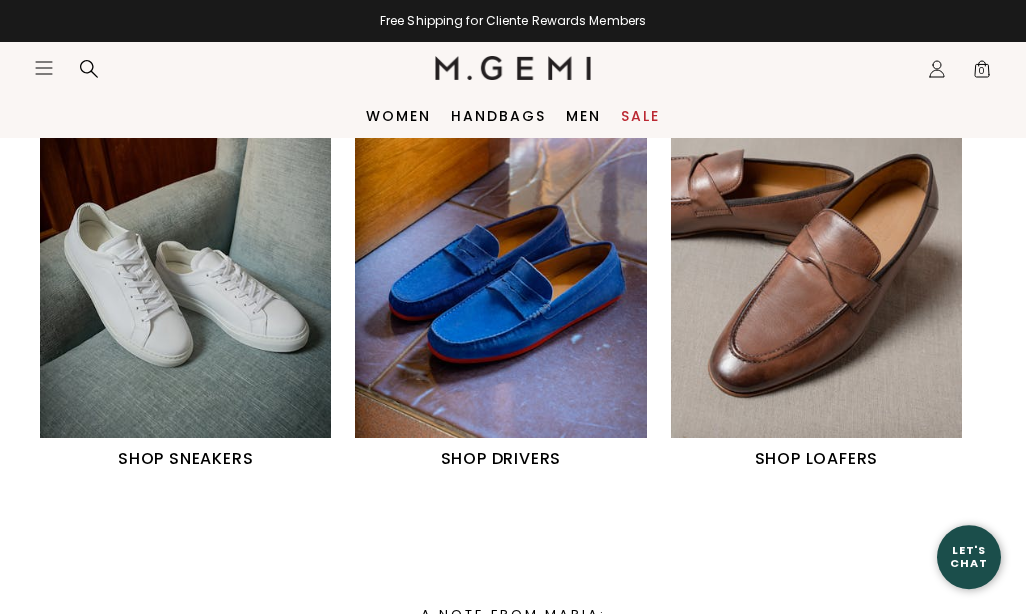 scroll, scrollTop: 836, scrollLeft: 0, axis: vertical 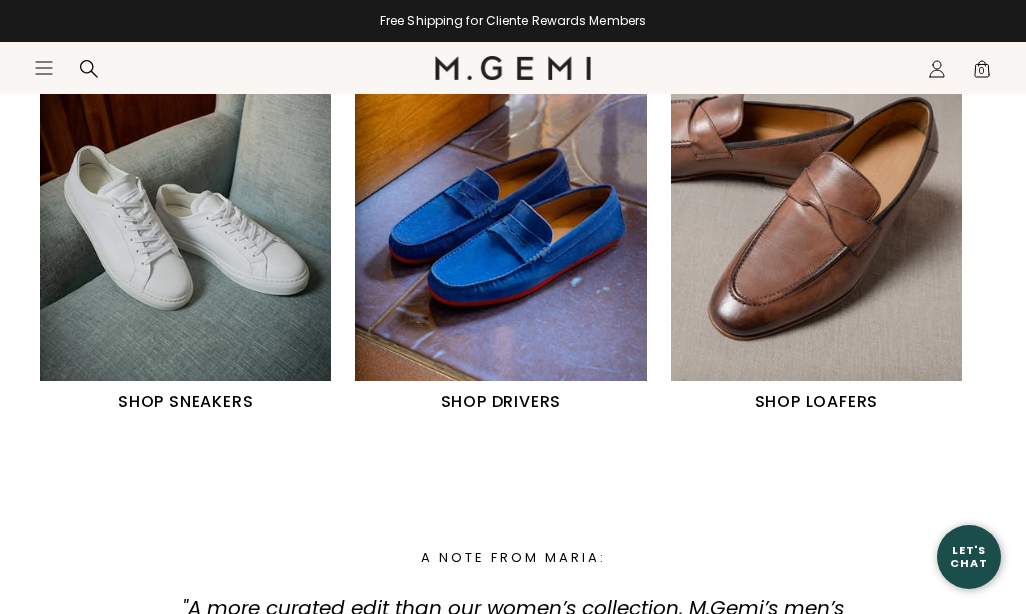 click at bounding box center (185, 199) 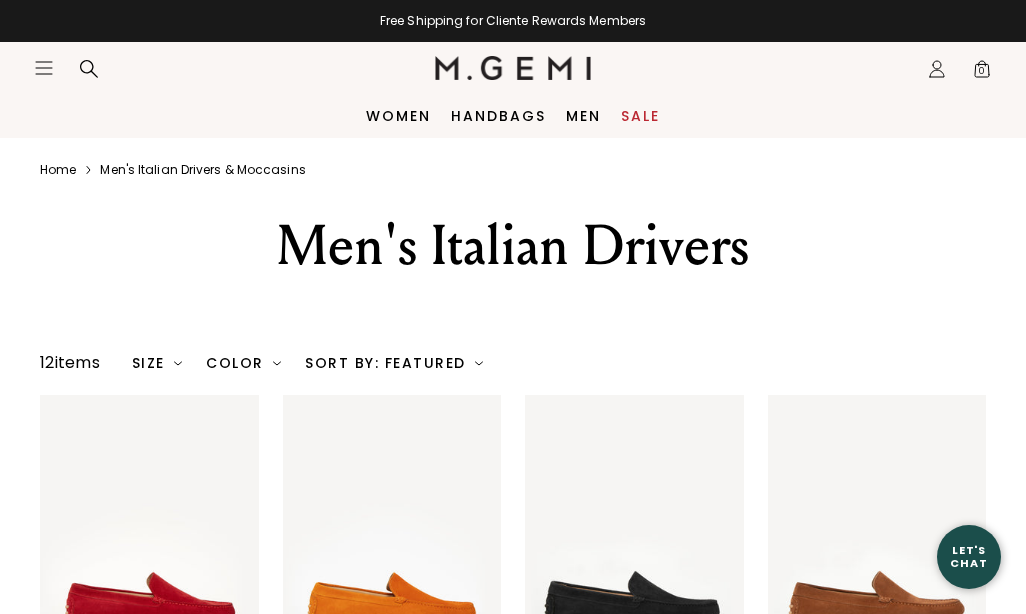 scroll, scrollTop: 0, scrollLeft: 0, axis: both 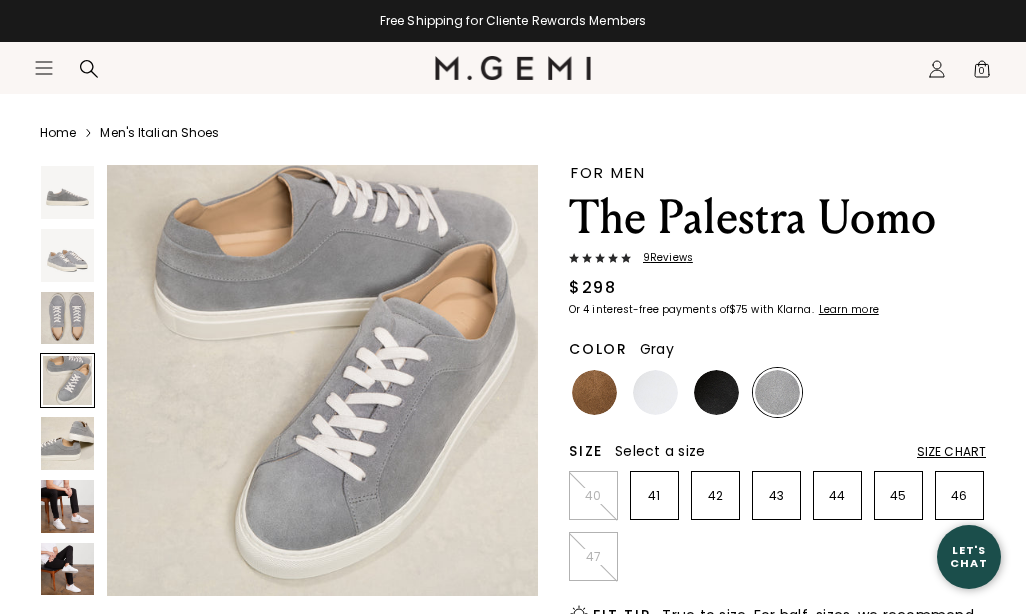 click at bounding box center (67, 506) 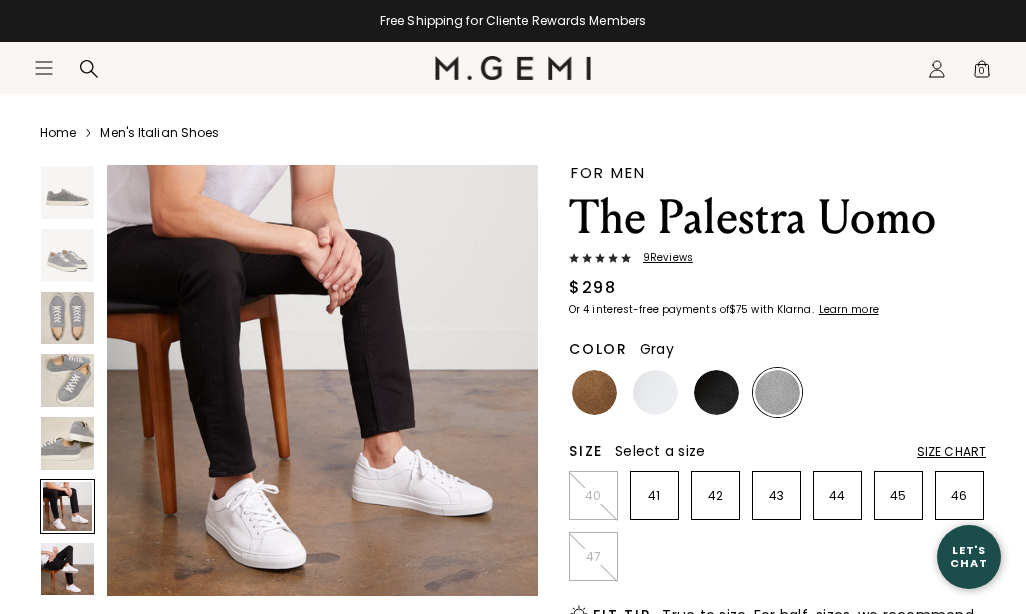 click at bounding box center [67, 569] 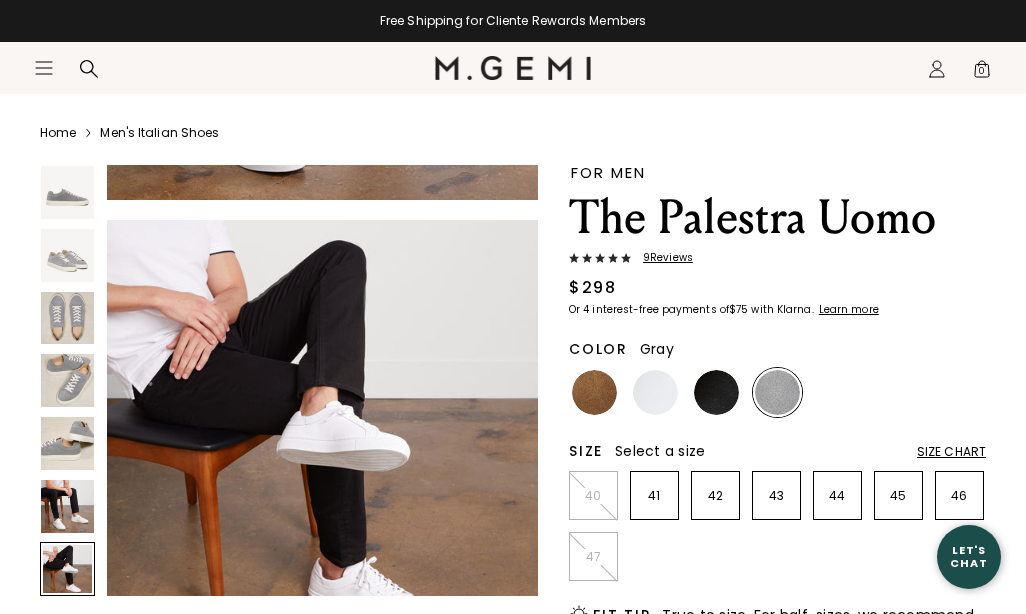 scroll, scrollTop: 2708, scrollLeft: 0, axis: vertical 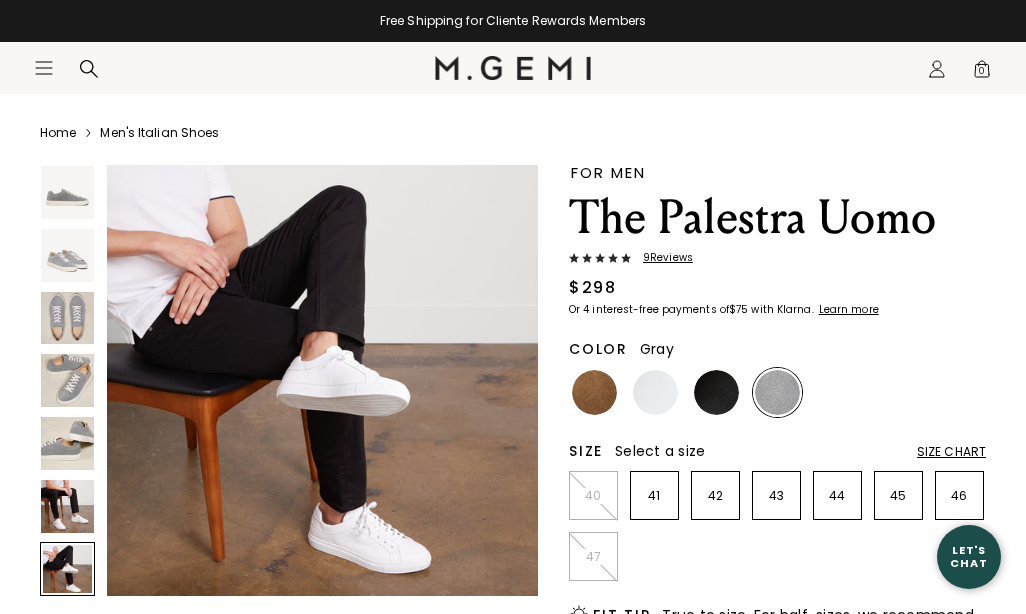 click at bounding box center (67, 380) 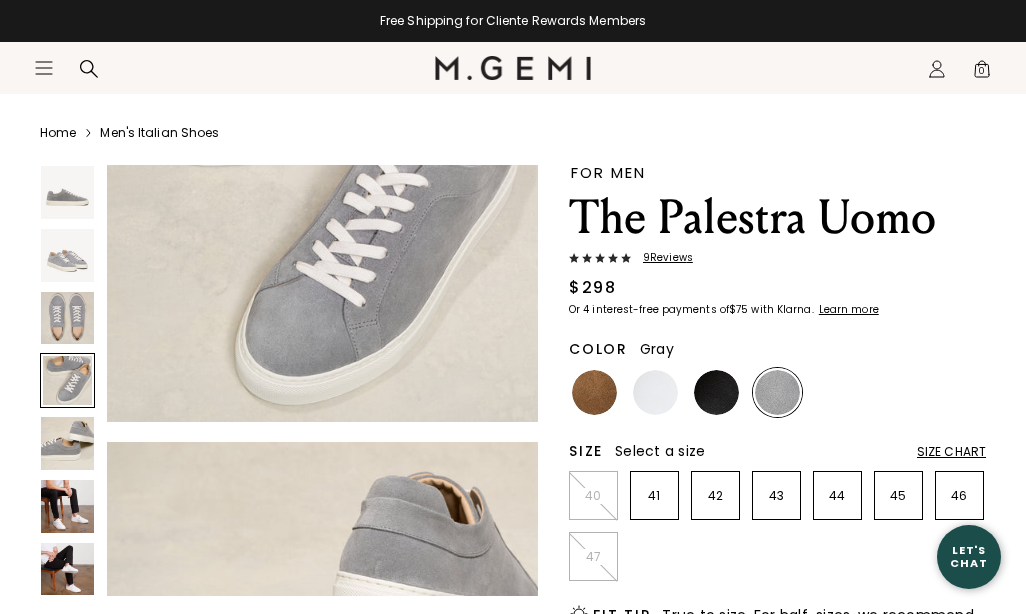 scroll, scrollTop: 1354, scrollLeft: 0, axis: vertical 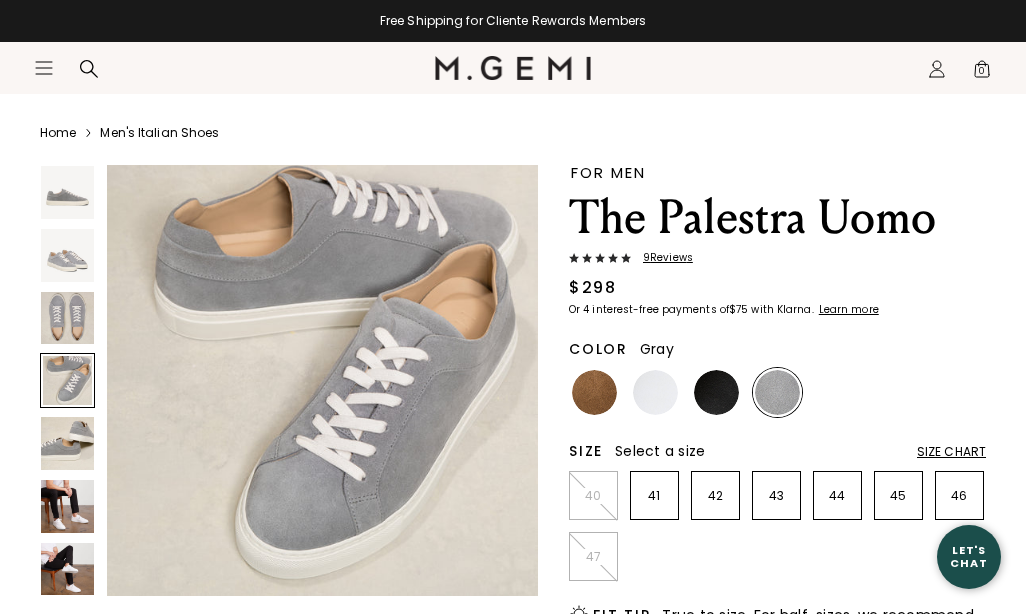 click on "9  Review s" at bounding box center (662, 258) 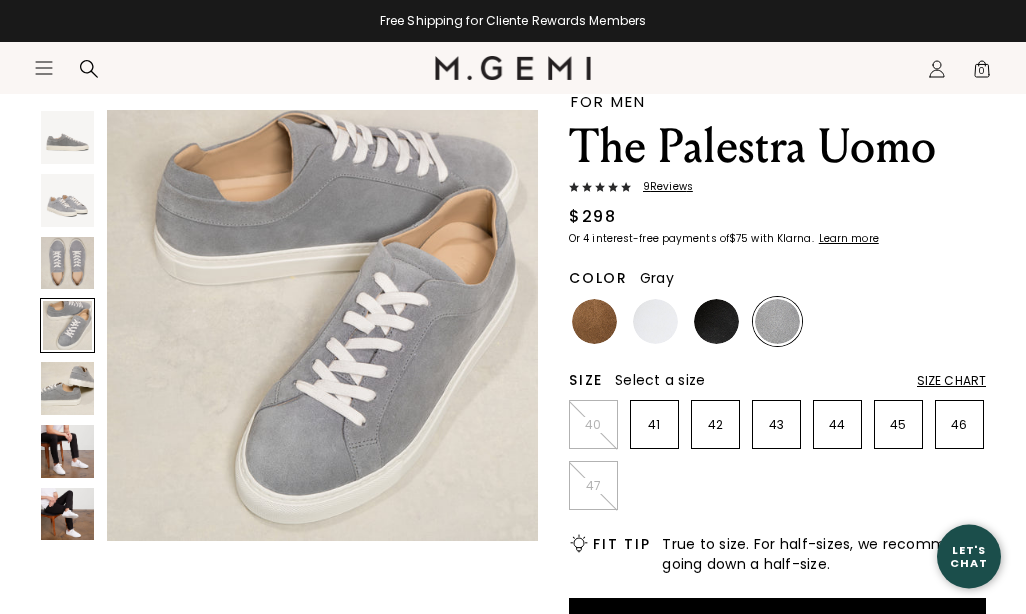 scroll, scrollTop: 155, scrollLeft: 0, axis: vertical 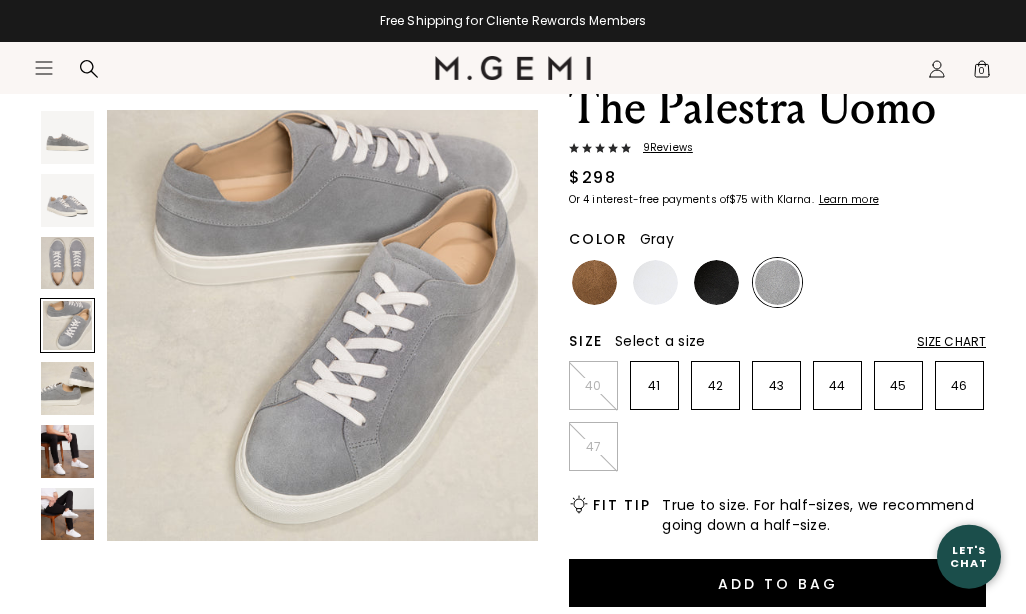 click on "Size Chart" at bounding box center (951, 342) 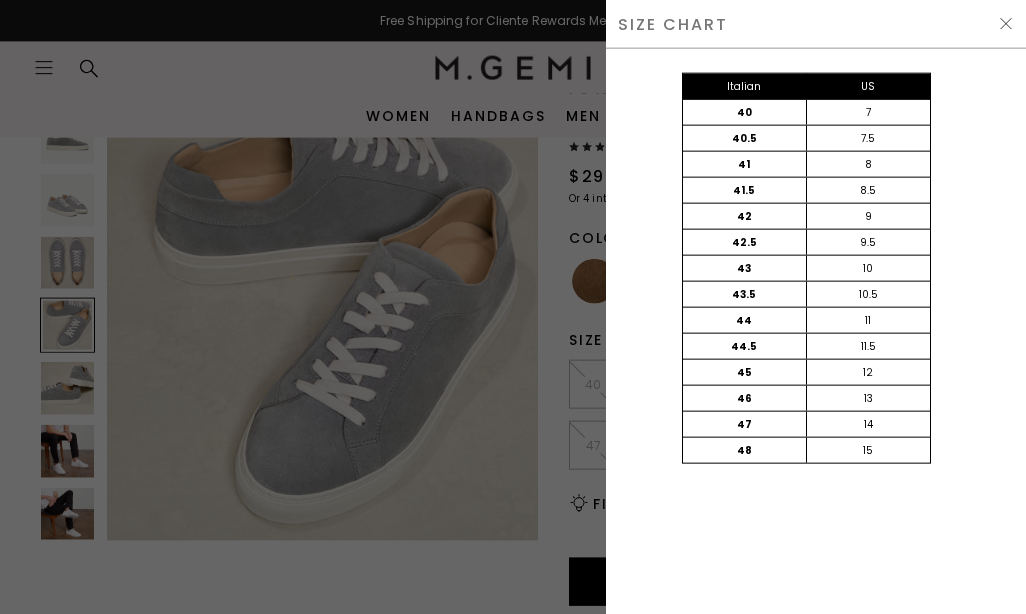 scroll, scrollTop: 0, scrollLeft: 0, axis: both 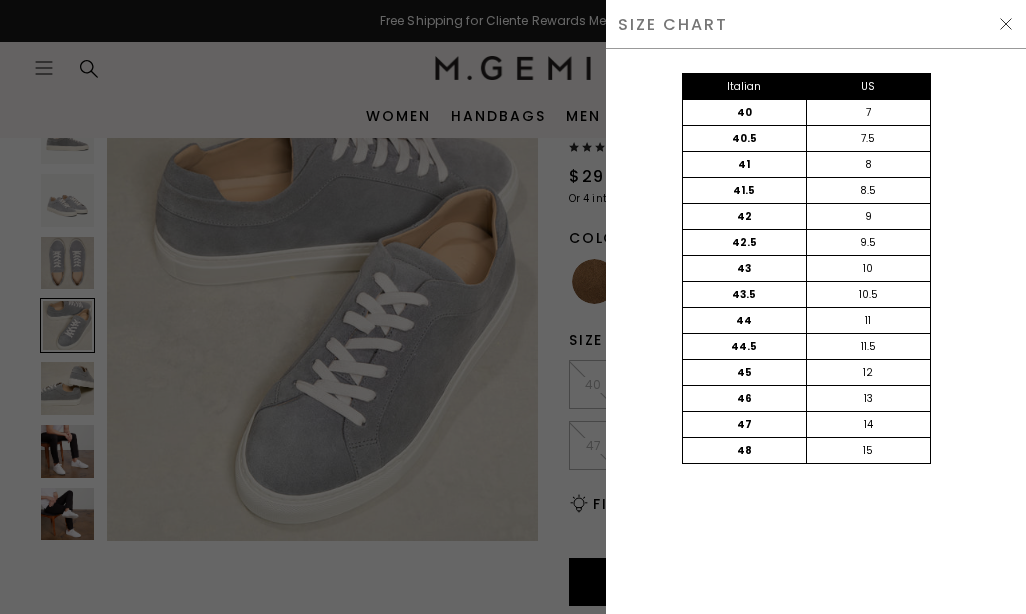 click at bounding box center [1006, 24] 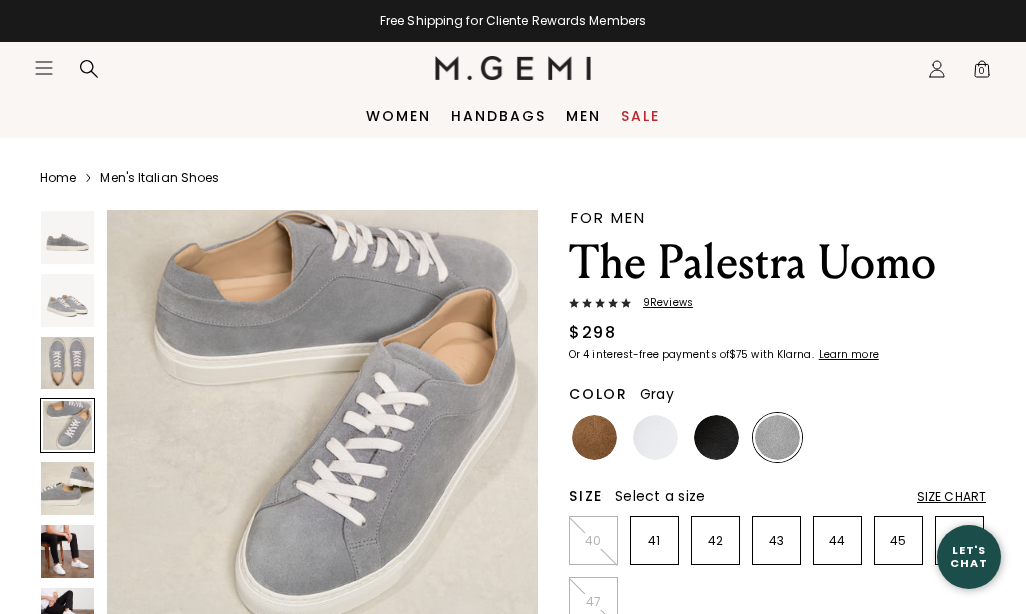 scroll, scrollTop: 156, scrollLeft: 0, axis: vertical 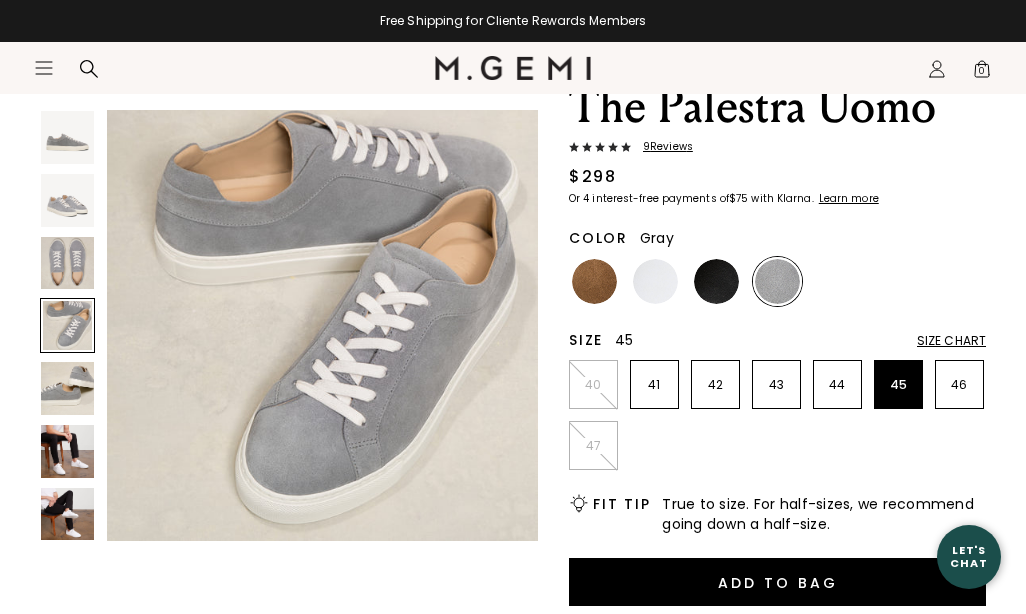 click on "45" at bounding box center [898, 385] 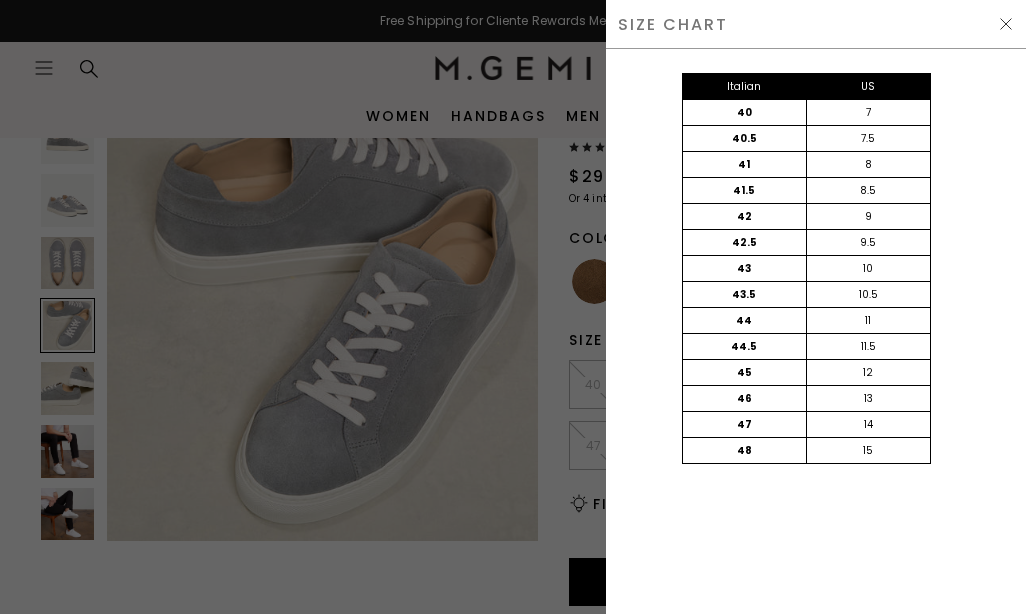 click at bounding box center [1006, 24] 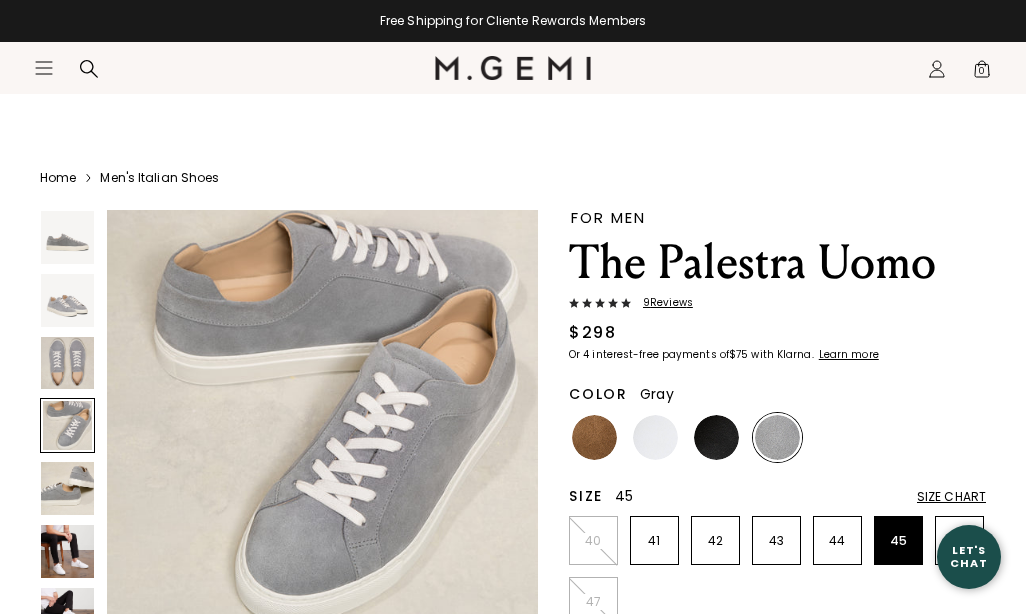 scroll, scrollTop: 156, scrollLeft: 0, axis: vertical 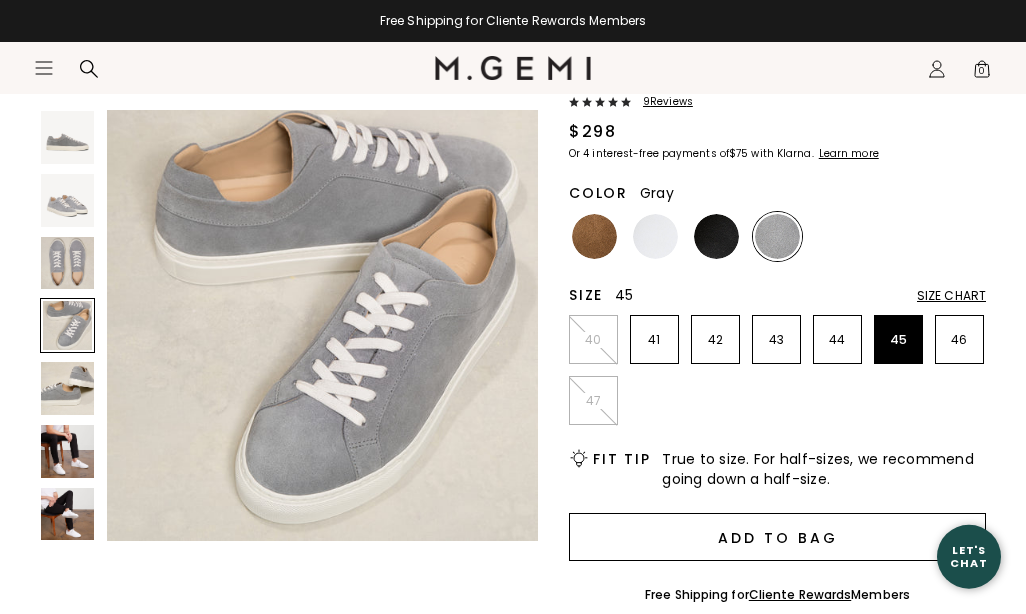 click on "Add to Bag" at bounding box center [777, 537] 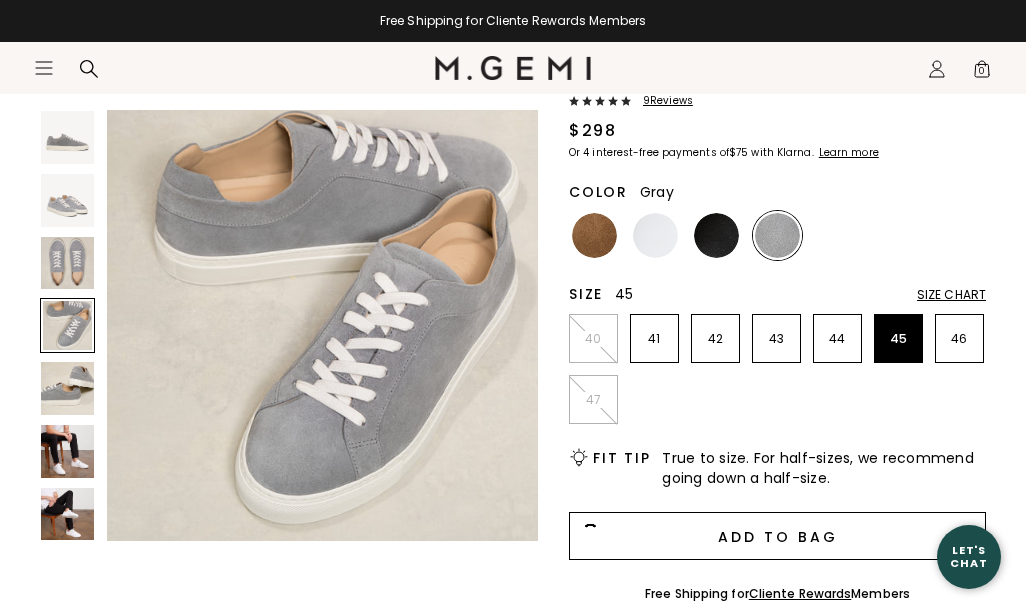 scroll, scrollTop: 0, scrollLeft: 0, axis: both 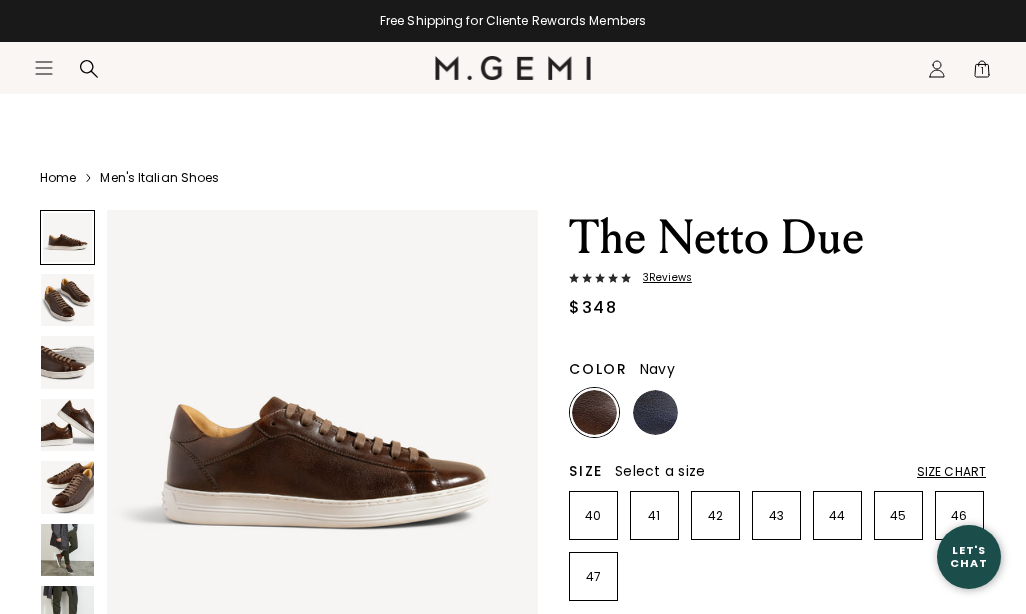 click at bounding box center (655, 412) 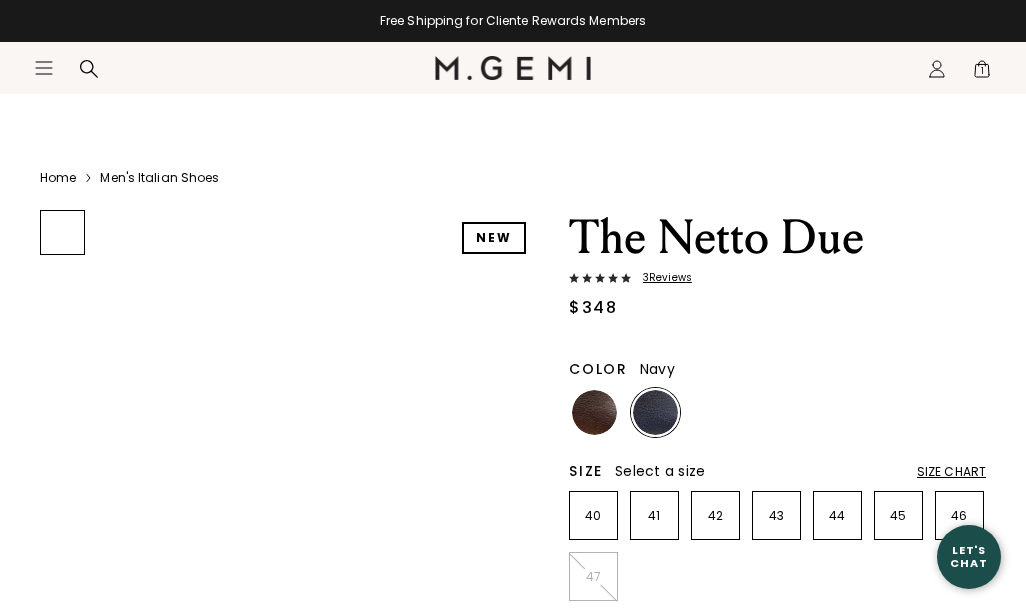 click at bounding box center (655, 412) 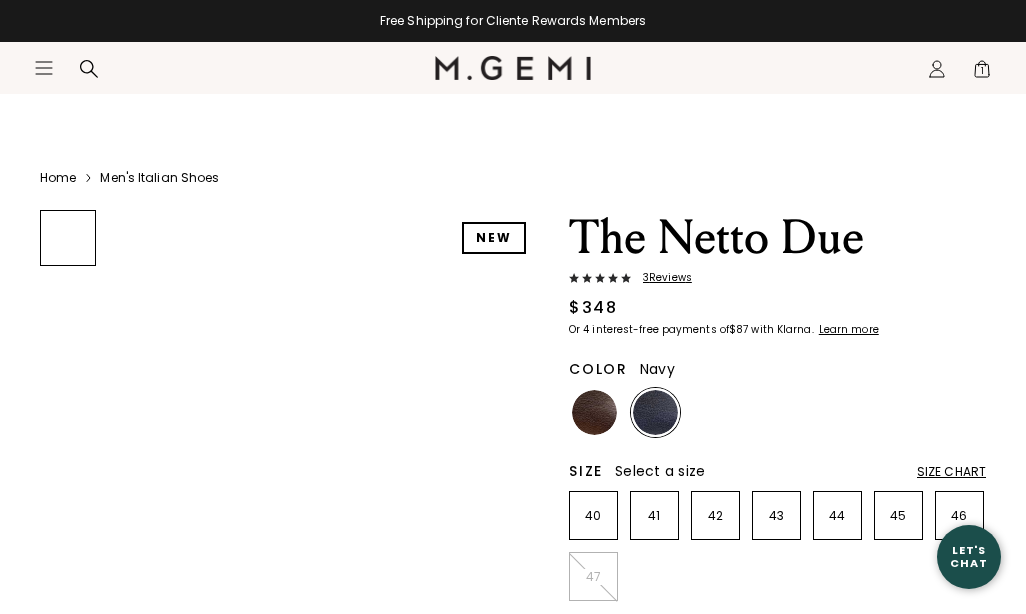scroll, scrollTop: 3, scrollLeft: 0, axis: vertical 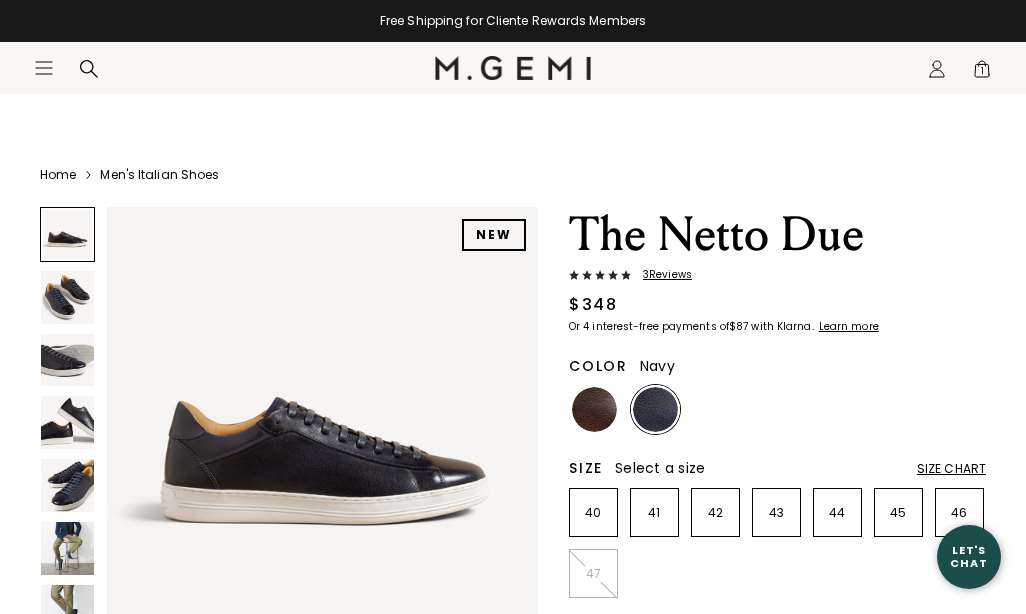 click at bounding box center (67, 485) 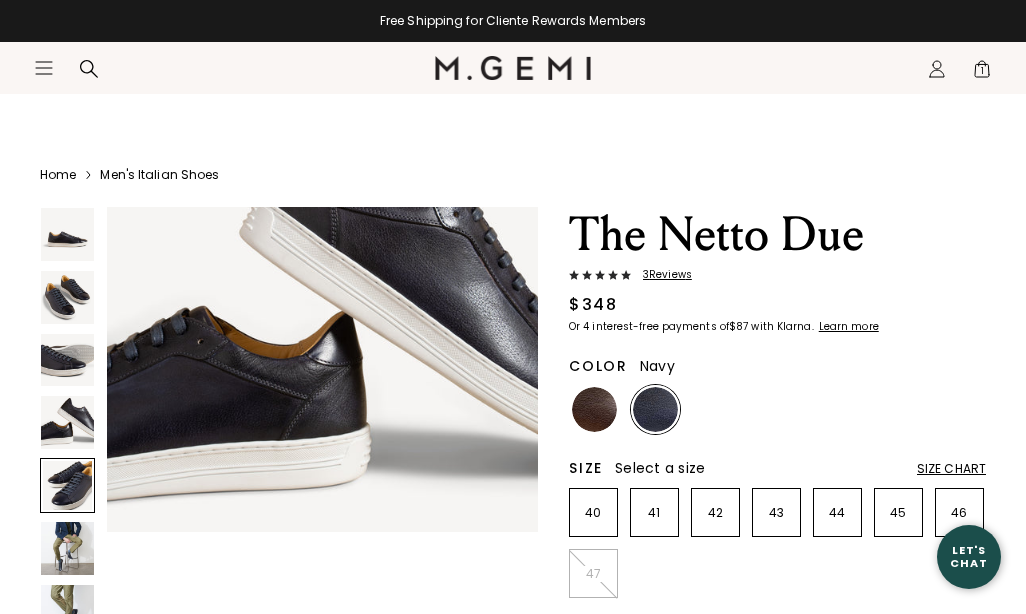 scroll, scrollTop: 1805, scrollLeft: 0, axis: vertical 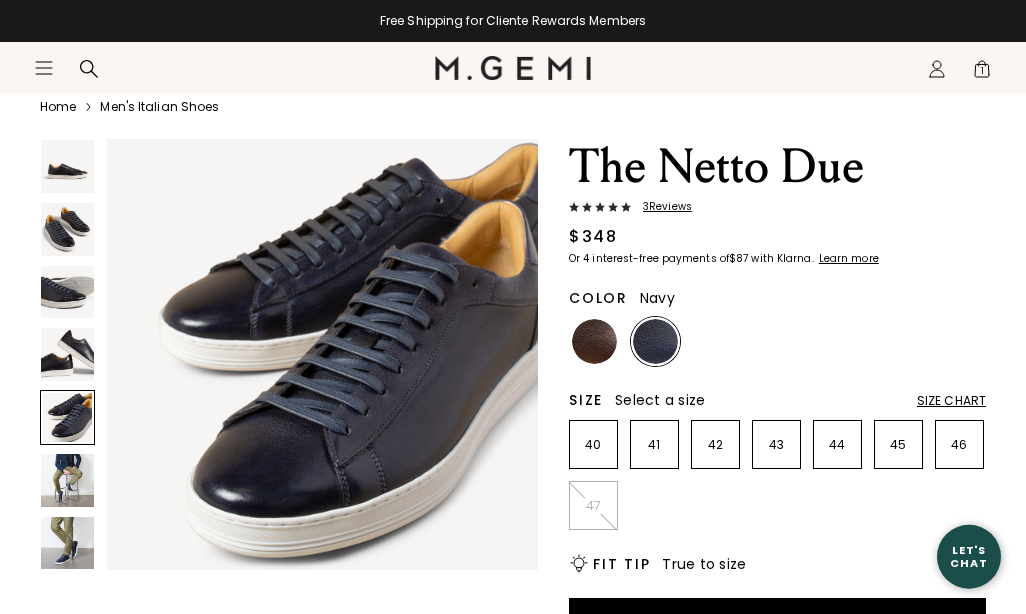 click at bounding box center [67, 480] 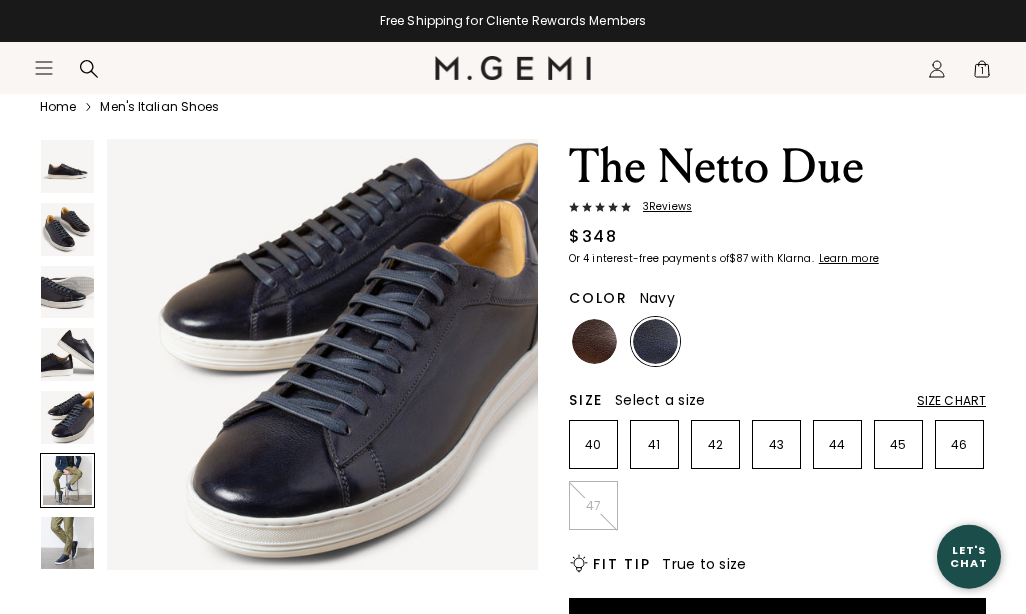 scroll, scrollTop: 72, scrollLeft: 0, axis: vertical 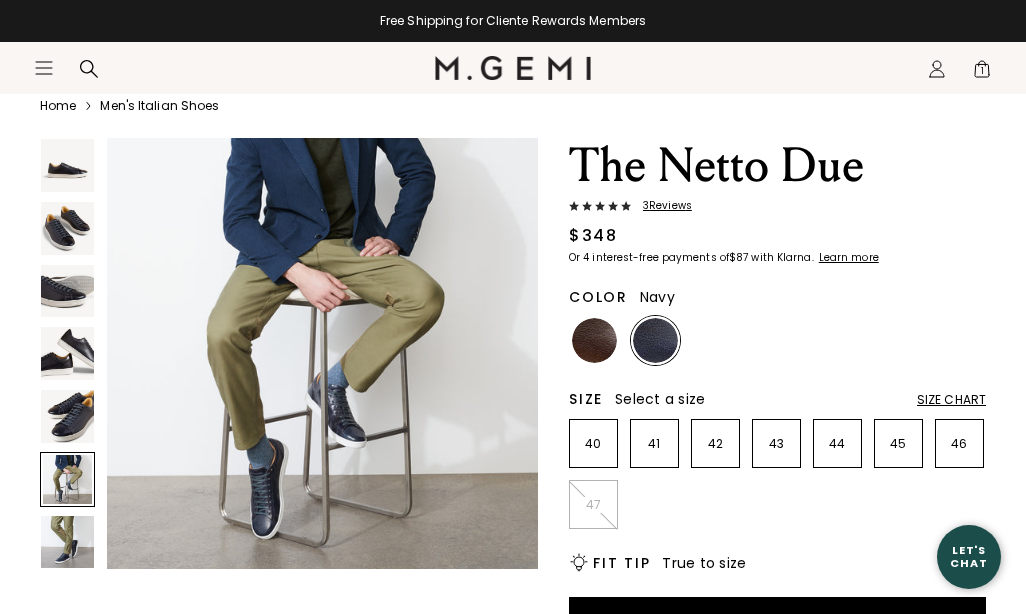 click at bounding box center [67, 542] 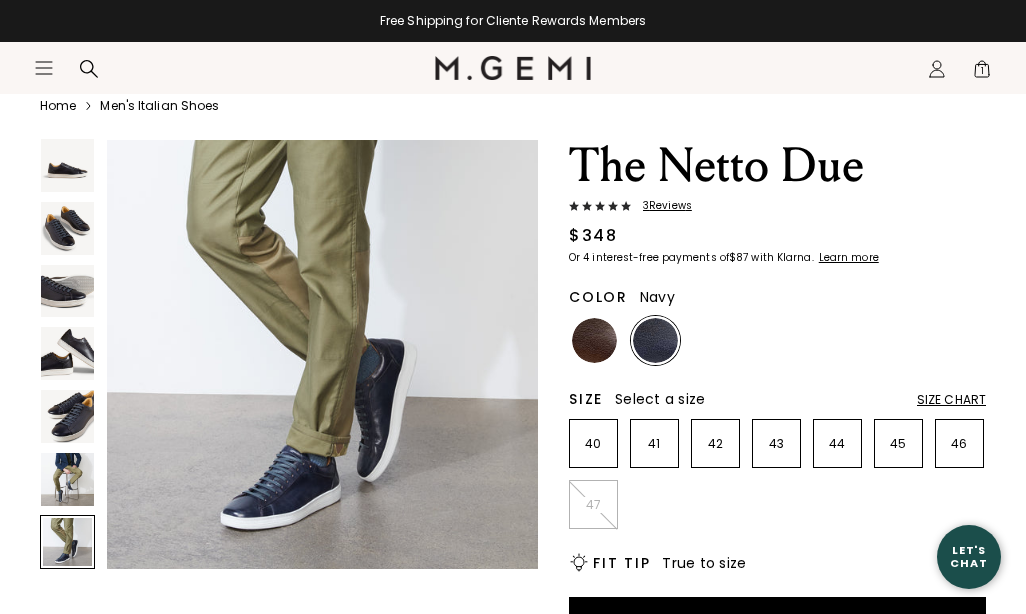 scroll, scrollTop: 2708, scrollLeft: 0, axis: vertical 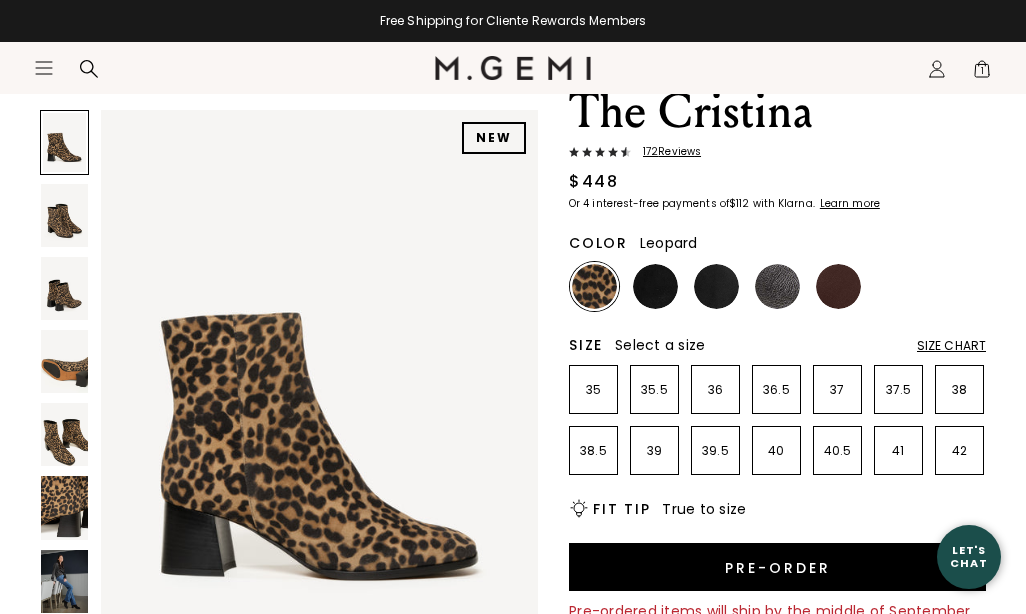 click at bounding box center (64, 581) 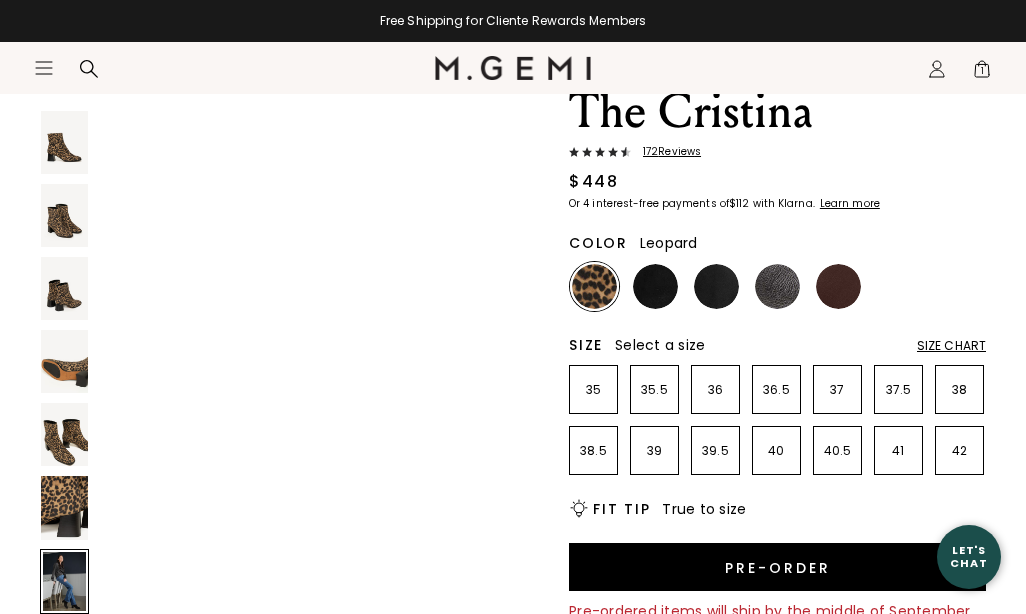 scroll, scrollTop: 3613, scrollLeft: 0, axis: vertical 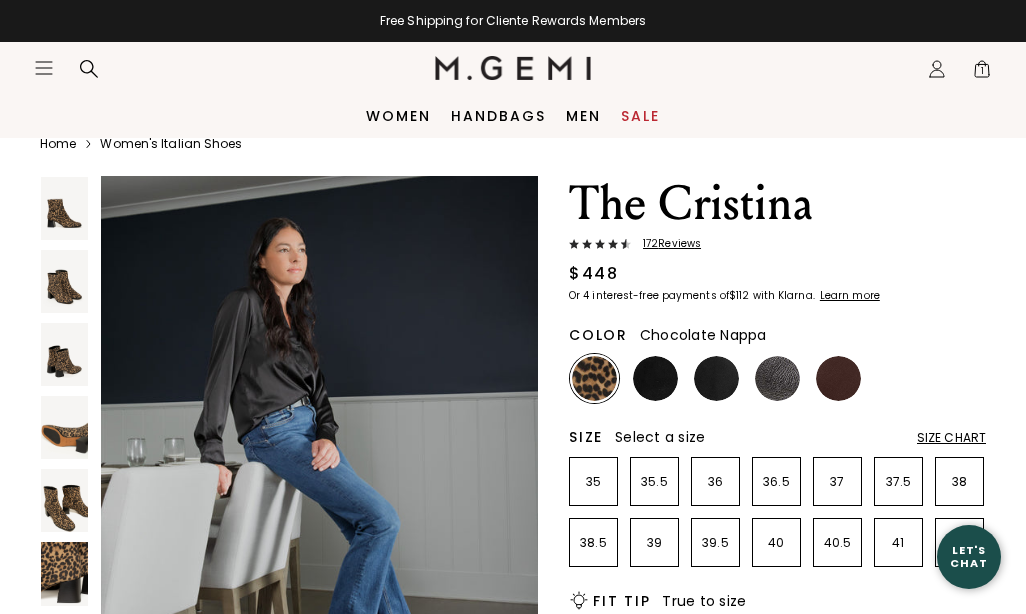 click at bounding box center [838, 378] 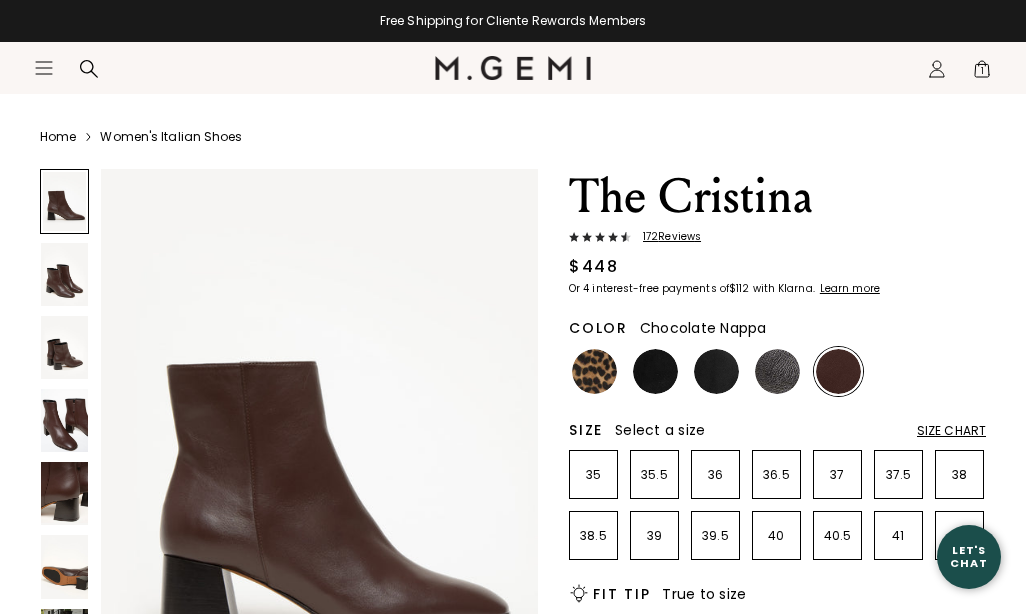 scroll, scrollTop: 45, scrollLeft: 0, axis: vertical 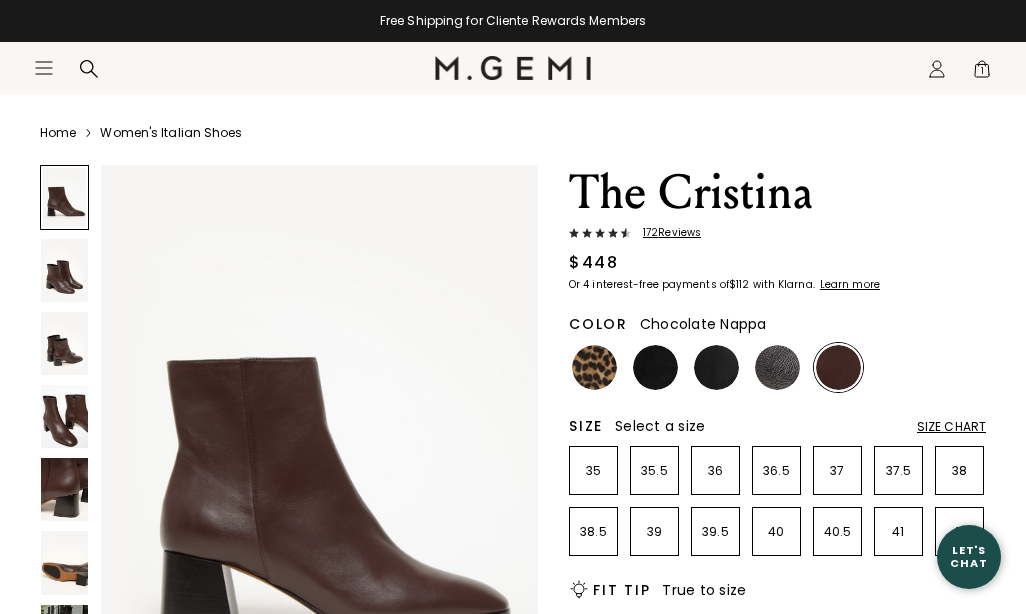 click at bounding box center [777, 367] 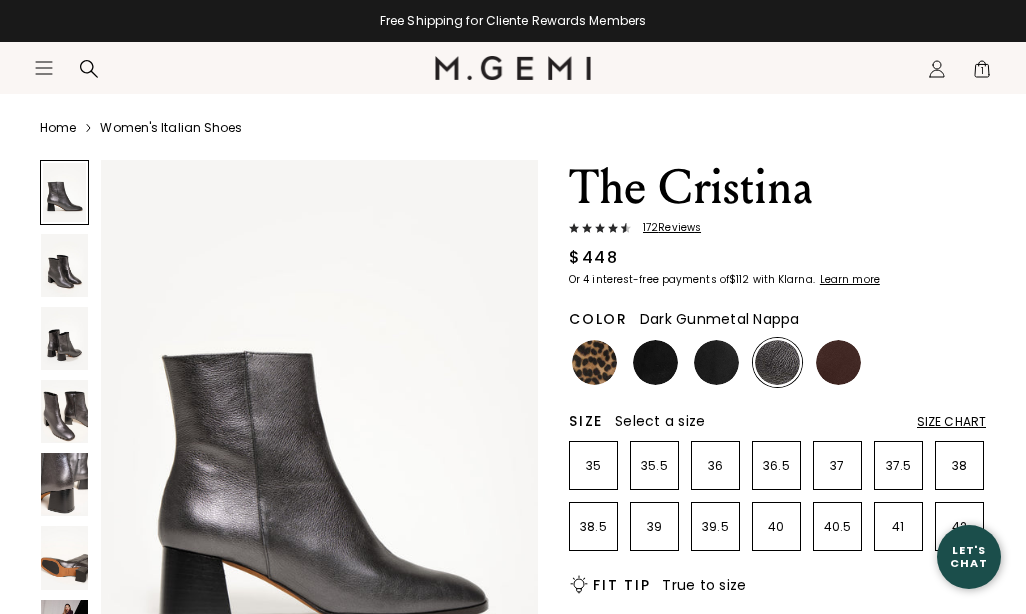 scroll, scrollTop: 55, scrollLeft: 0, axis: vertical 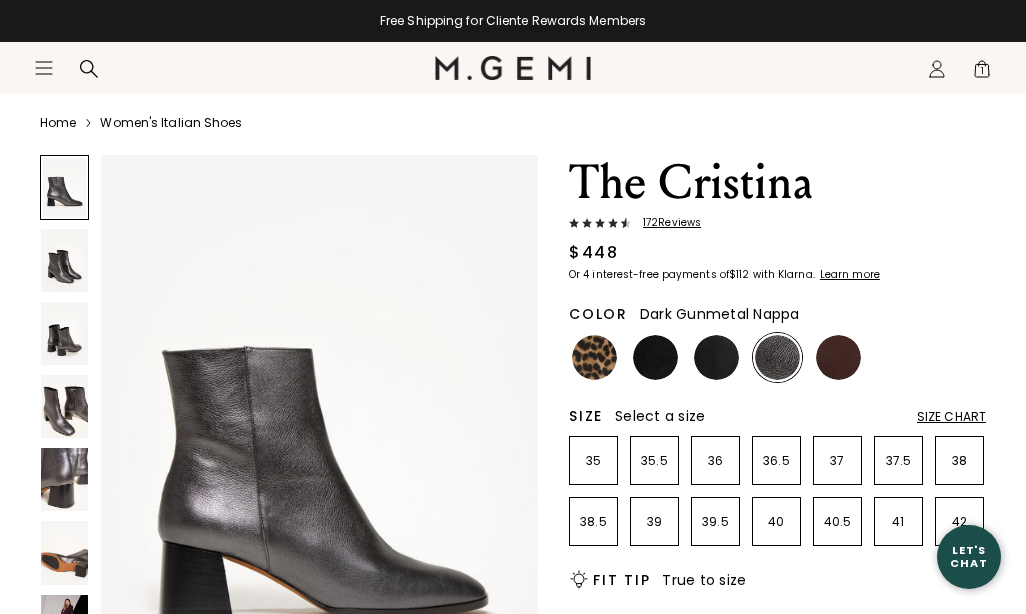 click at bounding box center [64, 406] 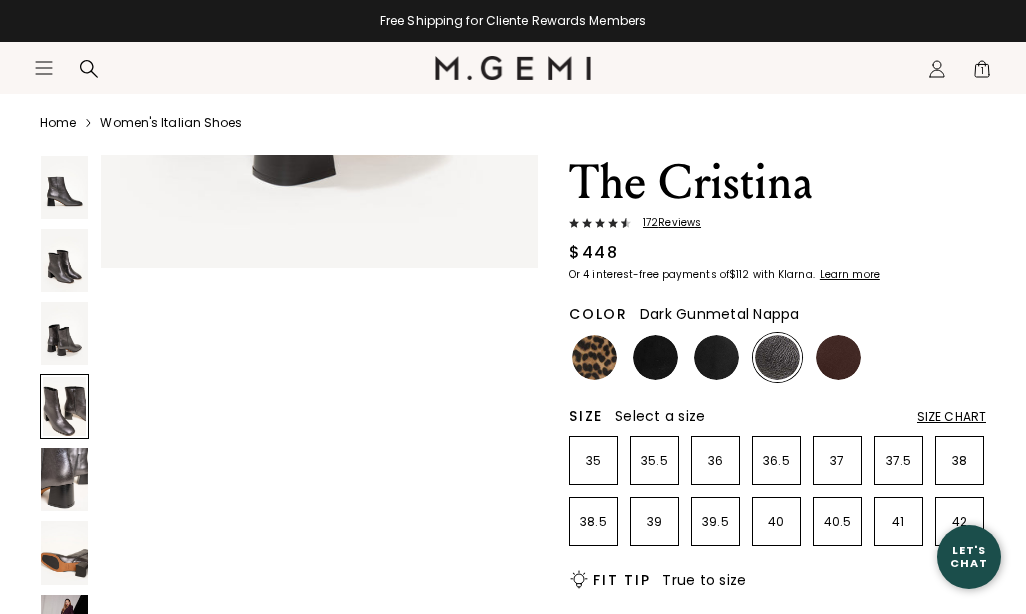 scroll, scrollTop: 1807, scrollLeft: 0, axis: vertical 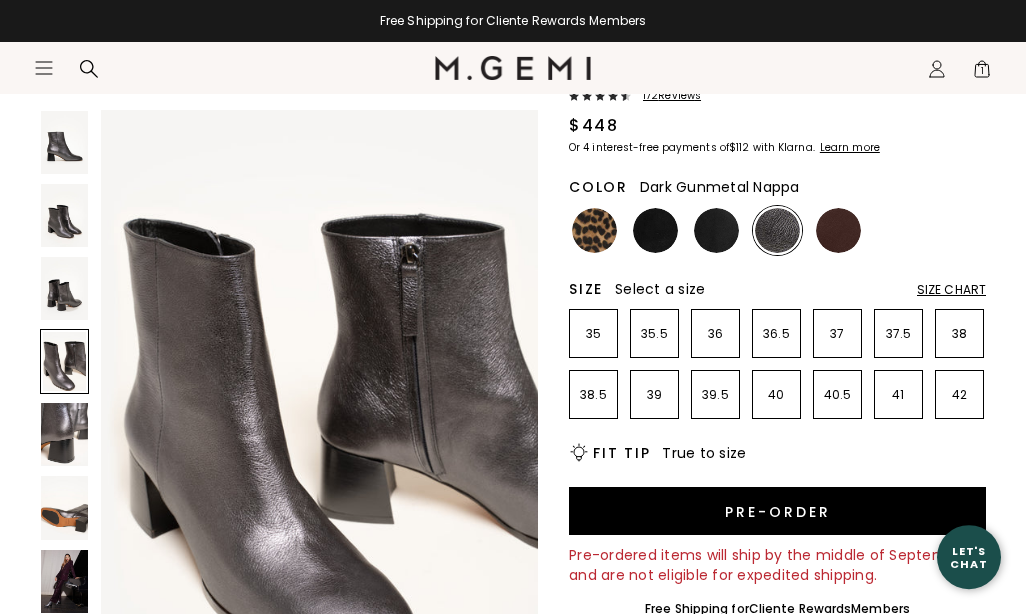 click at bounding box center [64, 581] 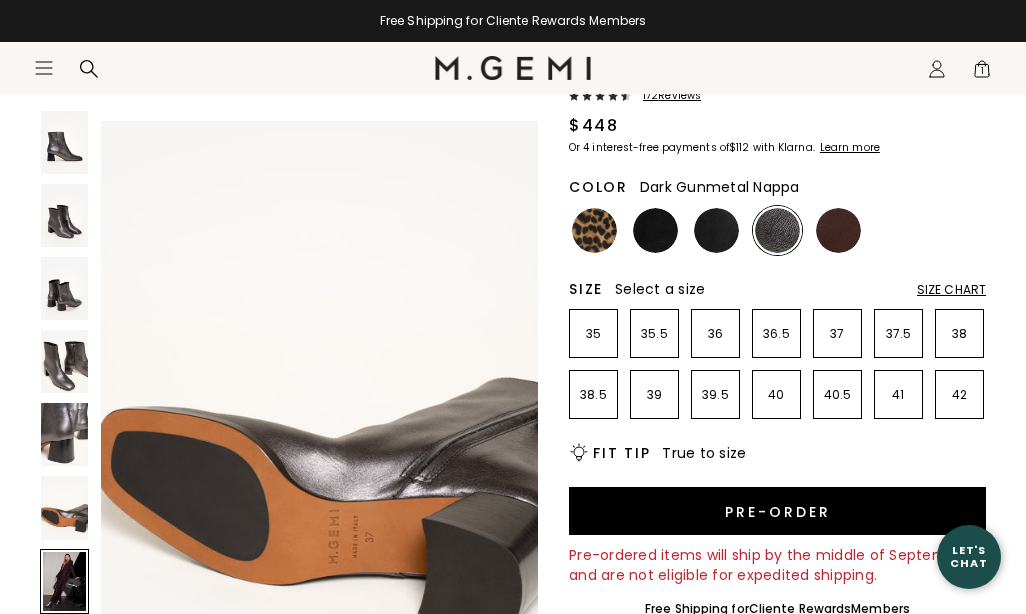 scroll, scrollTop: 3613, scrollLeft: 0, axis: vertical 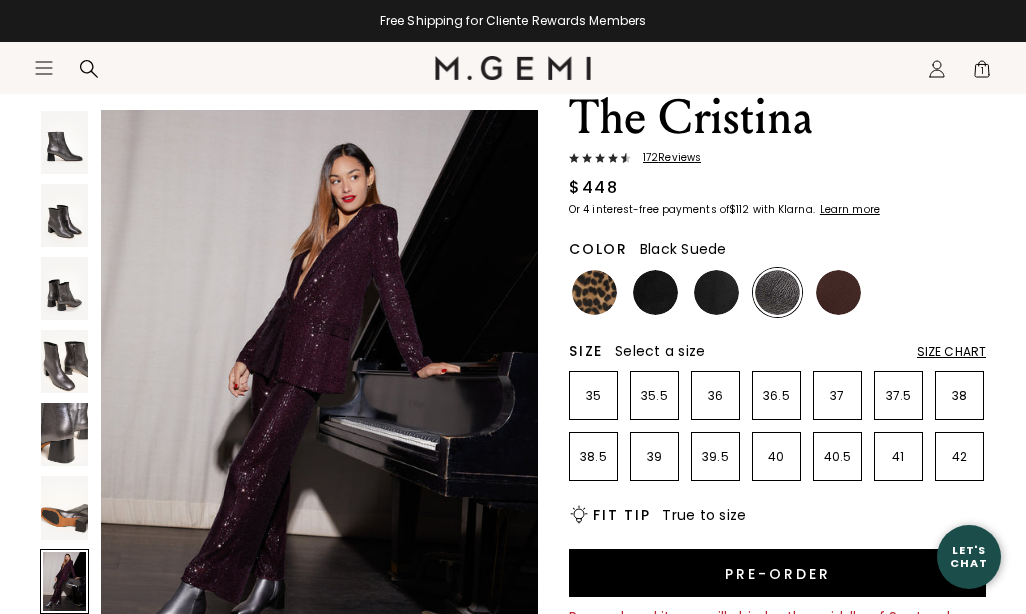 click at bounding box center (655, 292) 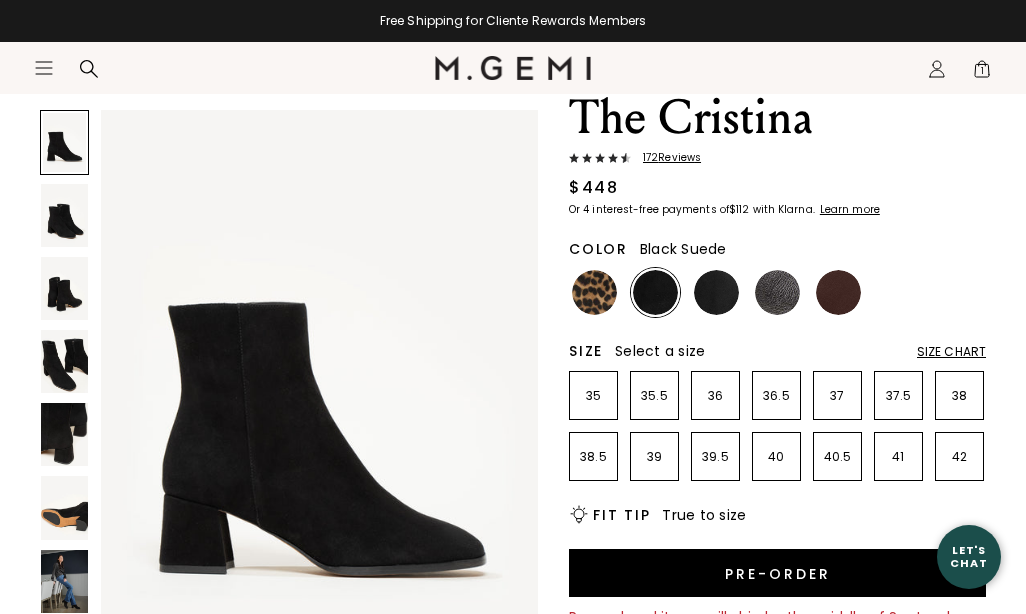 click at bounding box center (716, 292) 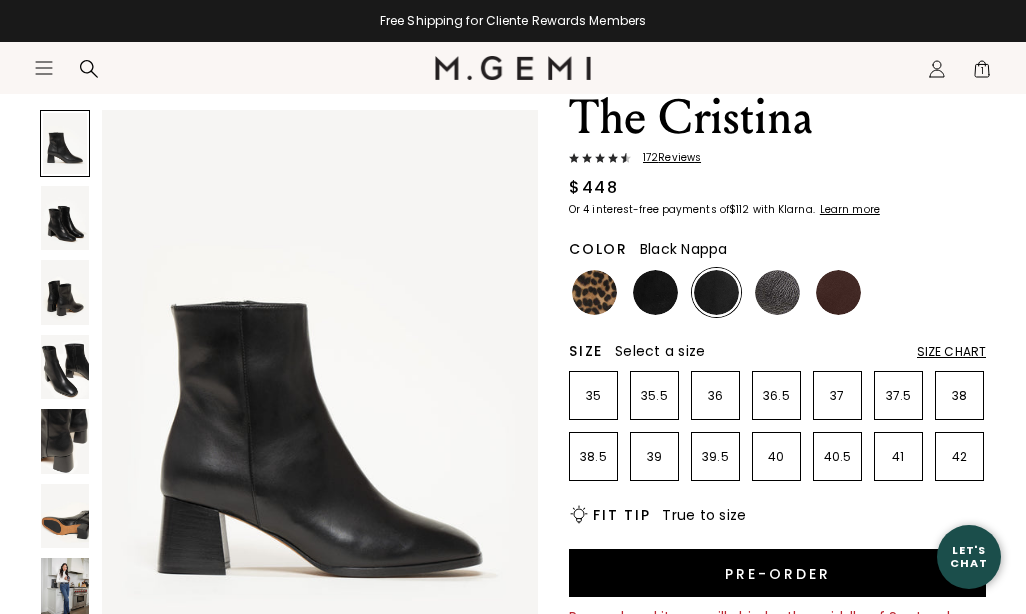 scroll, scrollTop: 0, scrollLeft: 0, axis: both 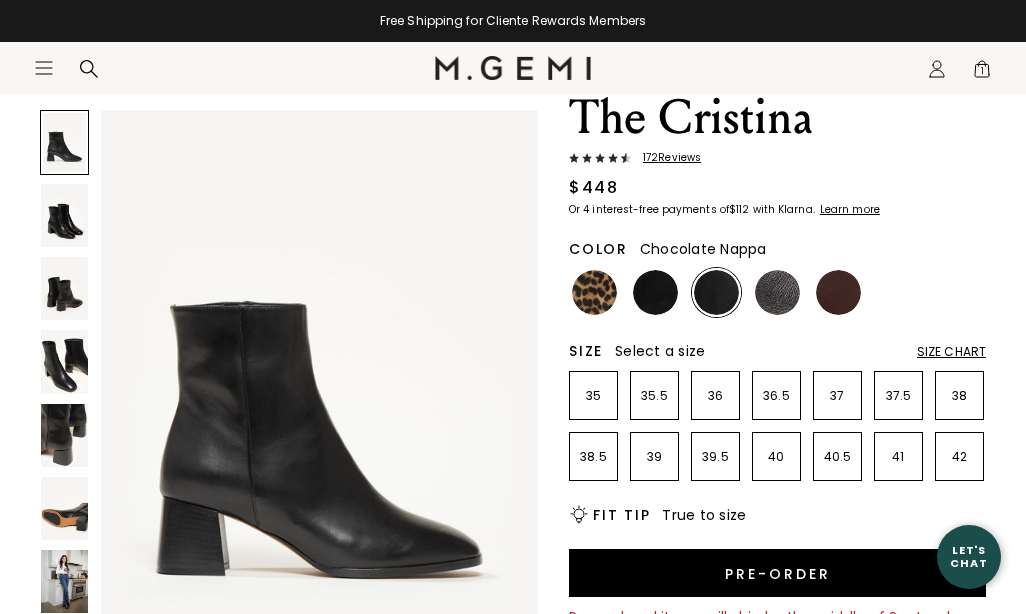 click at bounding box center (838, 292) 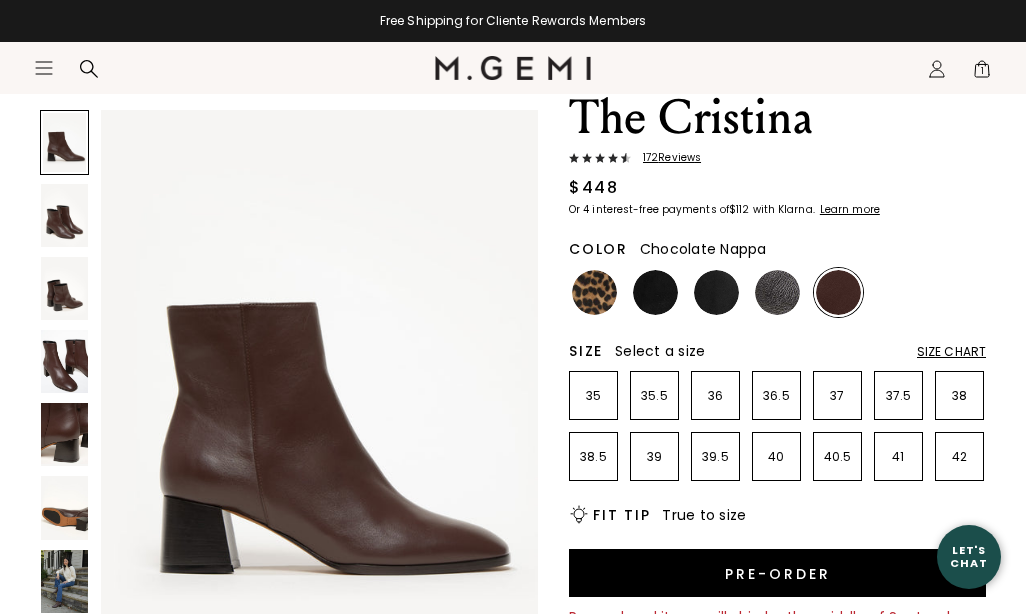 click at bounding box center [777, 292] 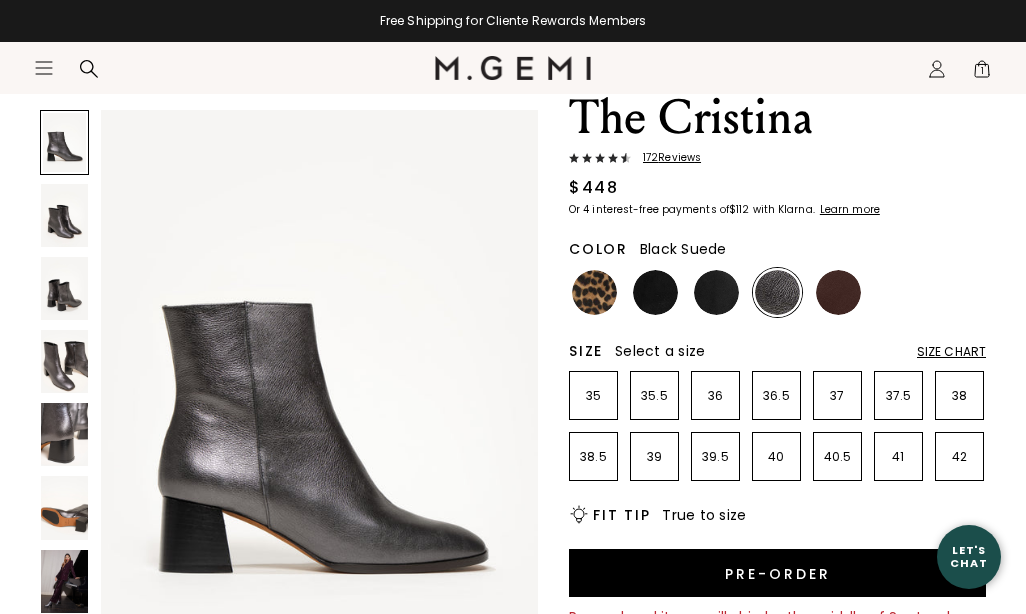 click at bounding box center [655, 292] 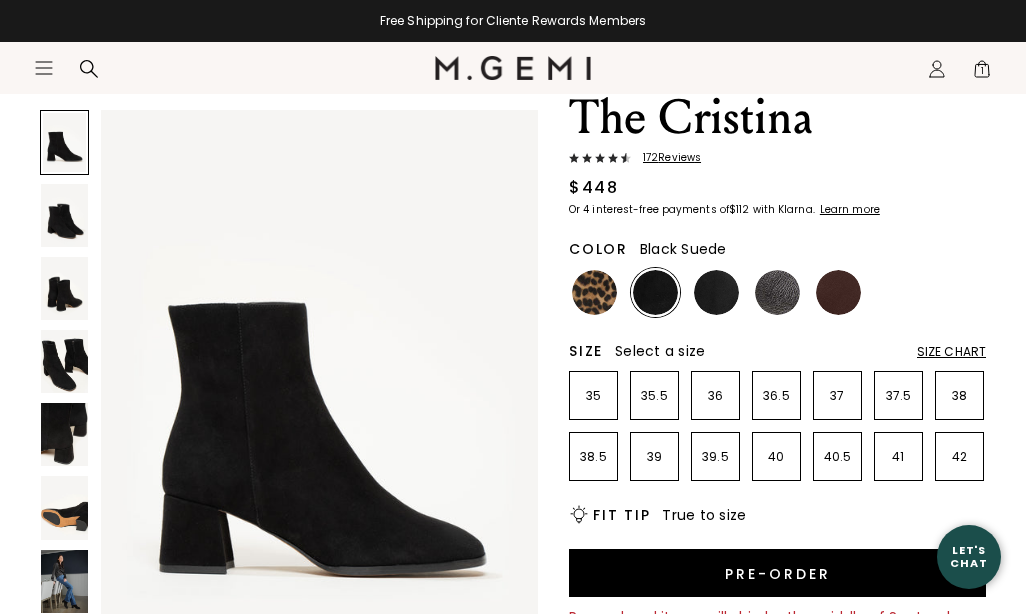 click on "172  Review s" at bounding box center (666, 158) 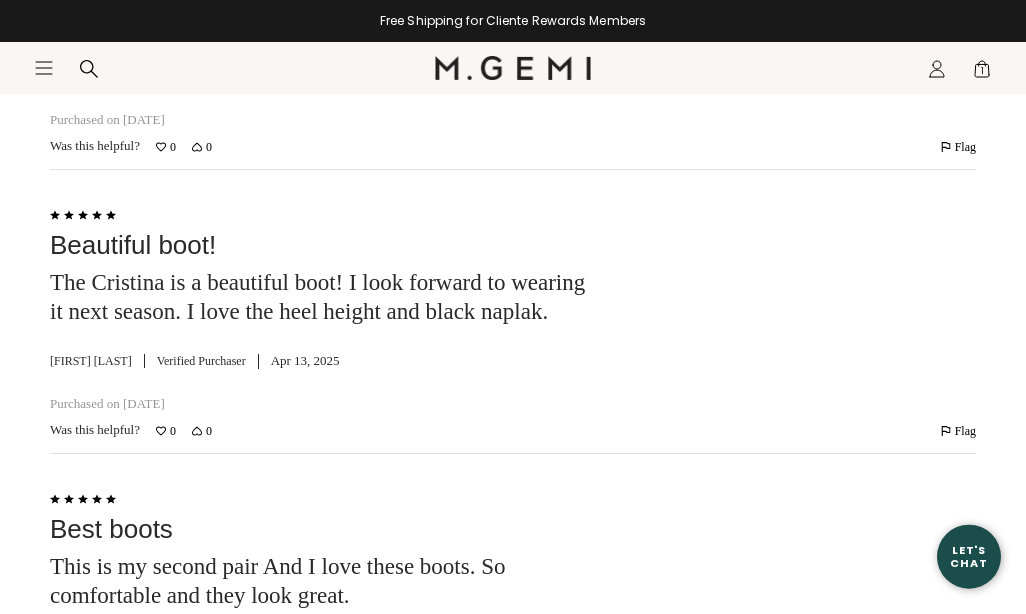 scroll, scrollTop: 4236, scrollLeft: 0, axis: vertical 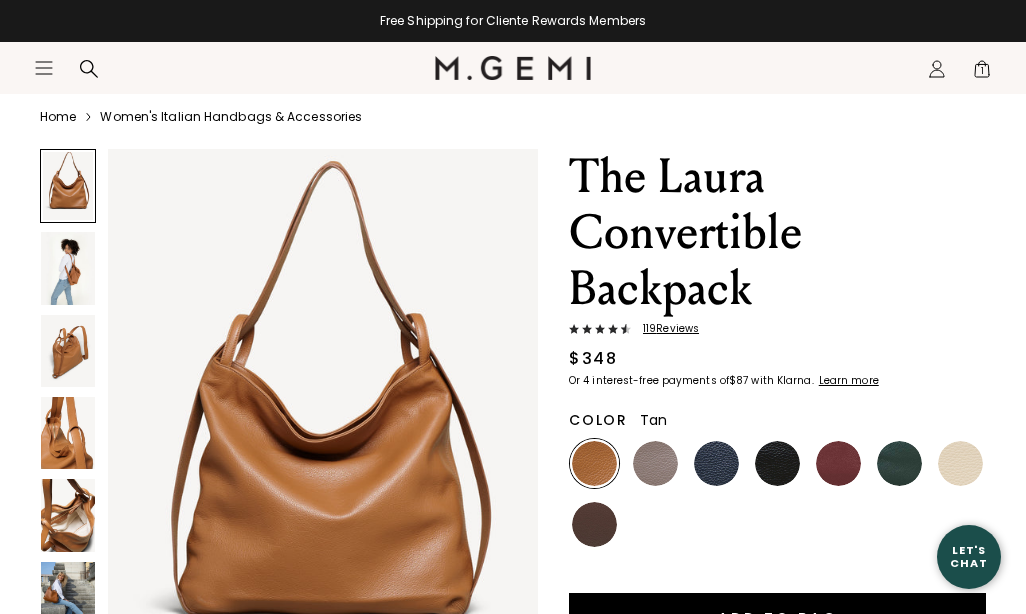 click at bounding box center [68, 433] 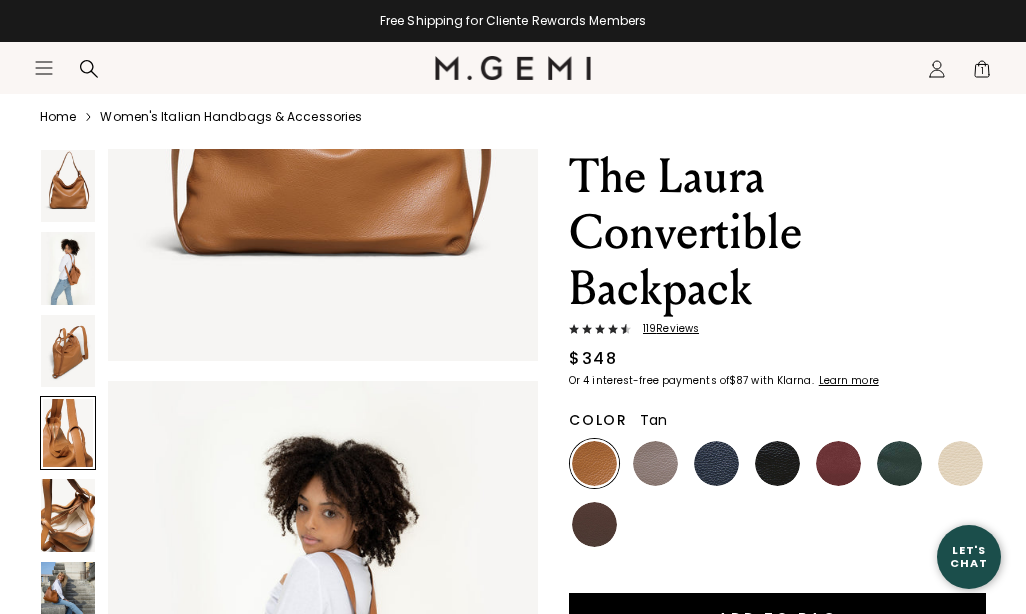 scroll, scrollTop: 1245, scrollLeft: 0, axis: vertical 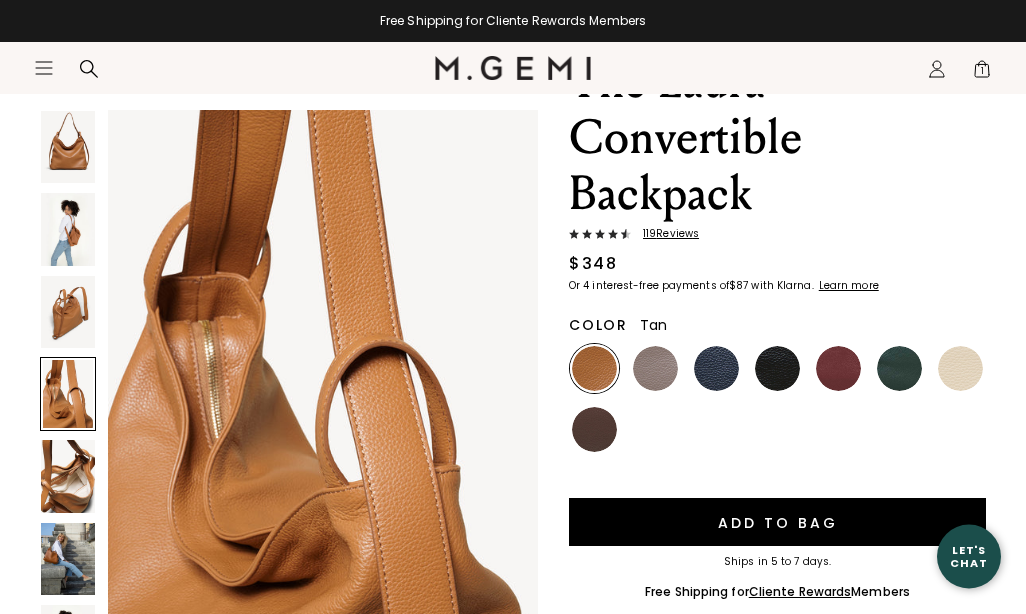 click at bounding box center (68, 476) 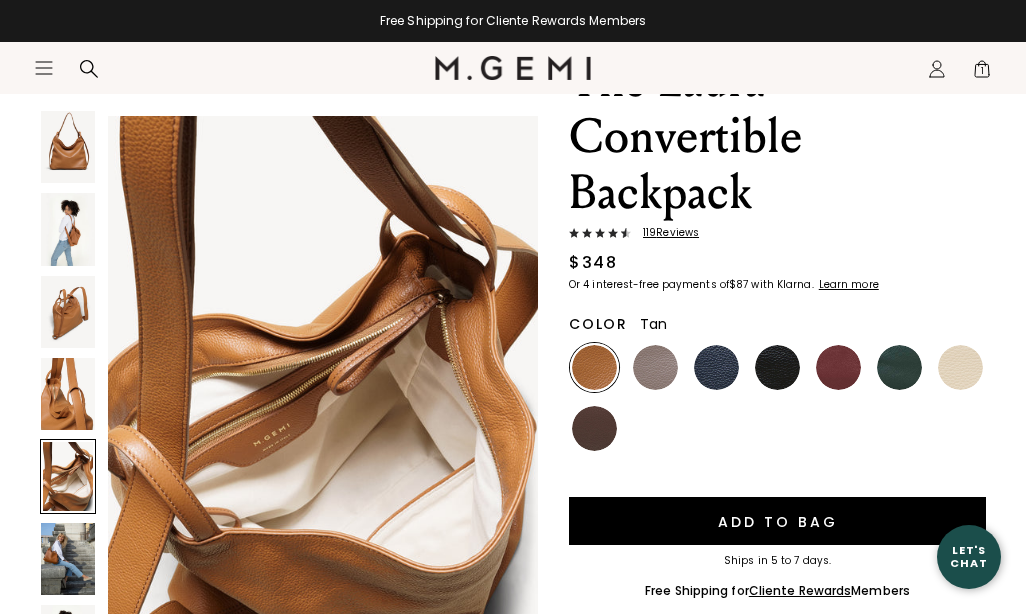 scroll, scrollTop: 2372, scrollLeft: 0, axis: vertical 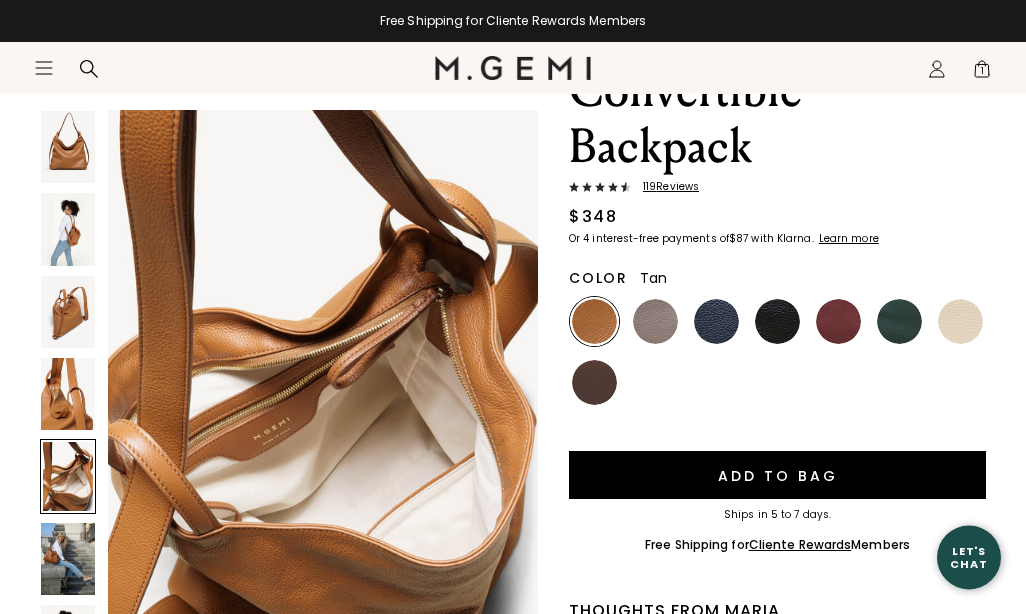 click at bounding box center (68, 559) 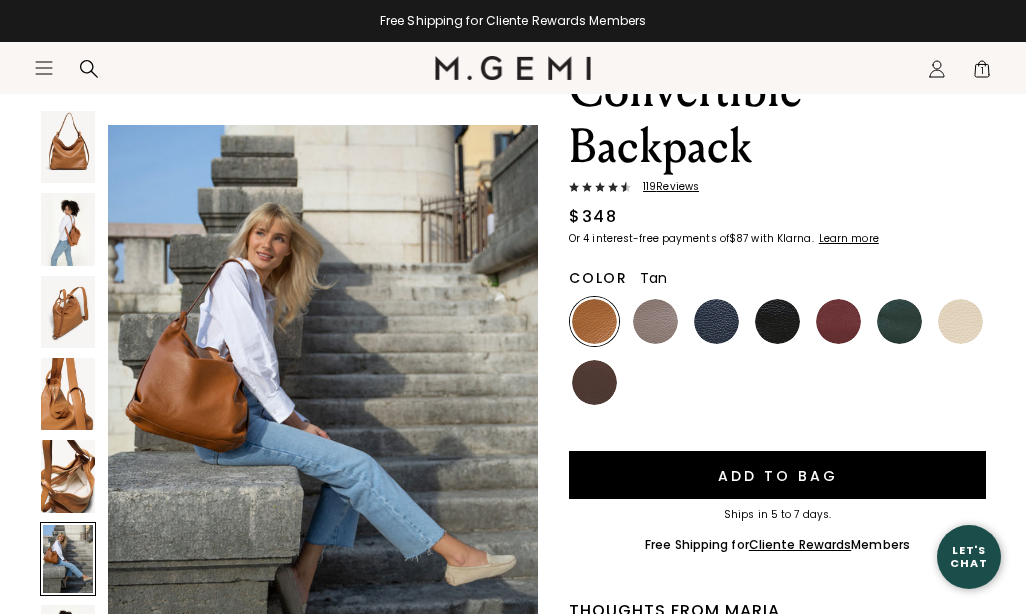 scroll, scrollTop: 2965, scrollLeft: 0, axis: vertical 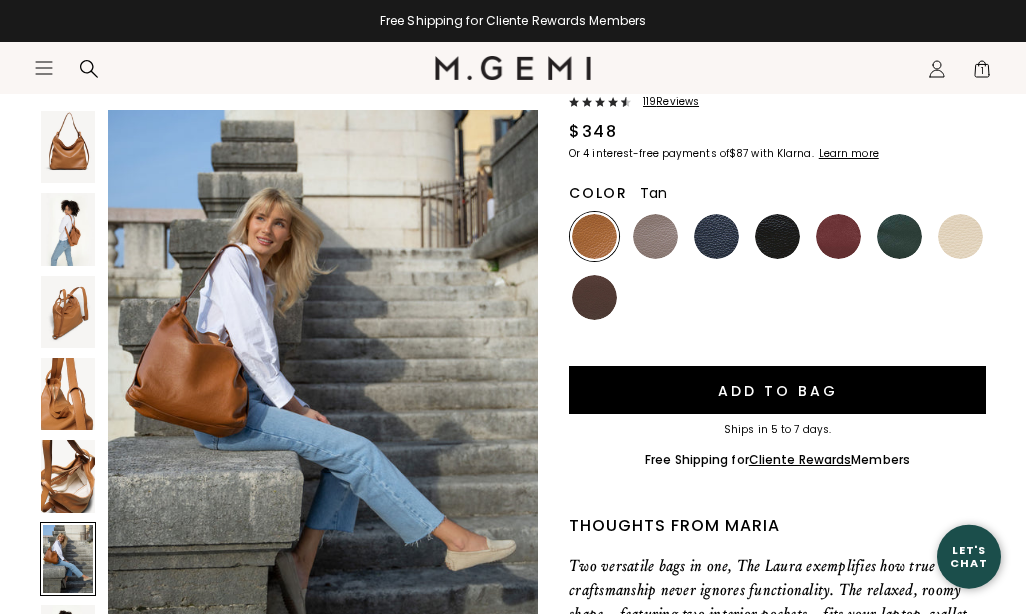 click at bounding box center [68, 641] 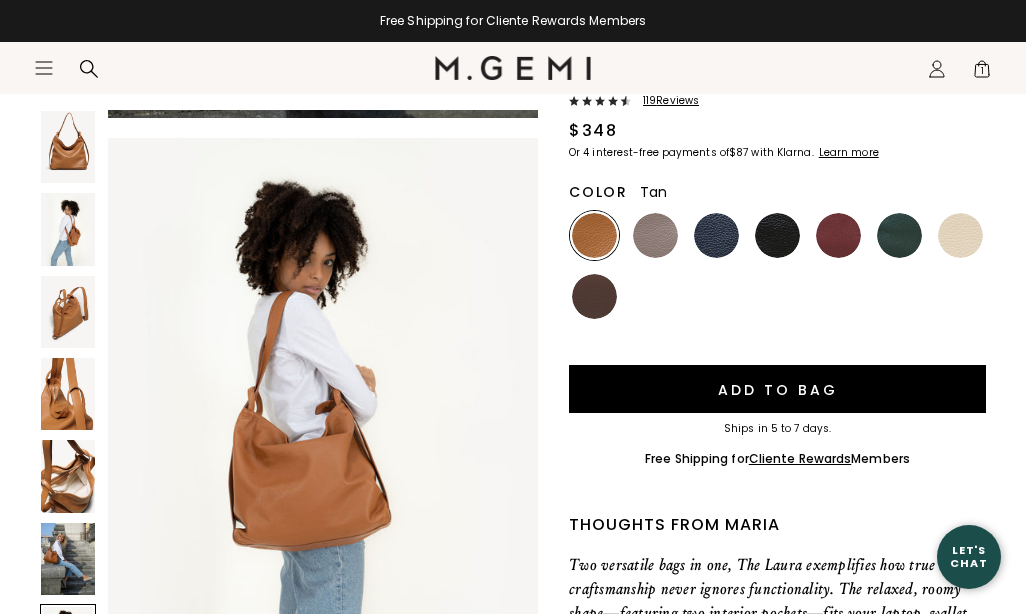 scroll, scrollTop: 3558, scrollLeft: 0, axis: vertical 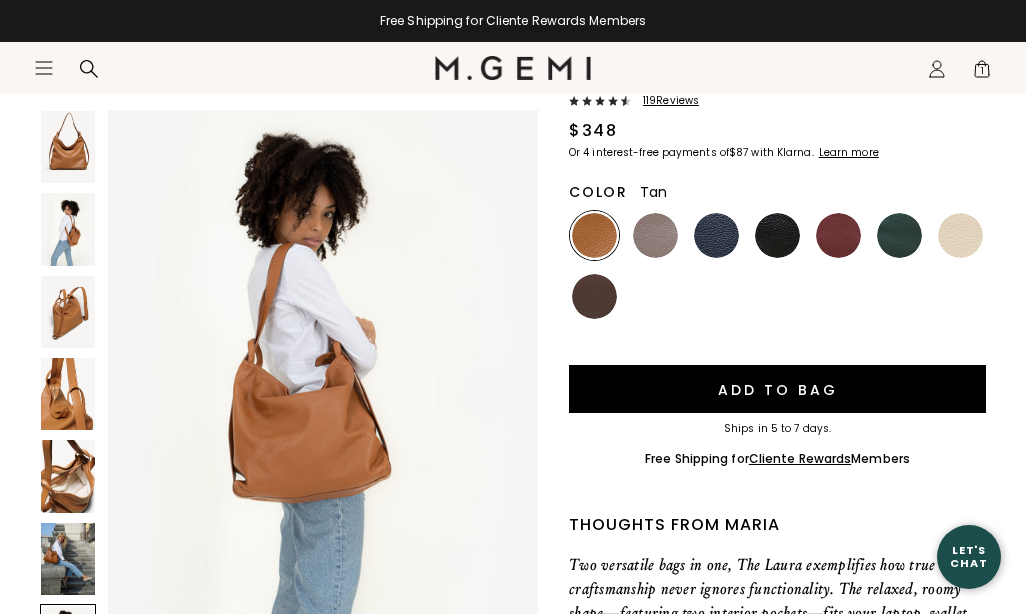 click at bounding box center (68, 147) 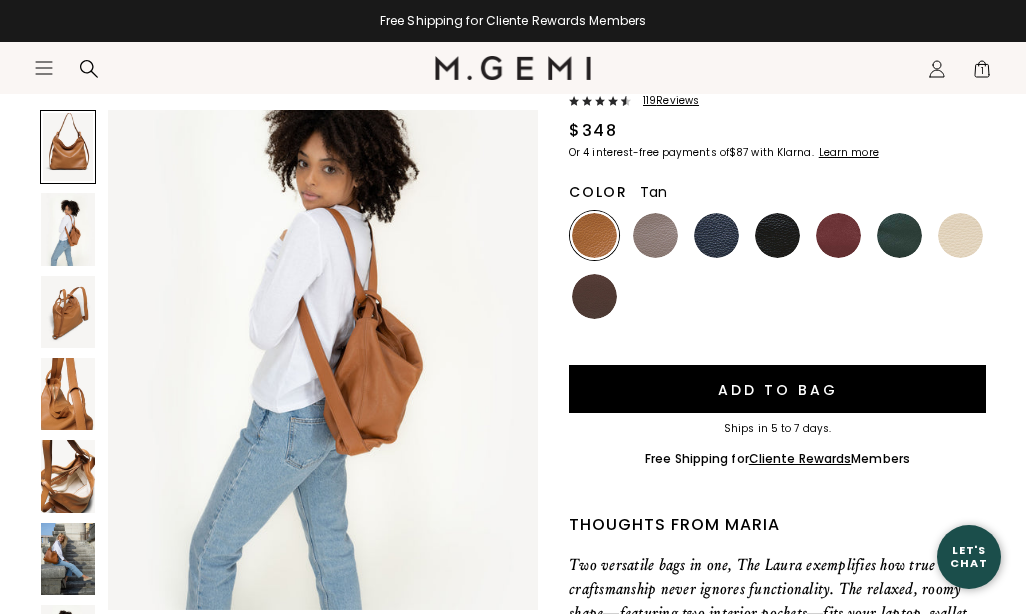 scroll, scrollTop: 0, scrollLeft: 0, axis: both 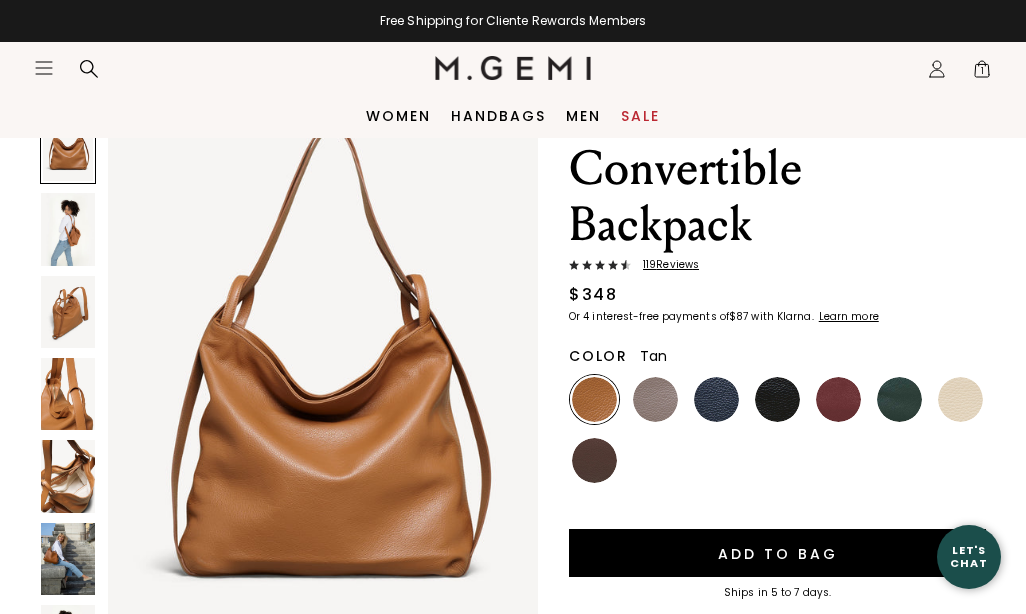 click at bounding box center [68, 229] 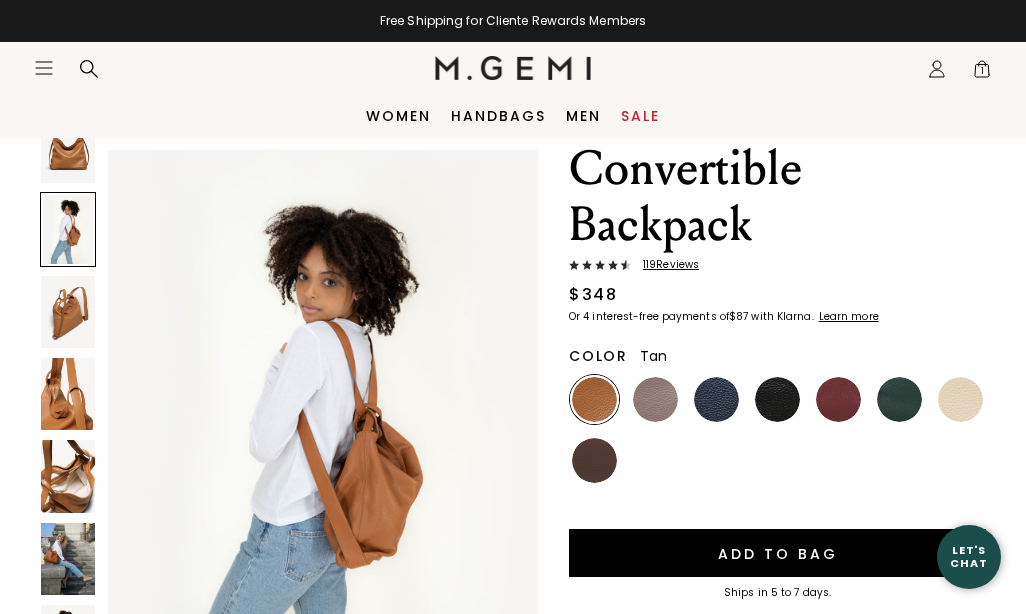 scroll, scrollTop: 593, scrollLeft: 0, axis: vertical 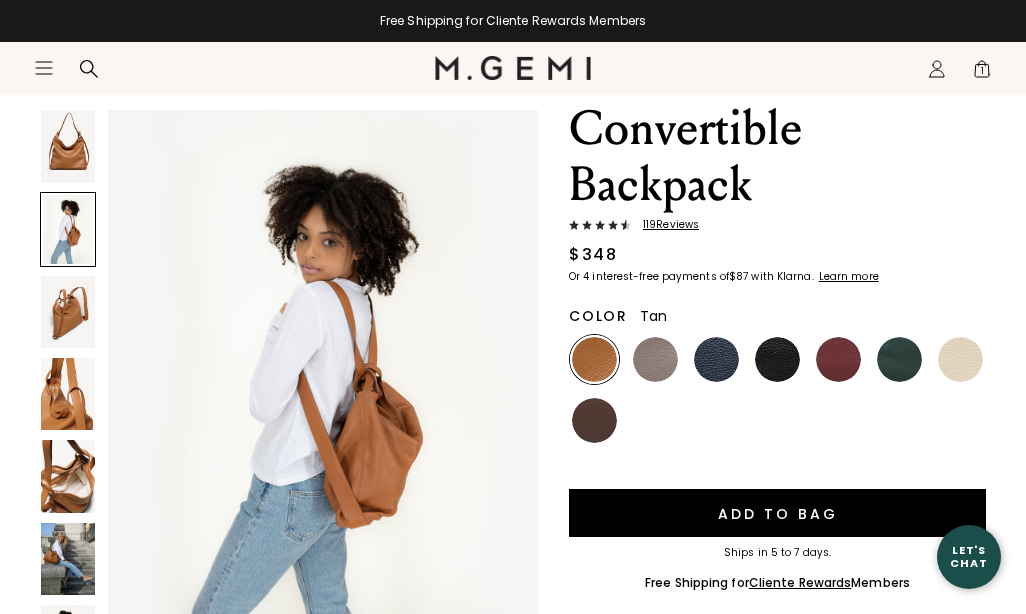 click at bounding box center (68, 312) 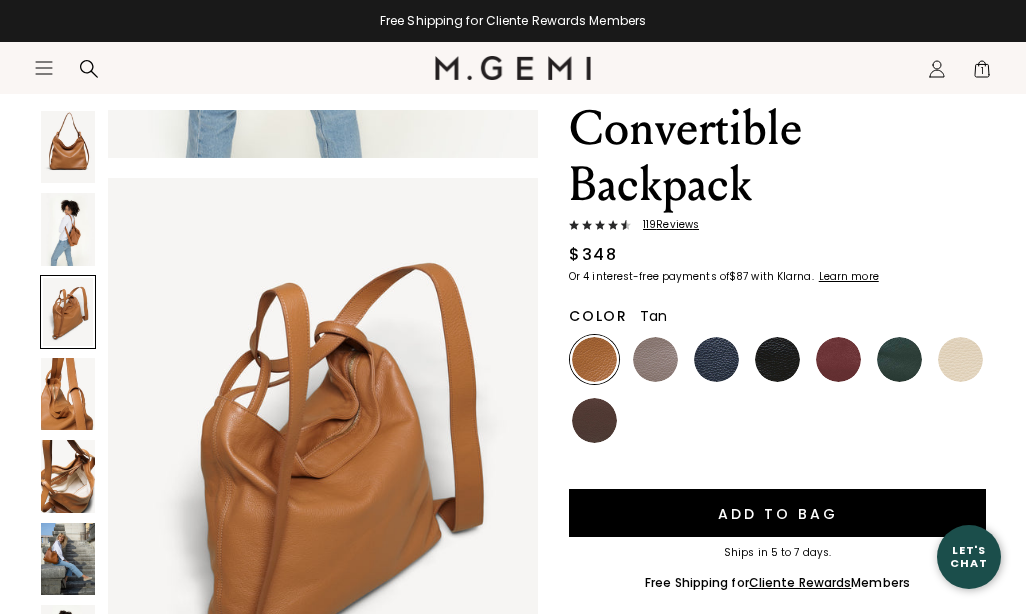 scroll, scrollTop: 1186, scrollLeft: 0, axis: vertical 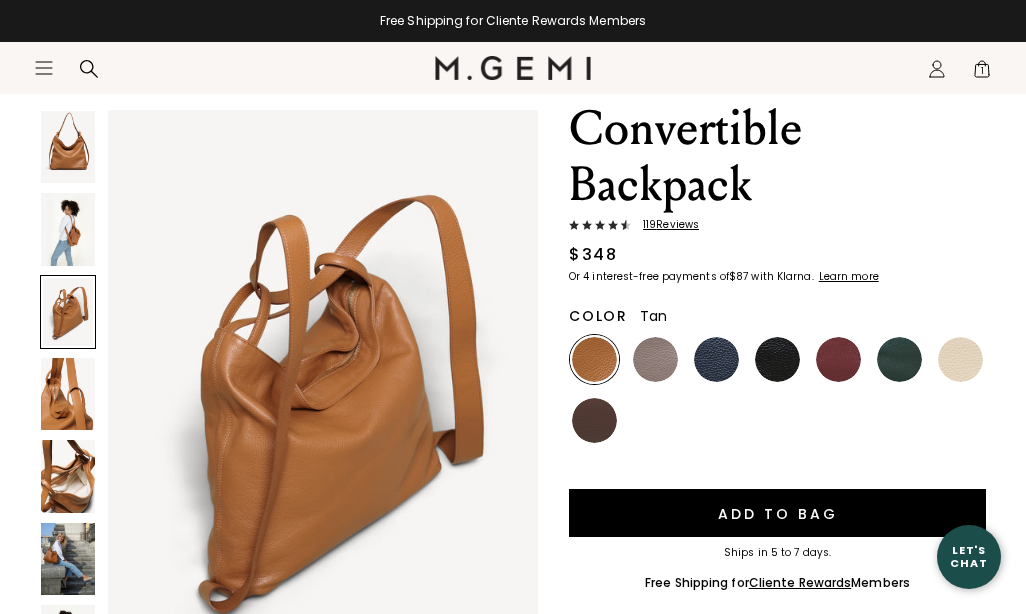 click at bounding box center (68, 394) 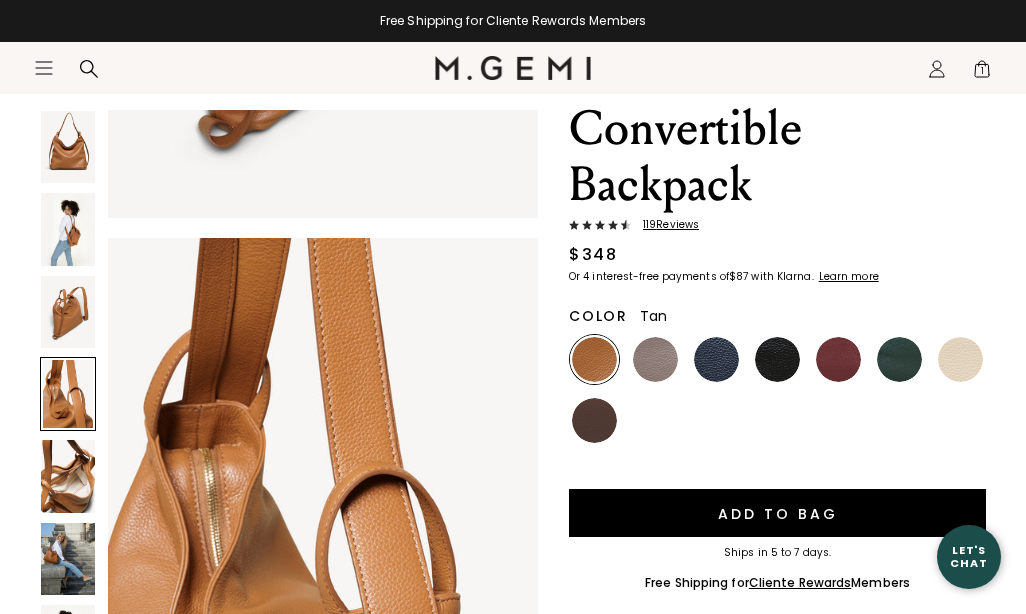 scroll, scrollTop: 1779, scrollLeft: 0, axis: vertical 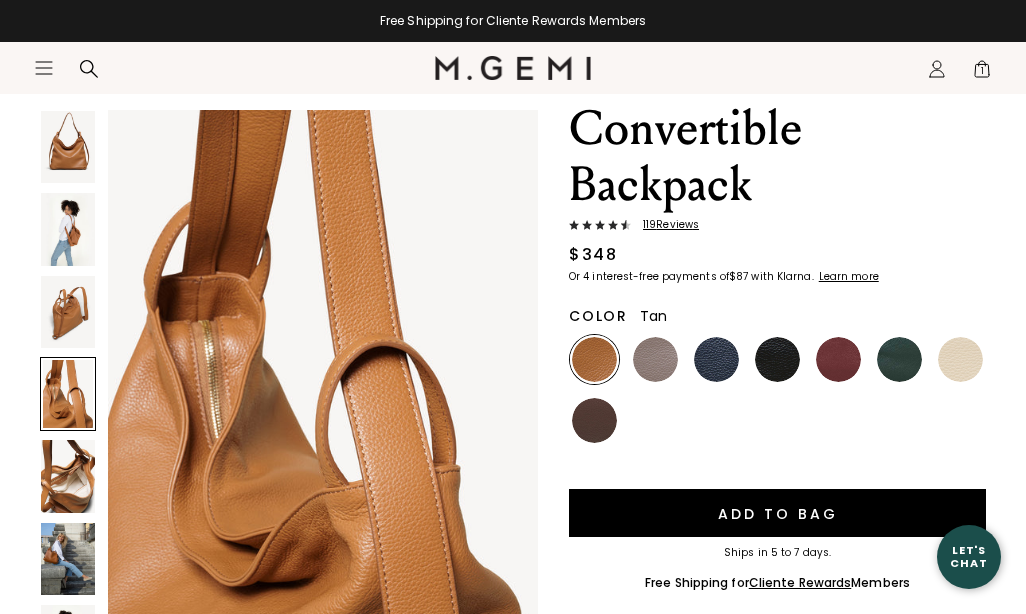 click at bounding box center (68, 476) 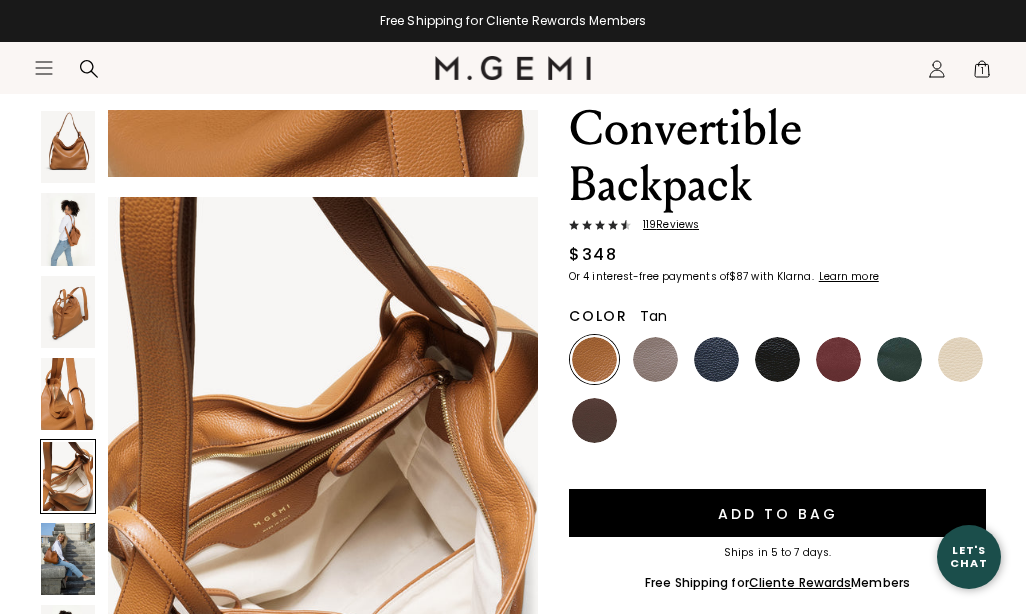 scroll, scrollTop: 2372, scrollLeft: 0, axis: vertical 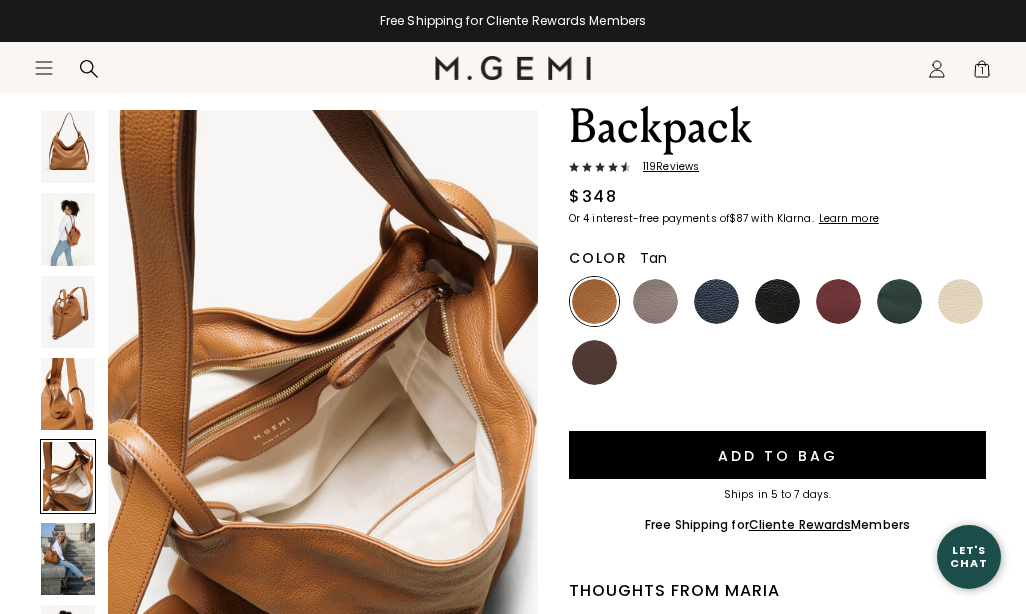 click at bounding box center (68, 559) 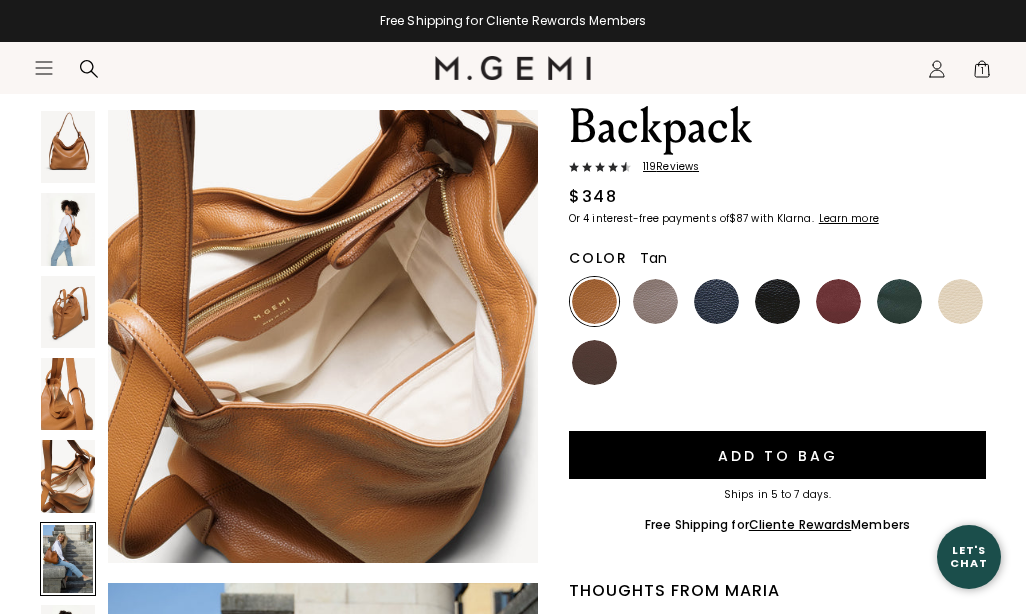 scroll, scrollTop: 2965, scrollLeft: 0, axis: vertical 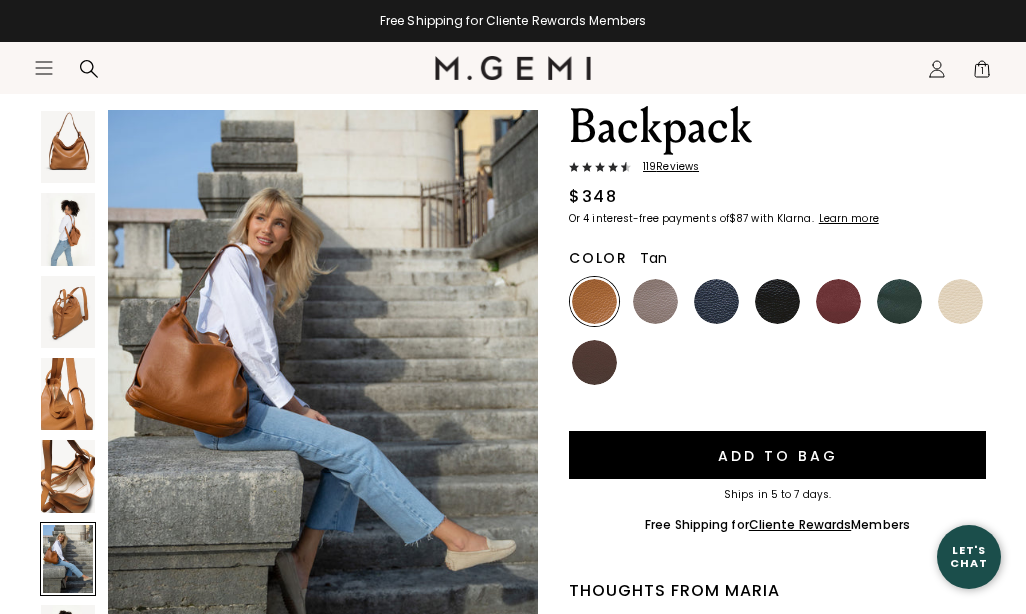 click on "119  Review s" at bounding box center (665, 167) 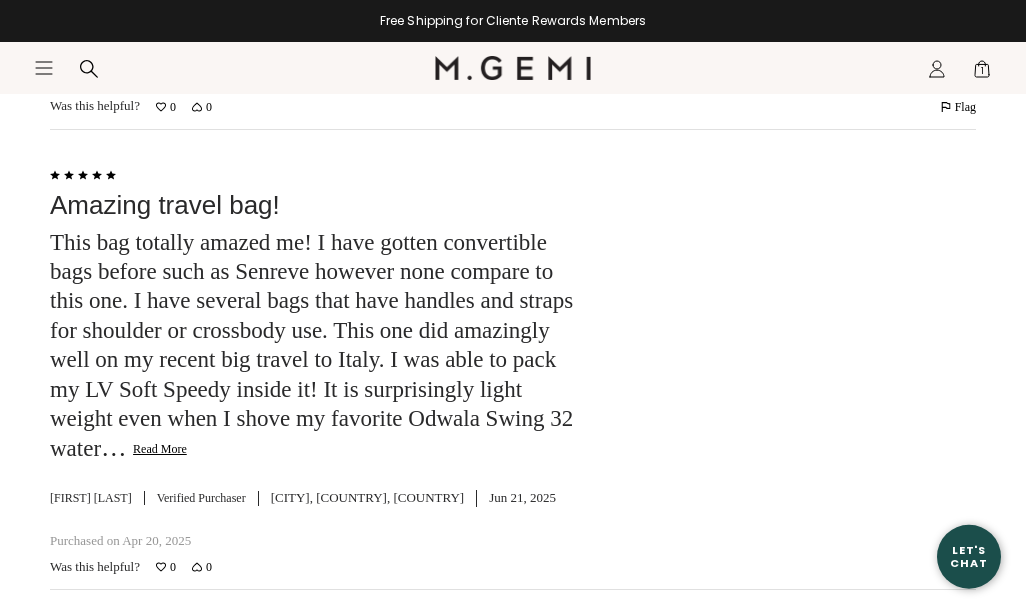 scroll, scrollTop: 4206, scrollLeft: 0, axis: vertical 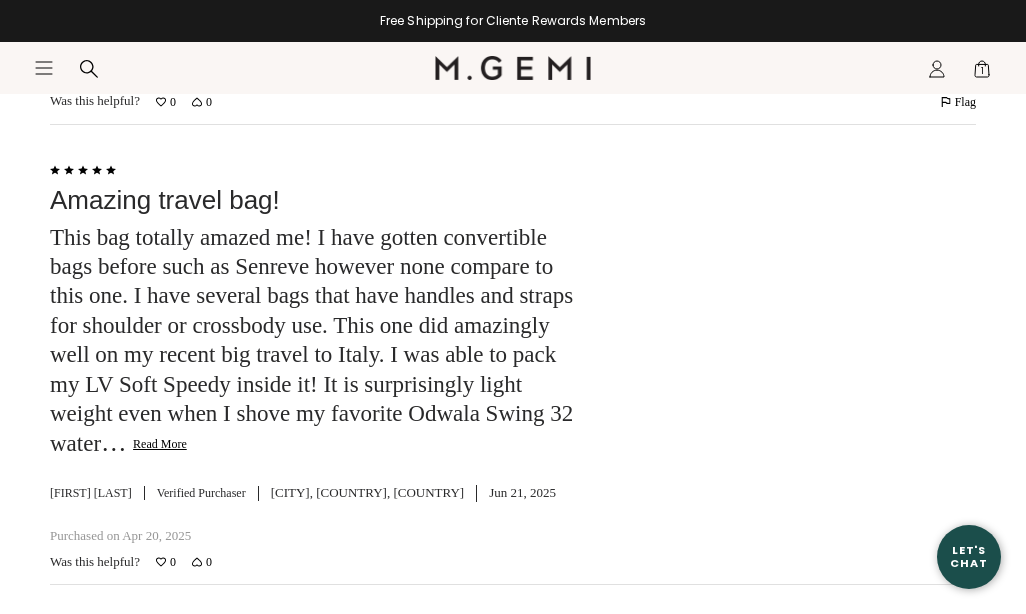 click on "Read More" 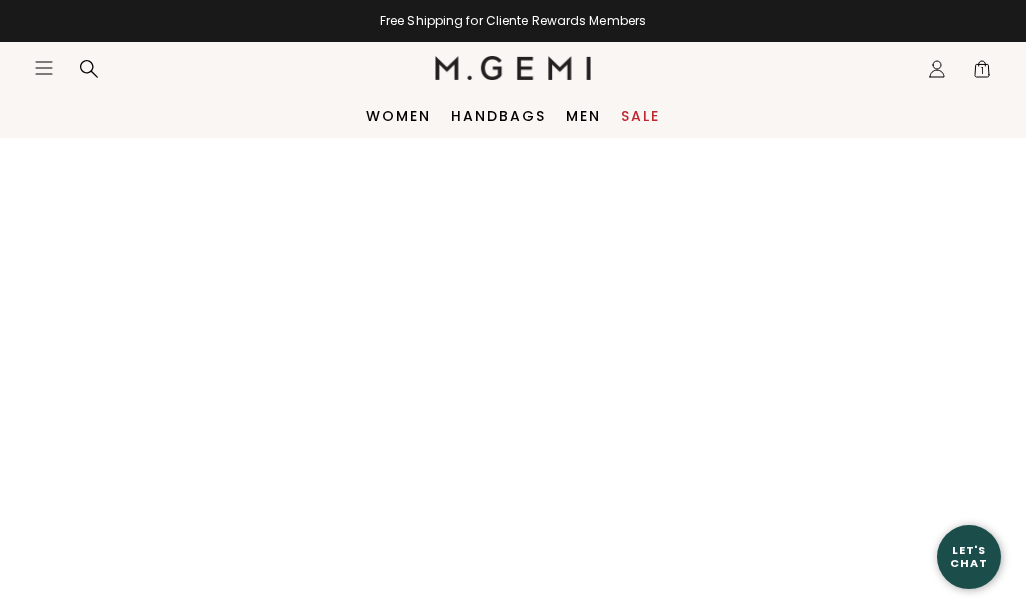scroll, scrollTop: 2096, scrollLeft: 0, axis: vertical 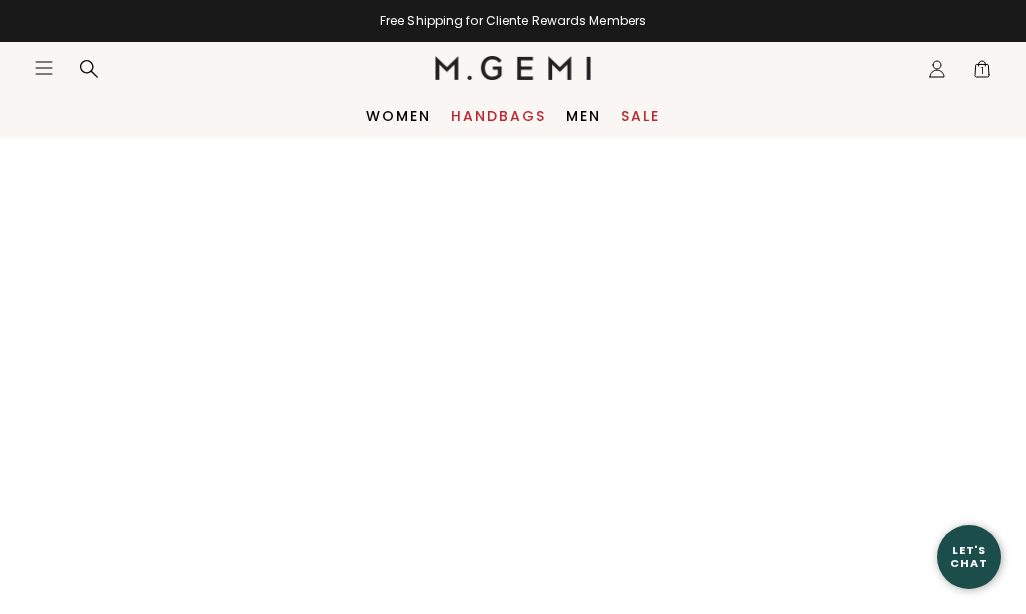click on "Handbags" at bounding box center (498, 116) 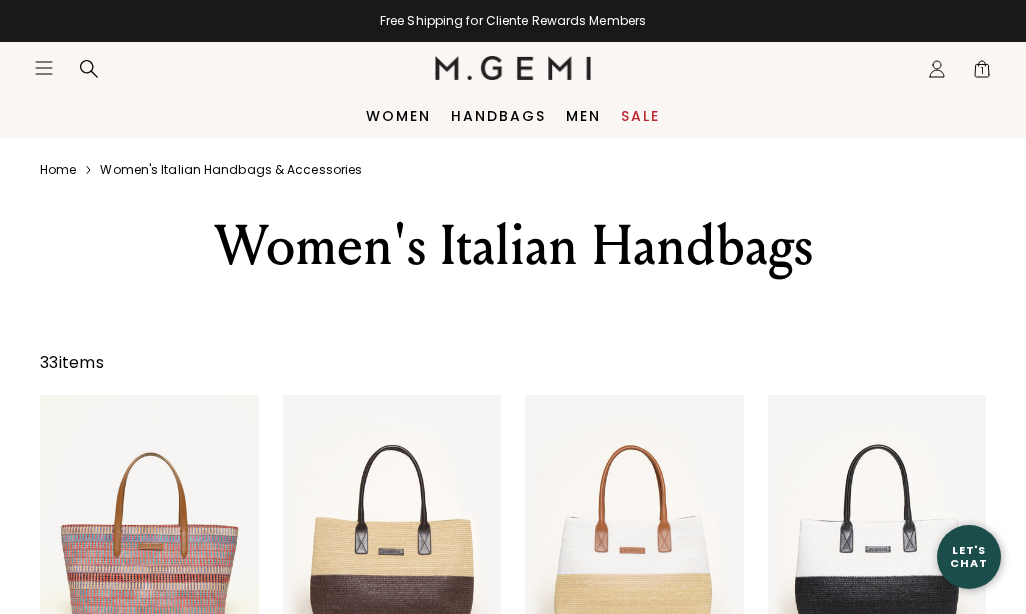 scroll, scrollTop: 46, scrollLeft: 0, axis: vertical 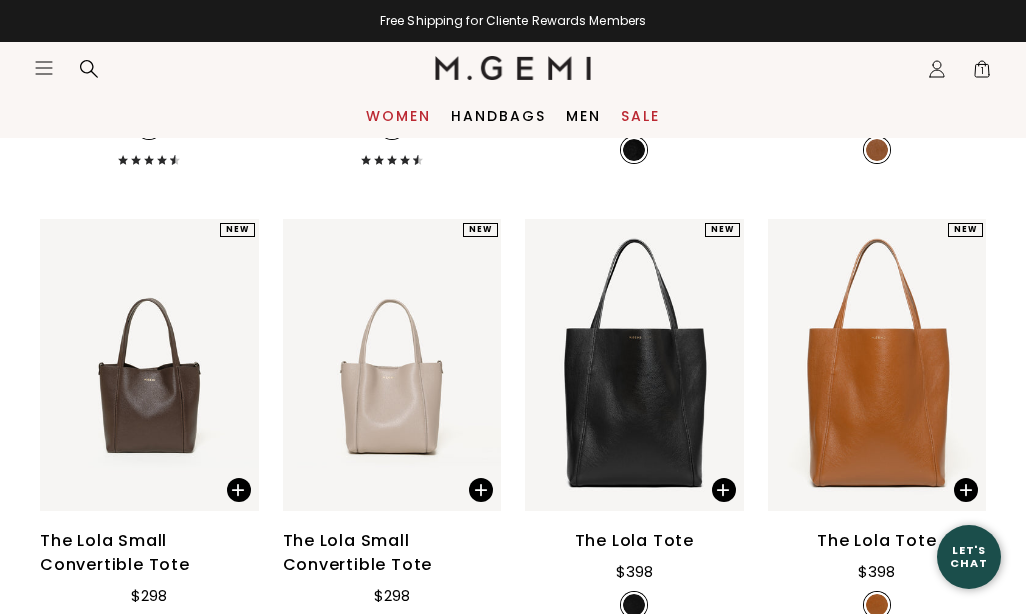 click on "Women" at bounding box center (398, 116) 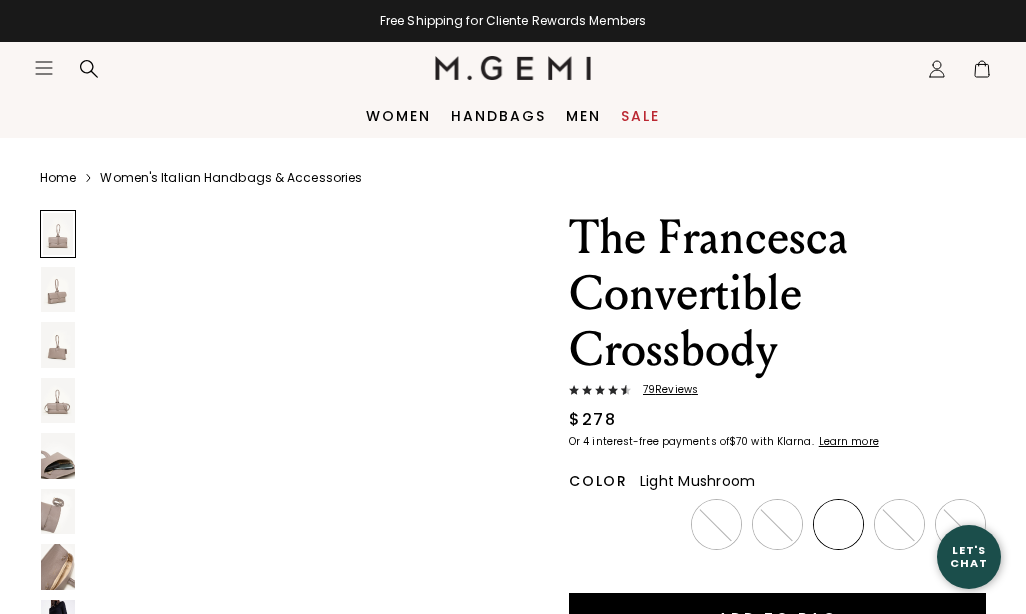 scroll, scrollTop: 0, scrollLeft: 0, axis: both 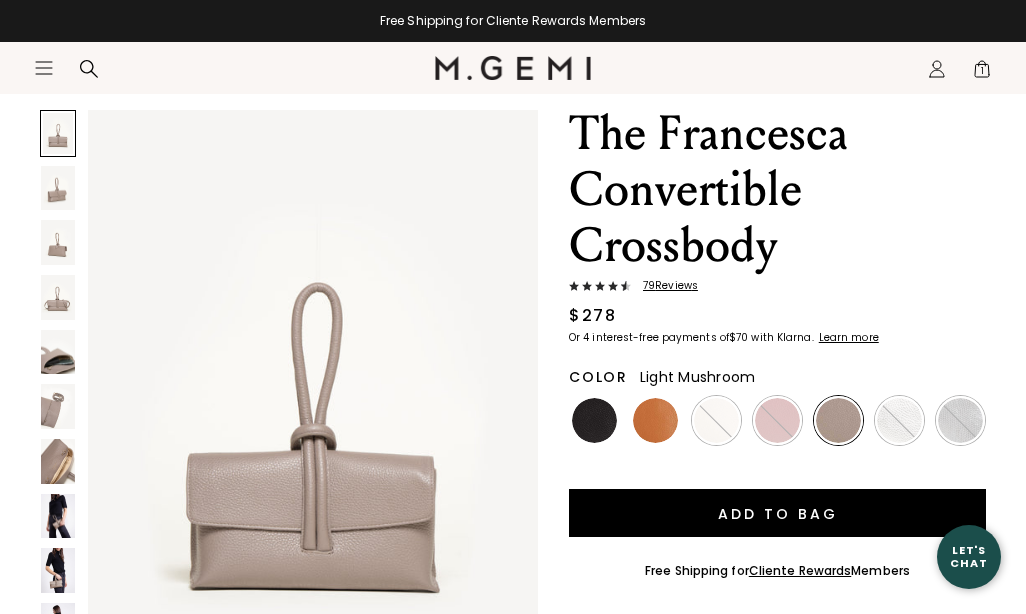 click at bounding box center [58, 516] 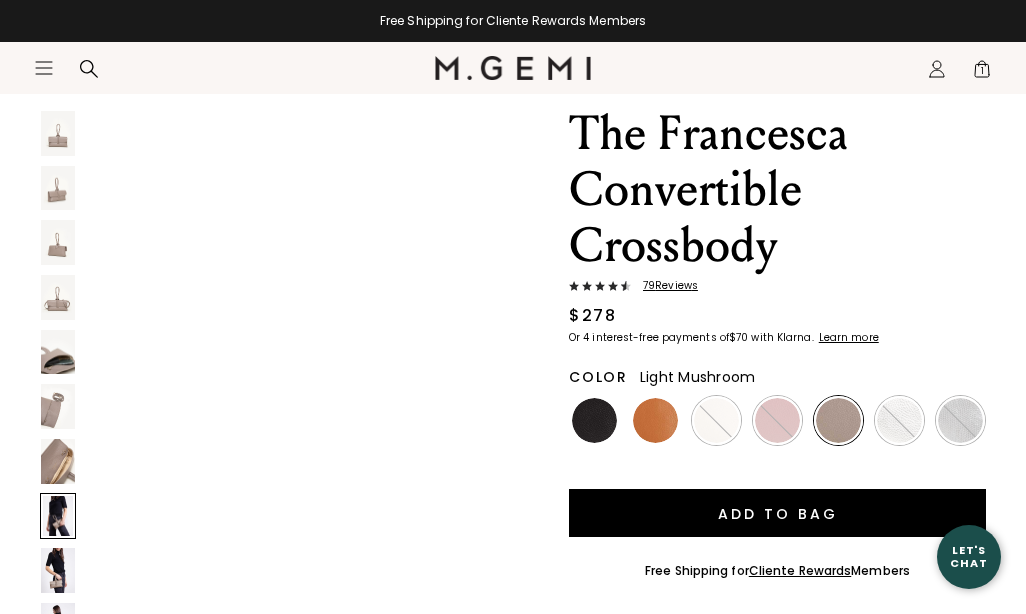 scroll, scrollTop: 4345, scrollLeft: 0, axis: vertical 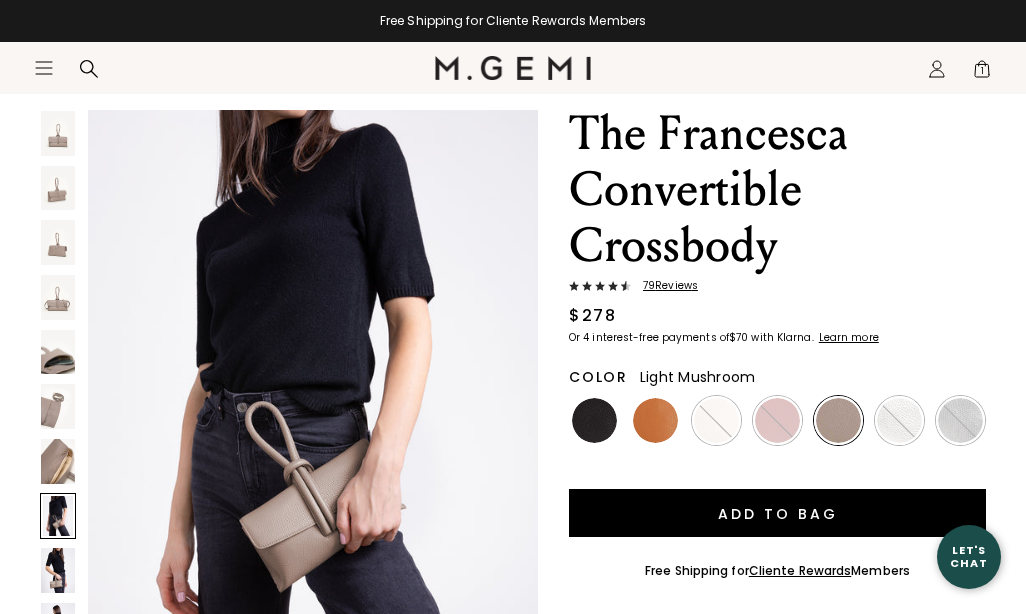 click at bounding box center [313, 410] 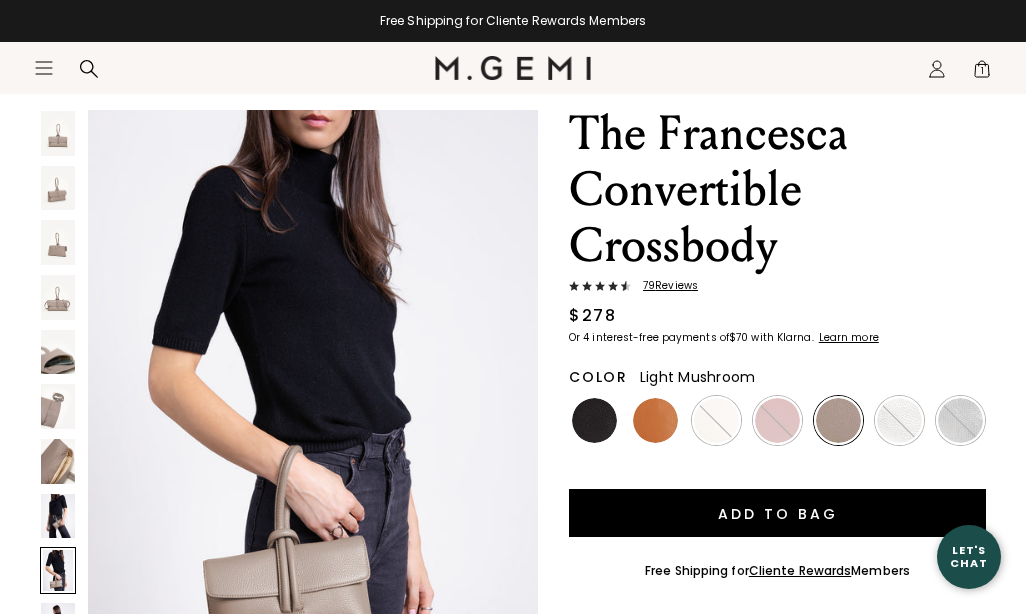 scroll, scrollTop: 4965, scrollLeft: 0, axis: vertical 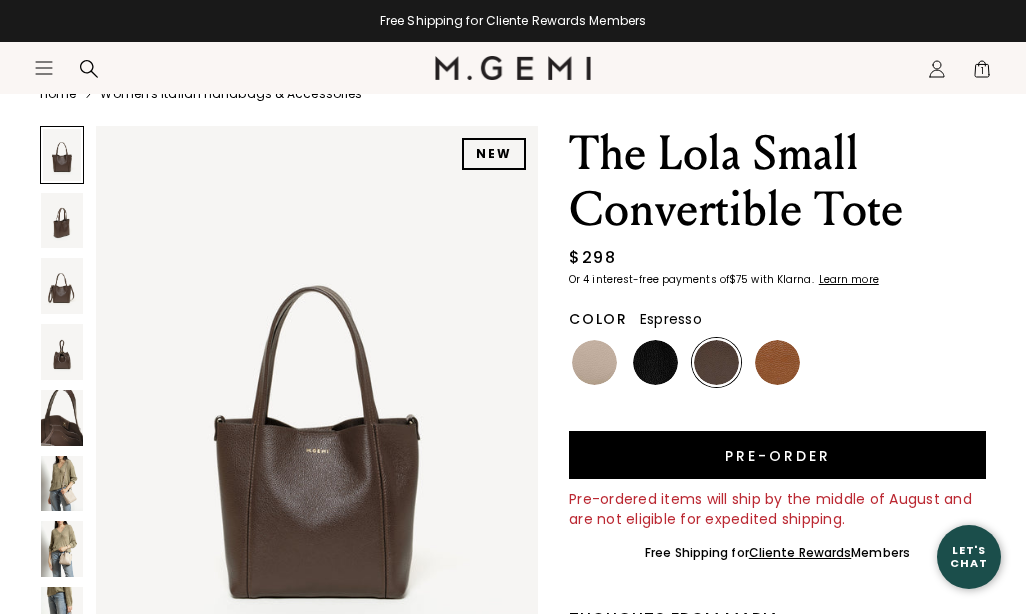 click at bounding box center [62, 549] 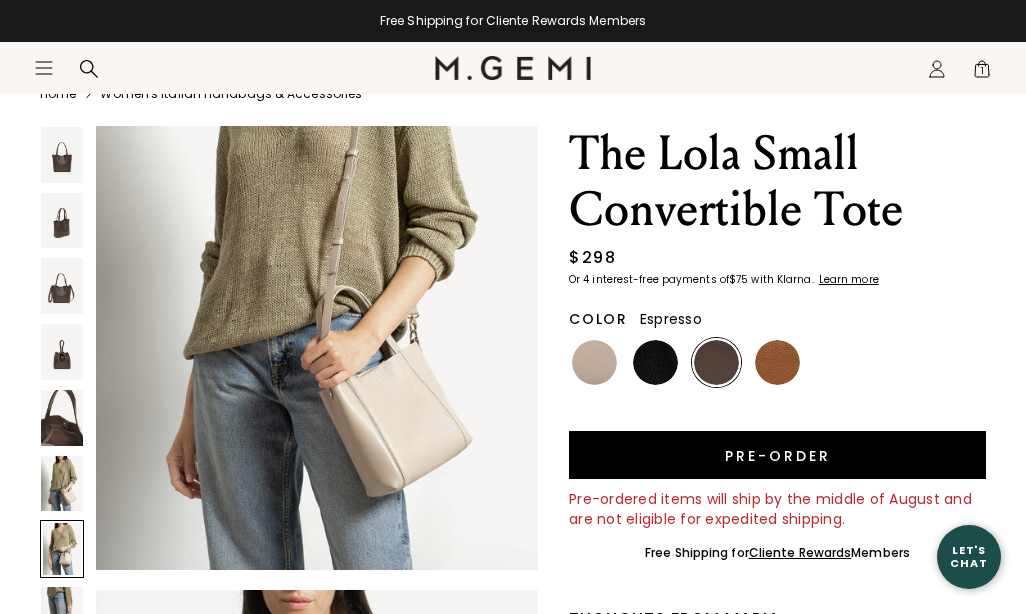 scroll, scrollTop: 3658, scrollLeft: 0, axis: vertical 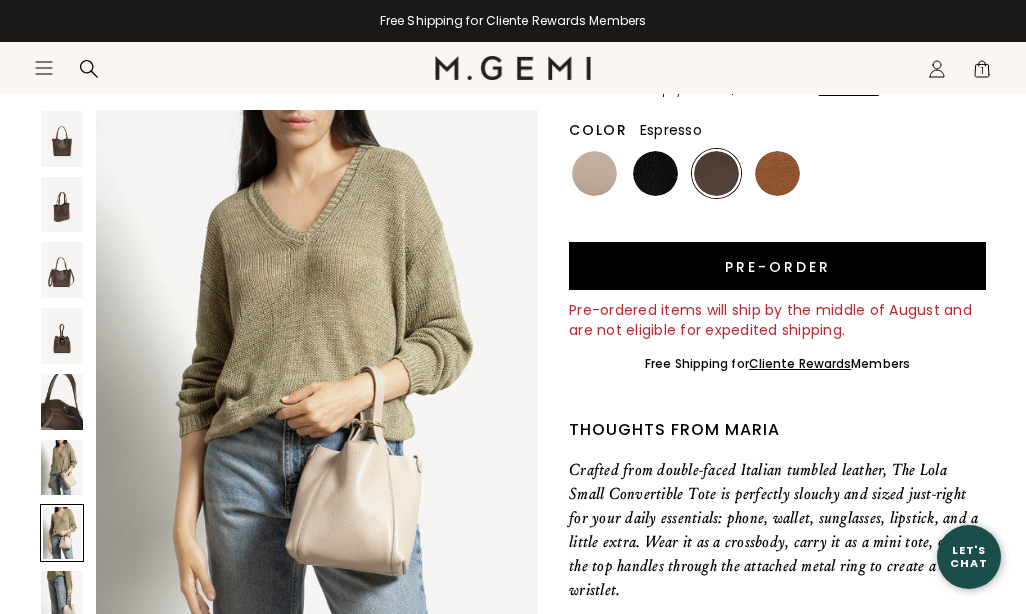 click at bounding box center (62, 665) 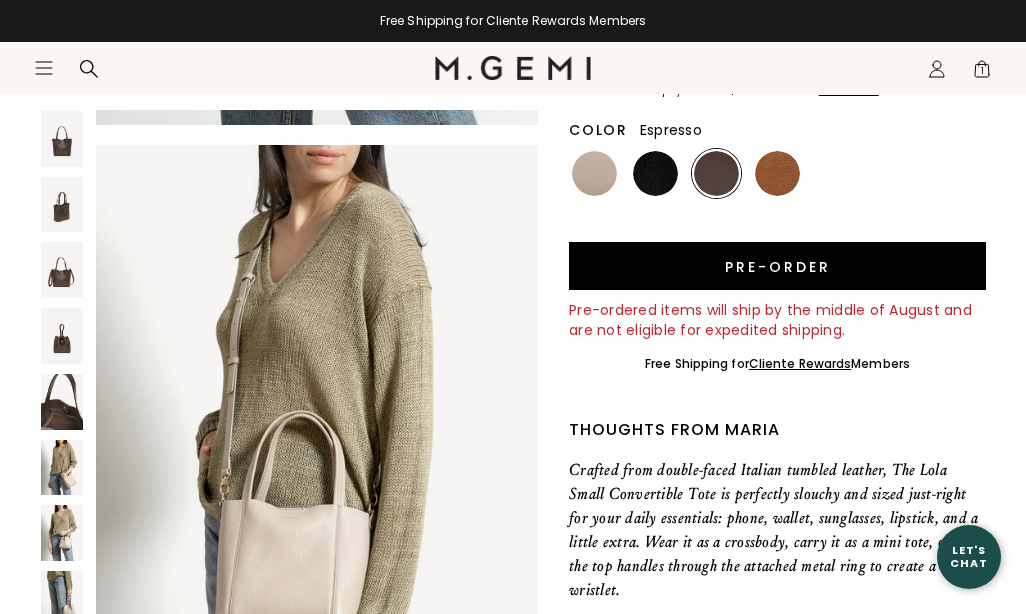 scroll, scrollTop: 4877, scrollLeft: 0, axis: vertical 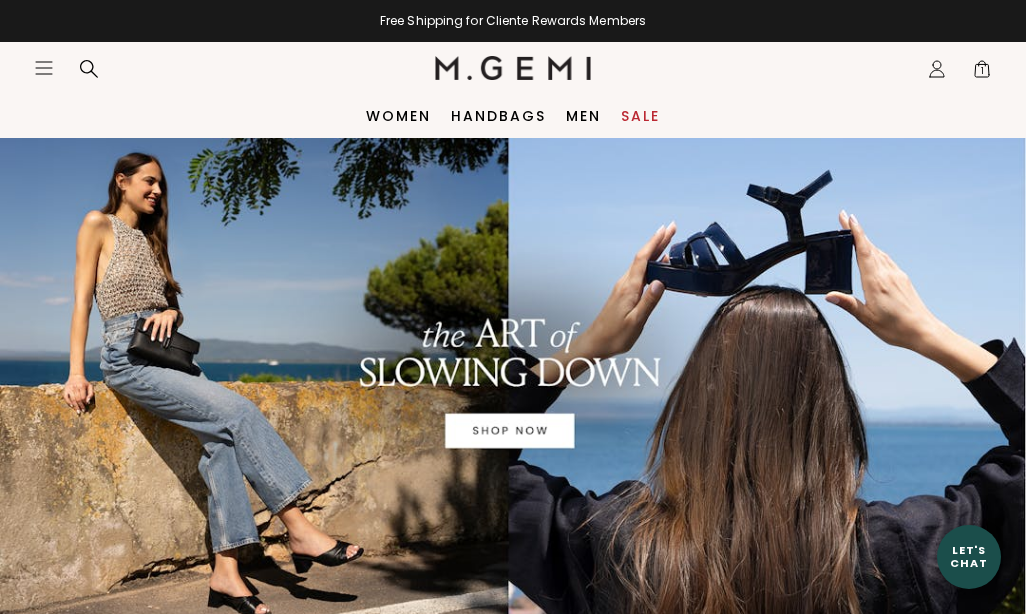 click on "Sale" at bounding box center [640, 116] 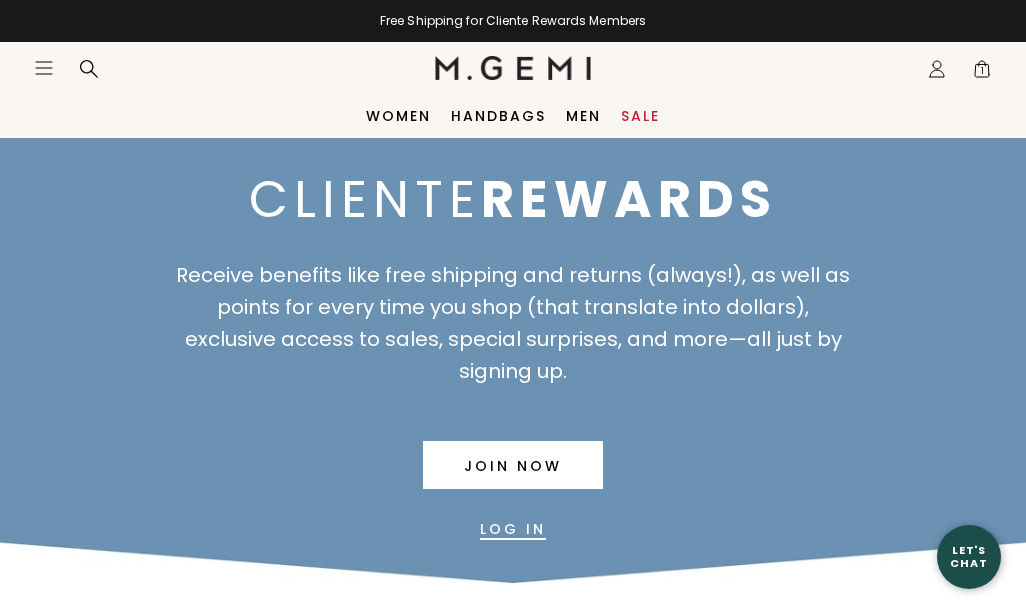scroll, scrollTop: 0, scrollLeft: 0, axis: both 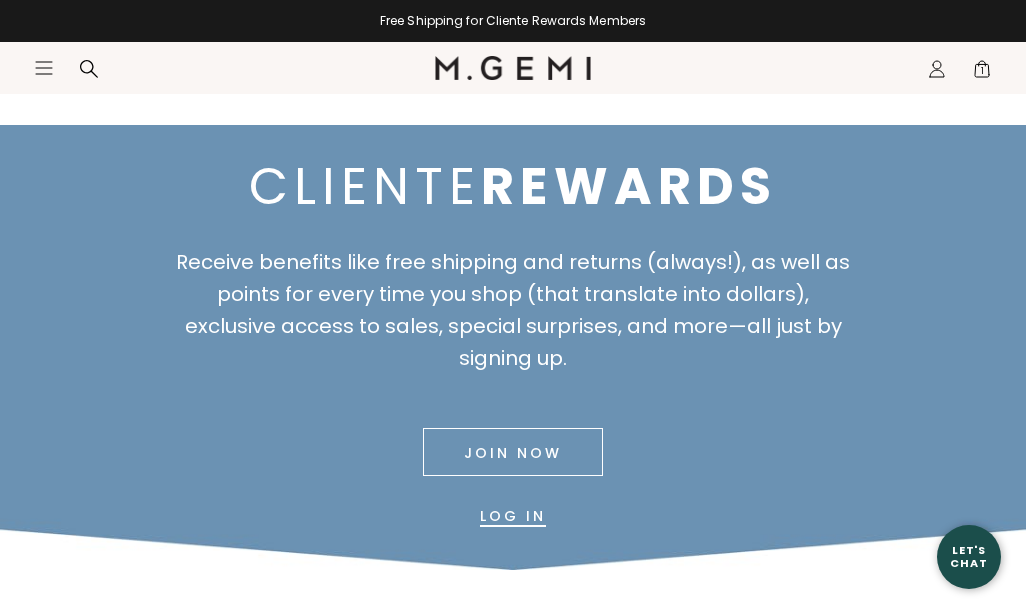 click on "Join Now" at bounding box center [513, 452] 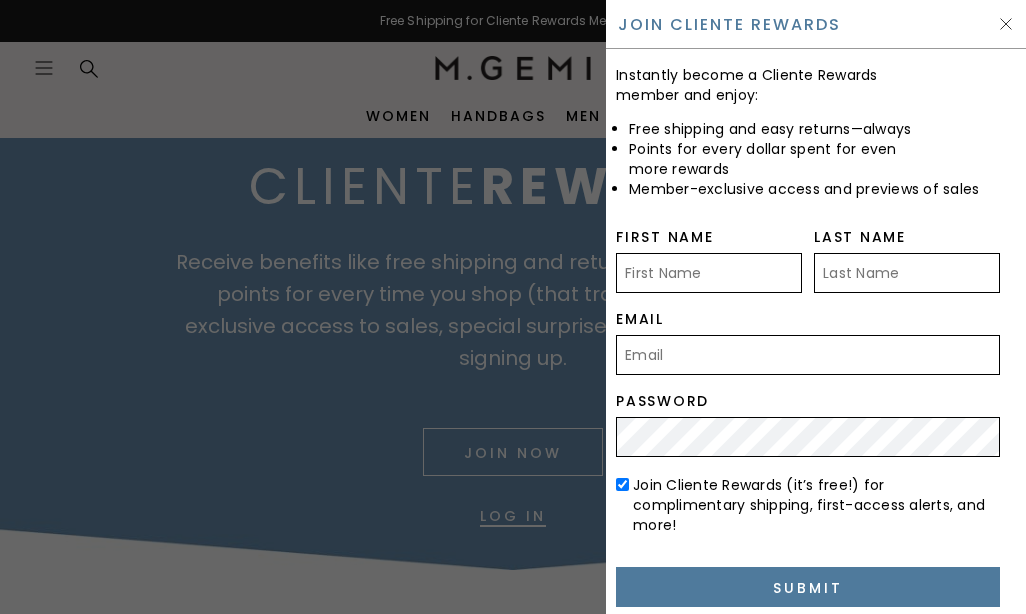 scroll, scrollTop: 0, scrollLeft: 0, axis: both 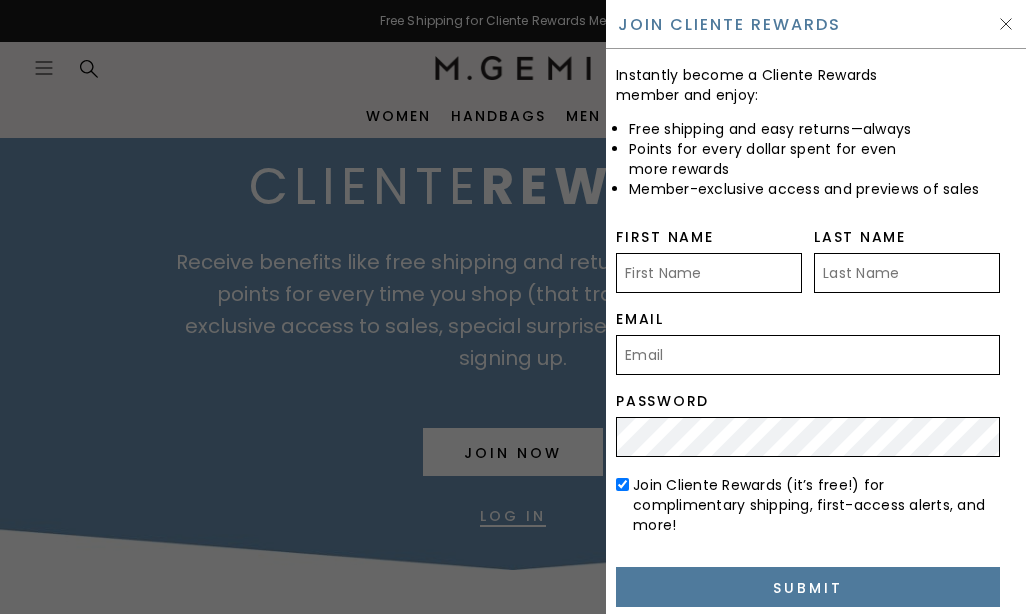 click on "First Name" at bounding box center (709, 273) 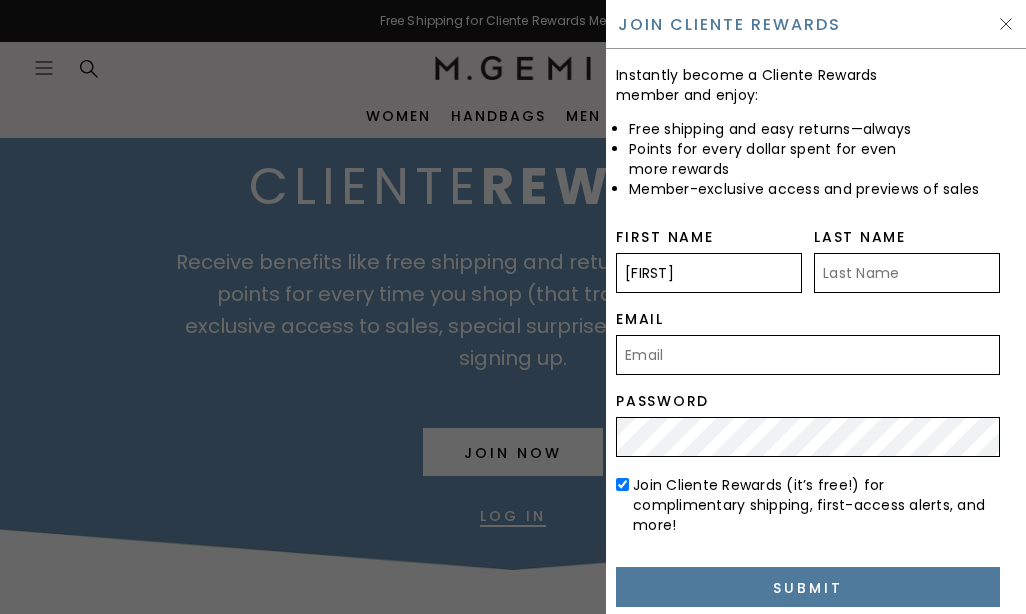 type on "[LAST]" 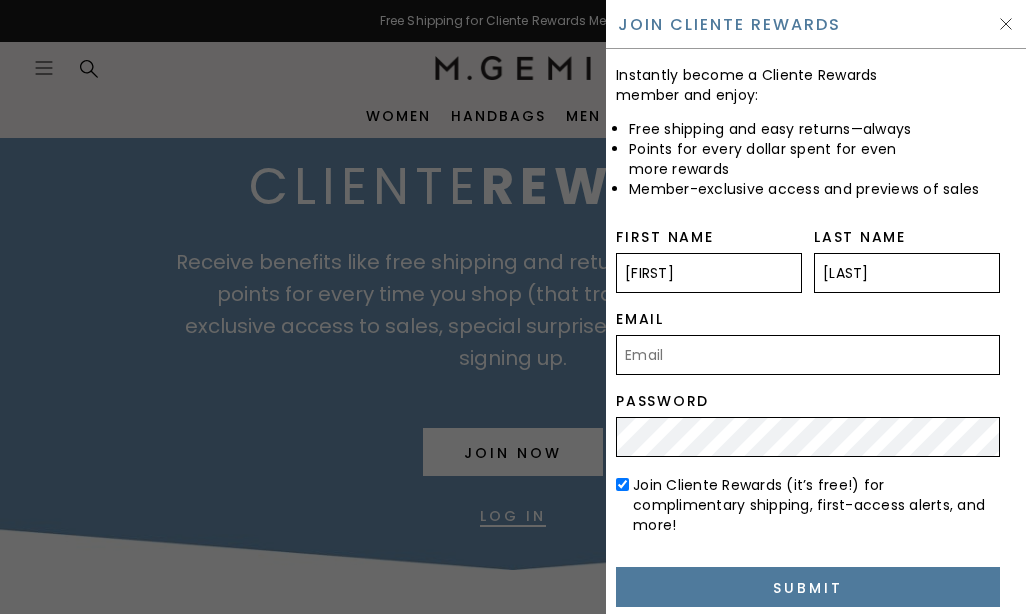 type on "[EMAIL]" 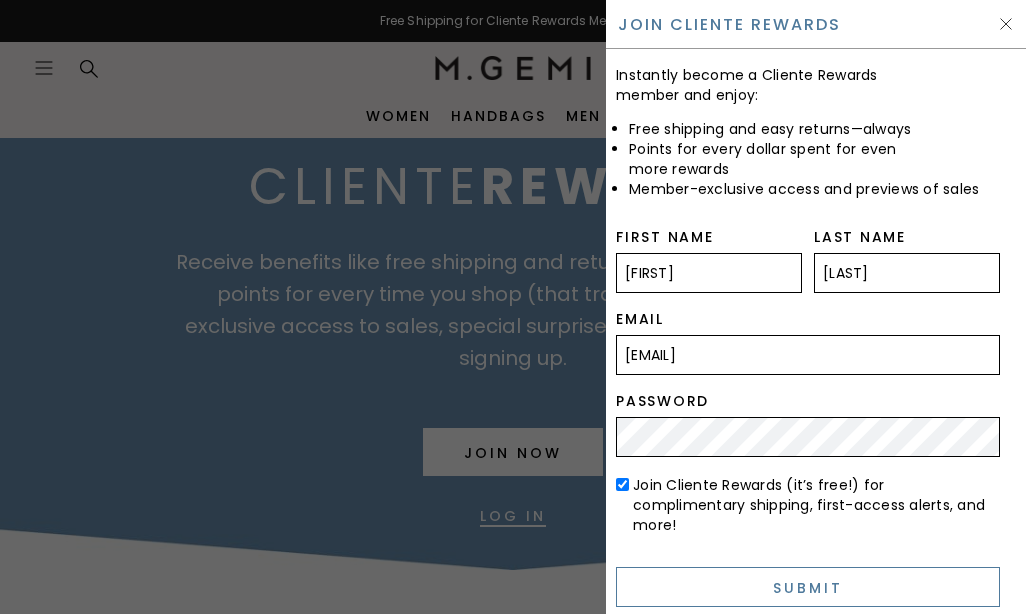 click on "Submit" at bounding box center (808, 587) 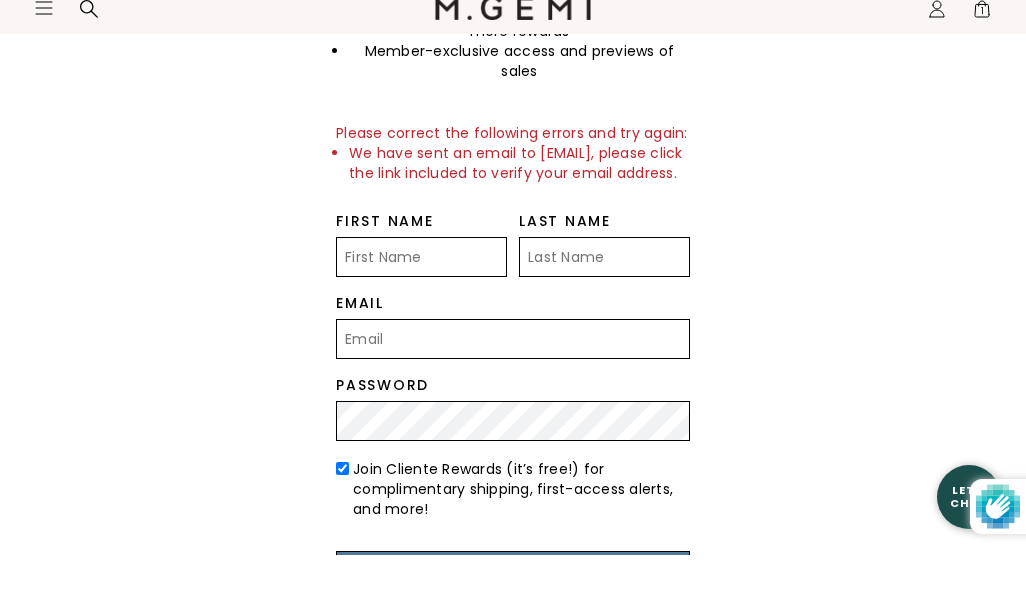 scroll, scrollTop: 287, scrollLeft: 0, axis: vertical 